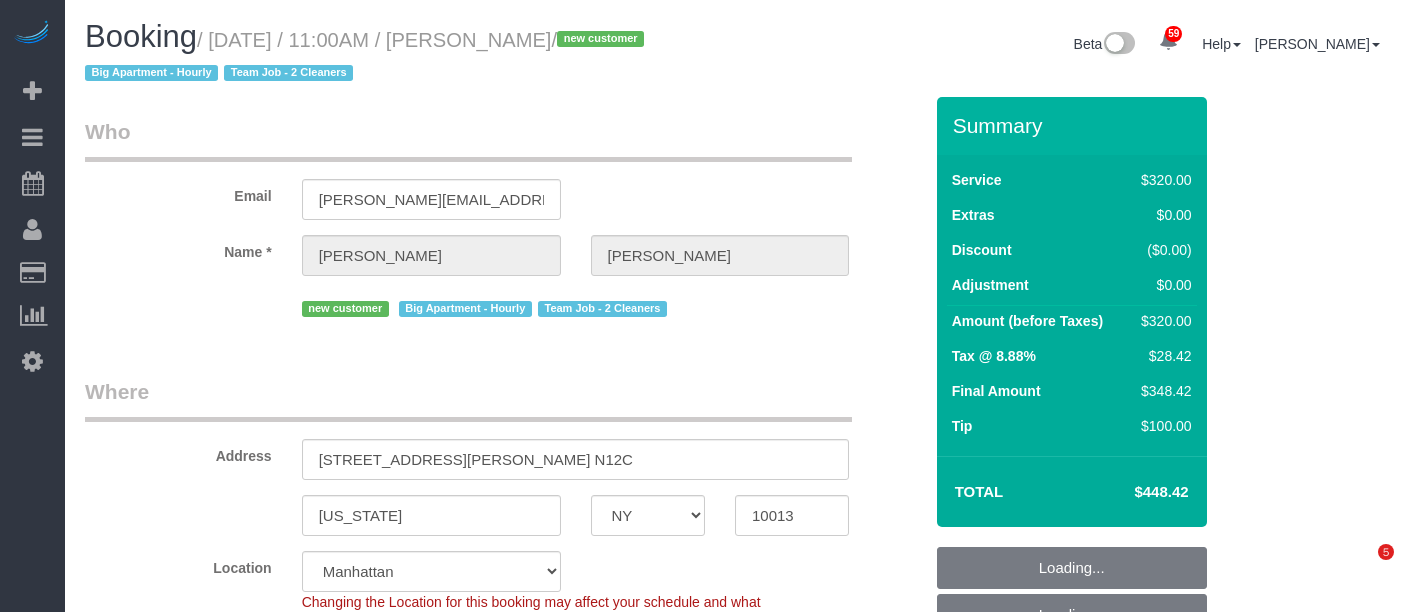 select on "NY" 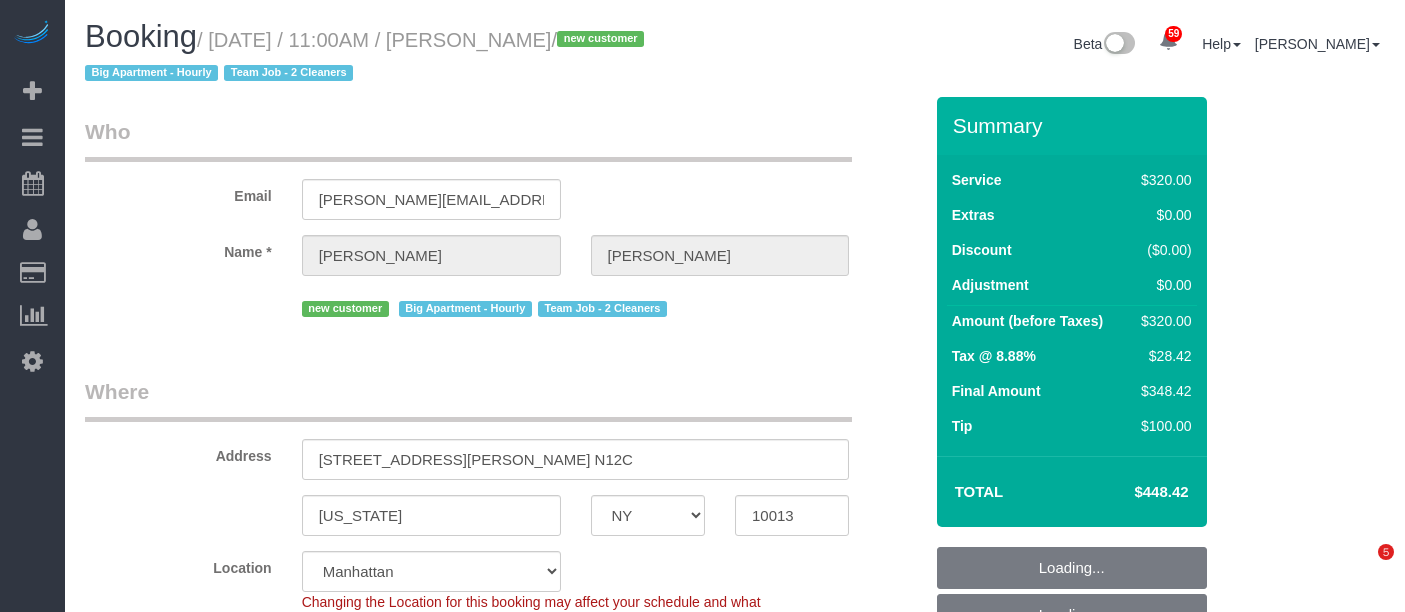 scroll, scrollTop: 0, scrollLeft: 0, axis: both 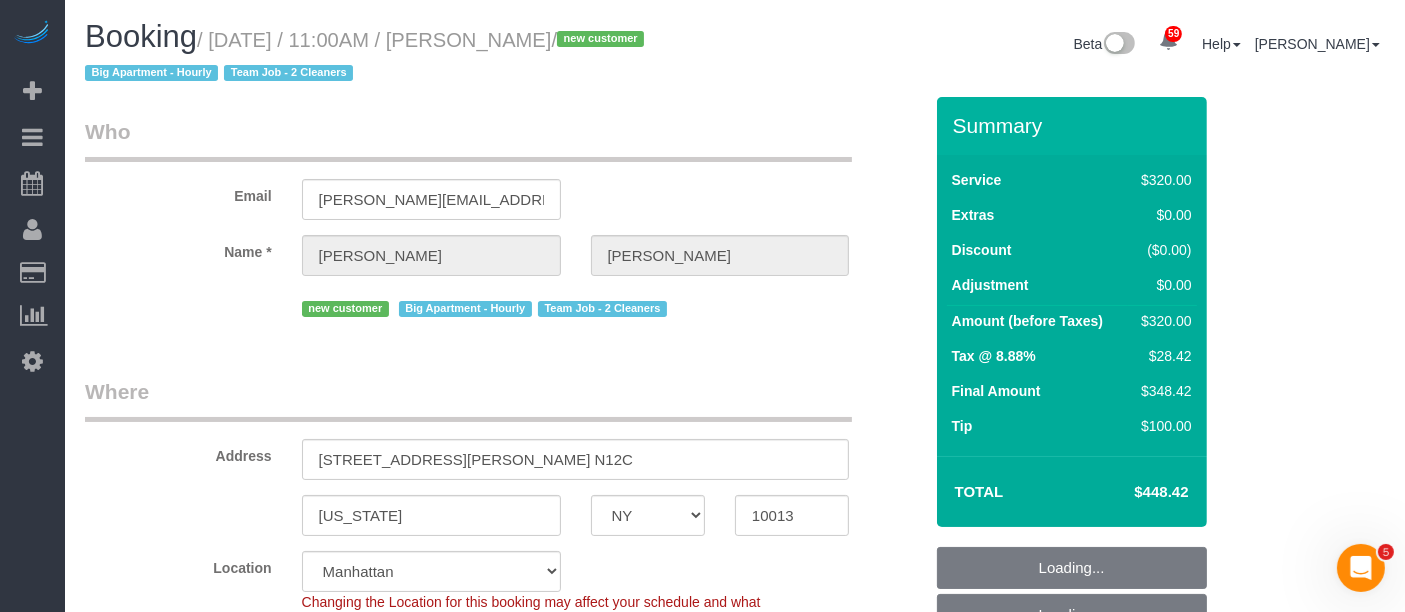select on "number:58" 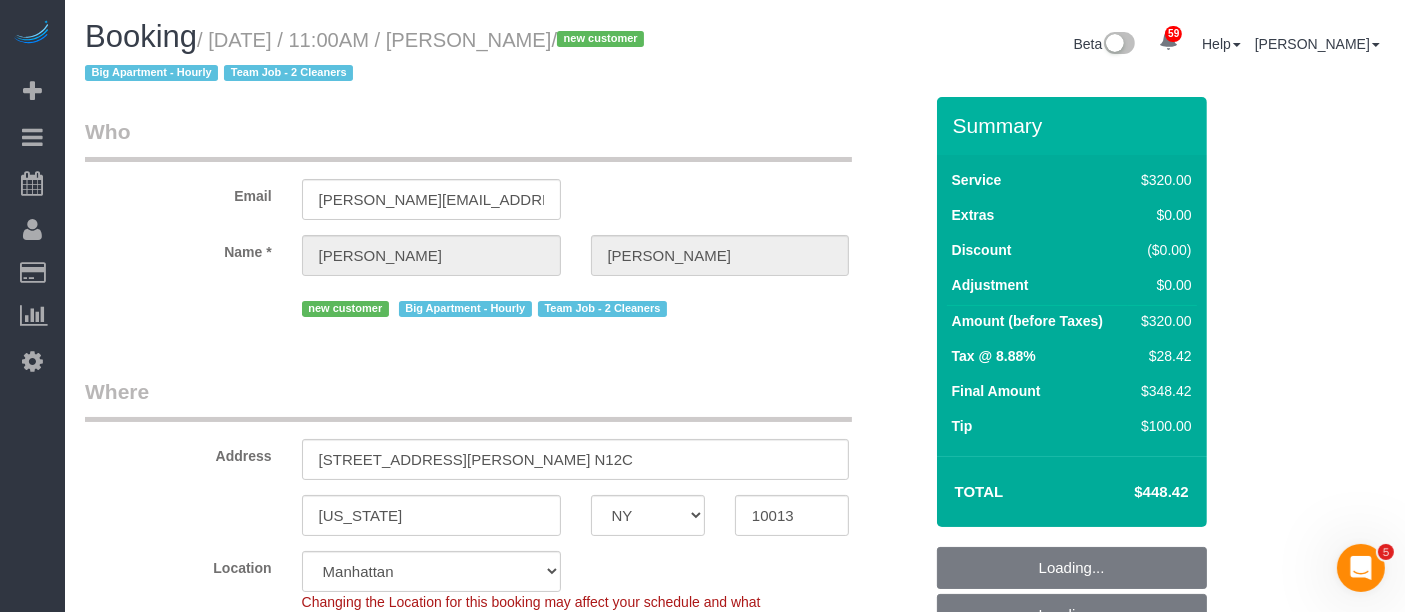 select on "number:73" 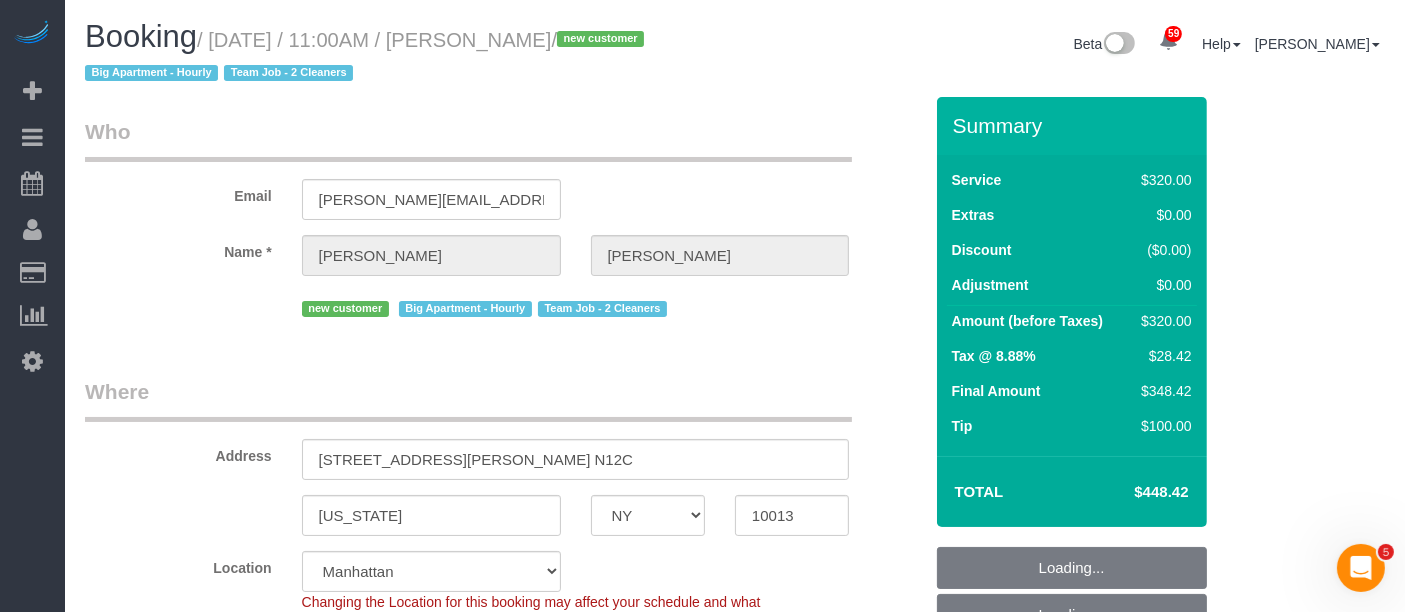 select on "object:1404" 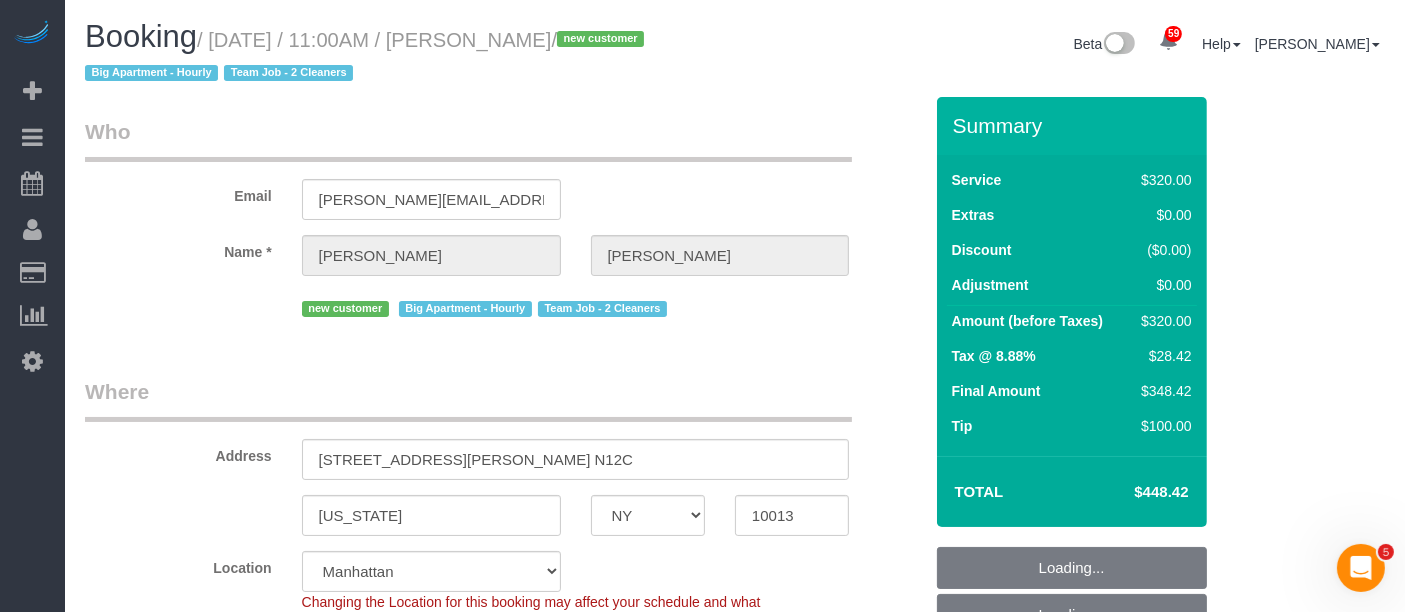 scroll, scrollTop: 0, scrollLeft: 0, axis: both 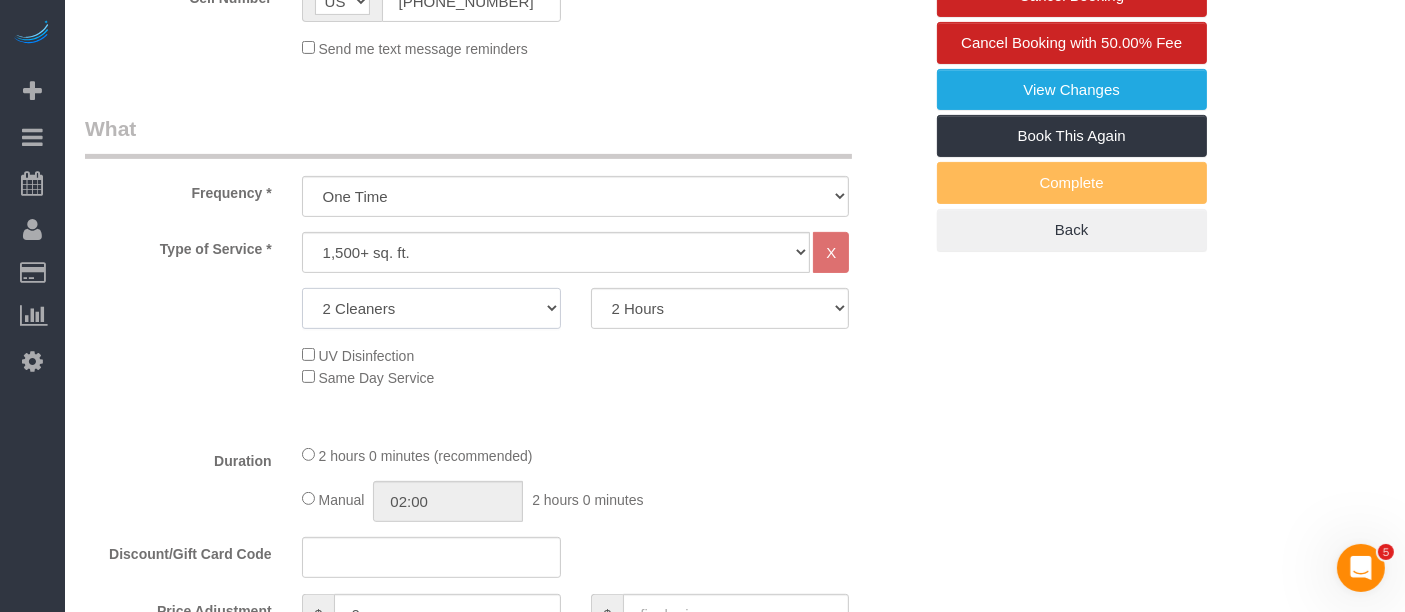 click on "2 Cleaners
3 Cleaners
4 Cleaners
5 Cleaners" 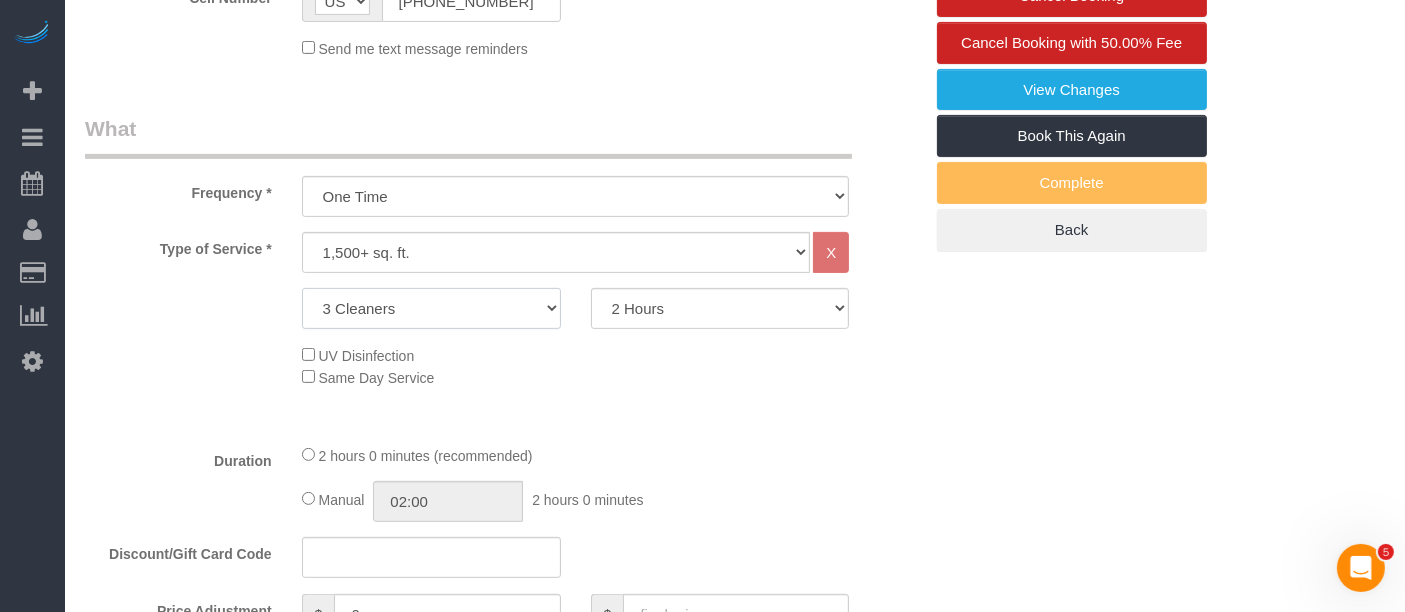 click on "2 Cleaners
3 Cleaners
4 Cleaners
5 Cleaners" 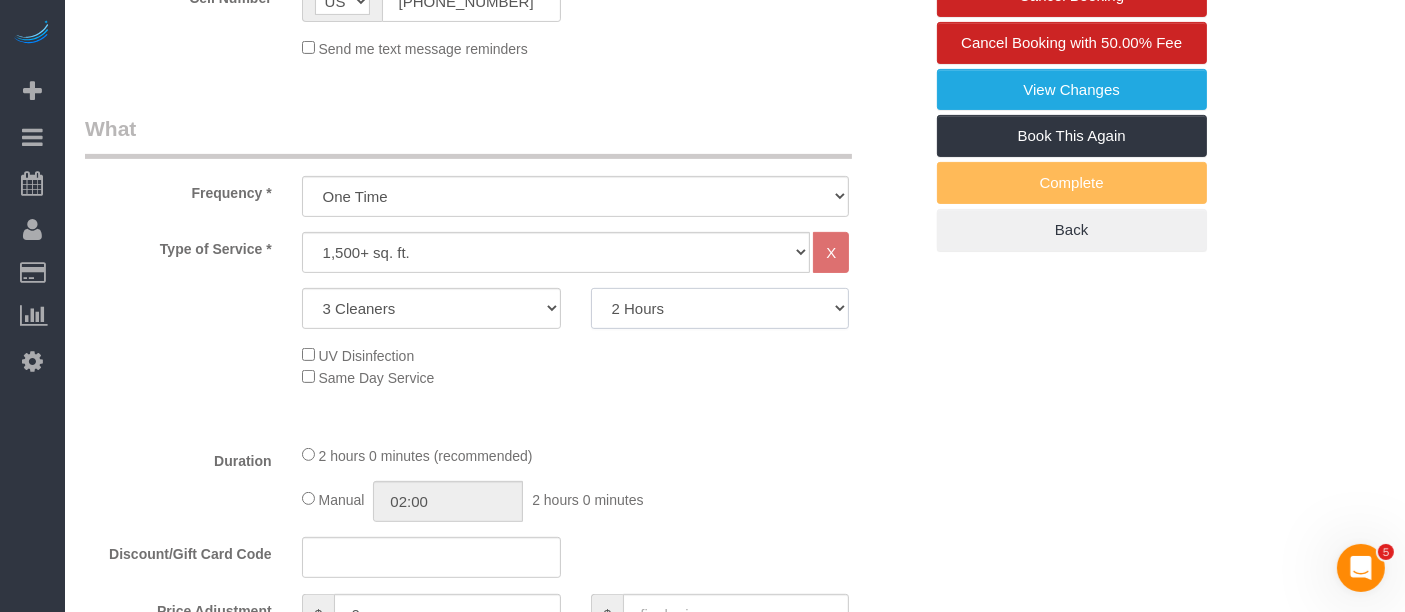 click on "2 Hours
2.5 Hours
3 Hours
3.5 Hours
4 Hours
4.5 Hours
5 Hours
5.5 Hours
6 Hours
6.5 Hours
7 Hours
7.5 Hours
8 Hours
8.5 Hours
9 Hours
9.5 Hours
10 Hours
10.5 Hours
11 Hours
11.5 Hours
12 Hours
12.5 Hours
13 Hours
13.5 Hours
14 Hours
14.5 Hours
15 Hours" 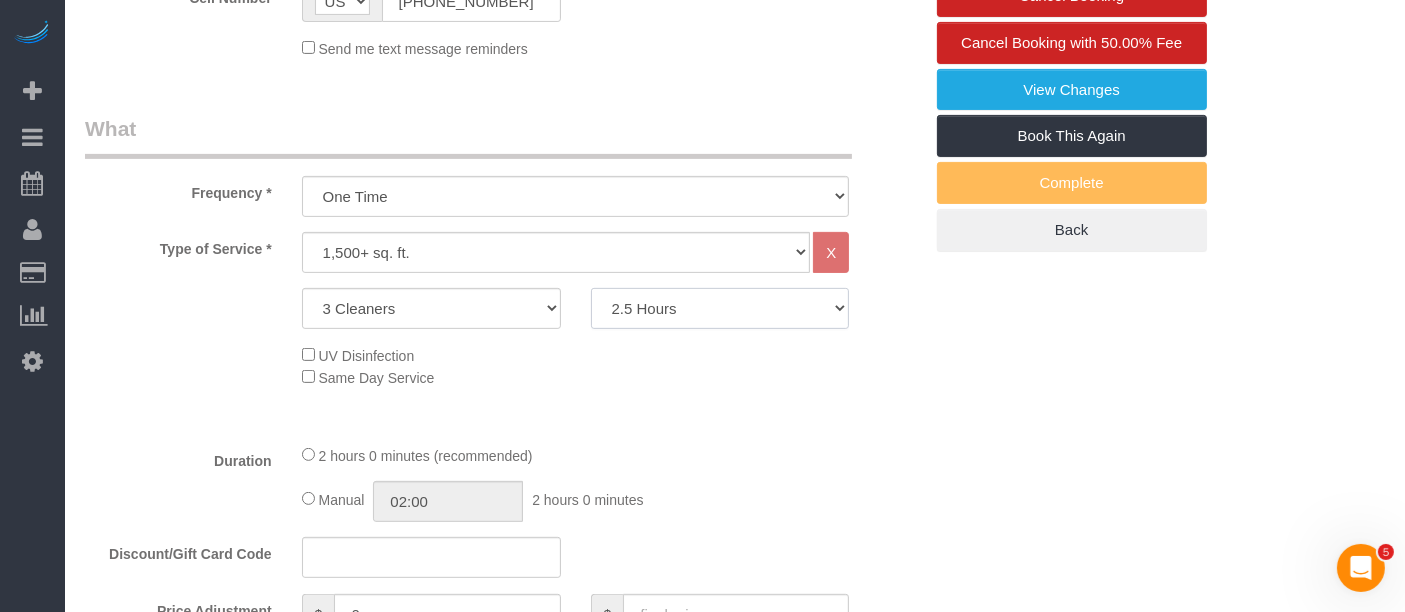 click on "2 Hours
2.5 Hours
3 Hours
3.5 Hours
4 Hours
4.5 Hours
5 Hours
5.5 Hours
6 Hours
6.5 Hours
7 Hours
7.5 Hours
8 Hours
8.5 Hours
9 Hours
9.5 Hours
10 Hours
10.5 Hours
11 Hours
11.5 Hours
12 Hours
12.5 Hours
13 Hours
13.5 Hours
14 Hours
14.5 Hours
15 Hours" 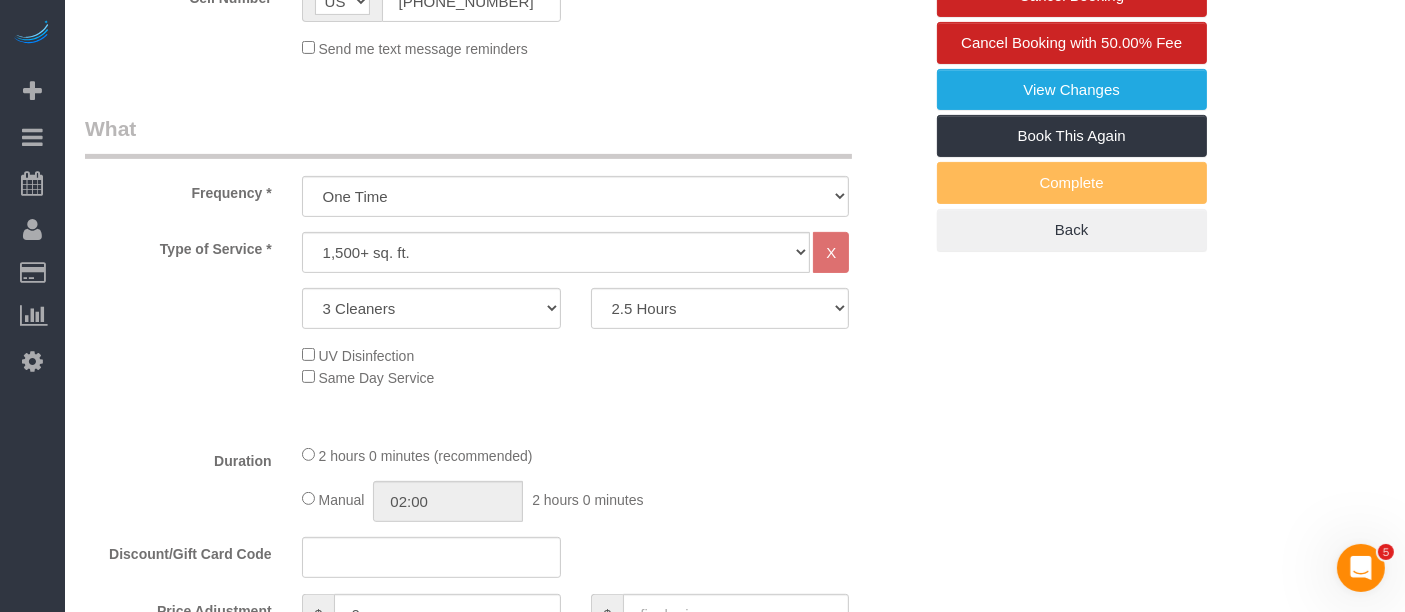 click on "Type of Service *
Under 1,000 sq. ft. 1,001 - 1,500 sq. ft. 1,500+ sq. ft. Custom Cleaning Office Cleaning Airbnb Cleaning Post Construction Cleaning RE-CLEAN Hourly Rate - 8.0 Hourly Rate - 7.5 Late Cancellation - Invoice Purposes Hourly Rate (30% OFF) Bungalow Living Hello Alfred - Standard Cleaning Hello Alfred - Hourly Rate TULU - Standard Cleaning TULU - Hourly Rate Hourly Rate (15% OFF) Hourly Rate (20% OFF) Hourly Rate (25% OFF) Hourly Rate (22.5% OFF) Charity Clean Outsite - Hourly Rate Floor Cleaning 100/hr 140/hr Upholstery Cleaning Hourly Rate (Comped Cleaning) Power Washing Carpet/Rug Cleaning Floor Cleaning Couch Cleaning
X
2 Cleaners
3 Cleaners
4 Cleaners" 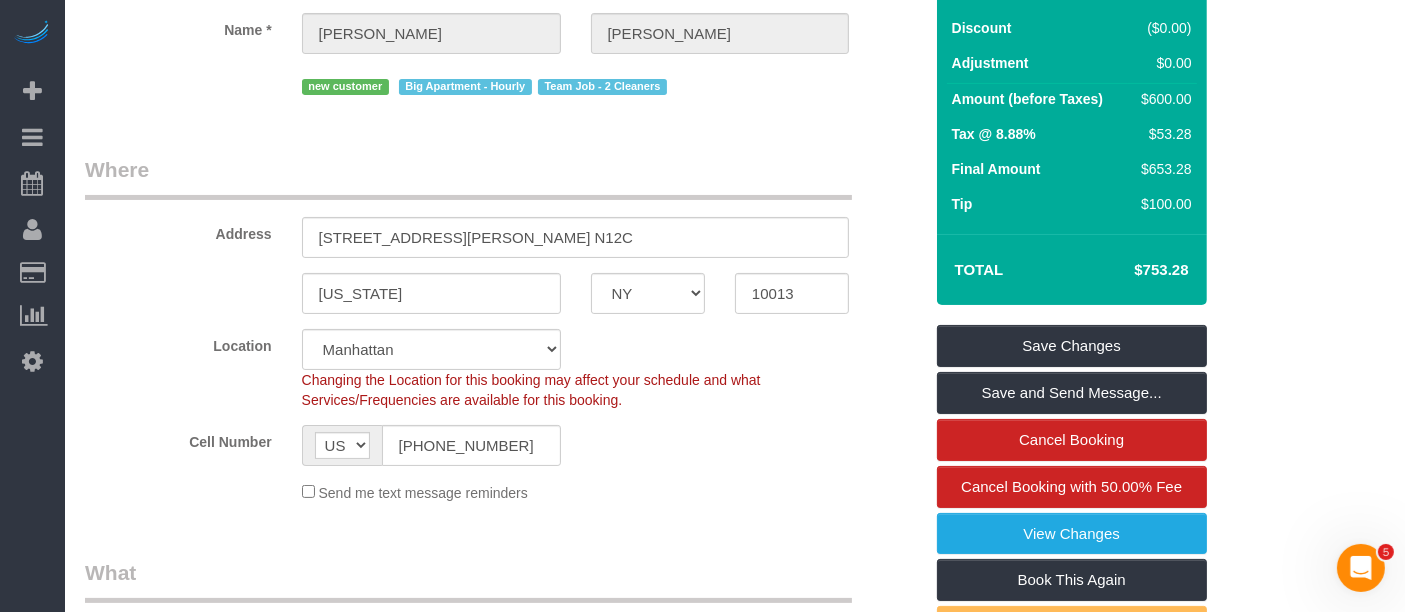 select on "spot44" 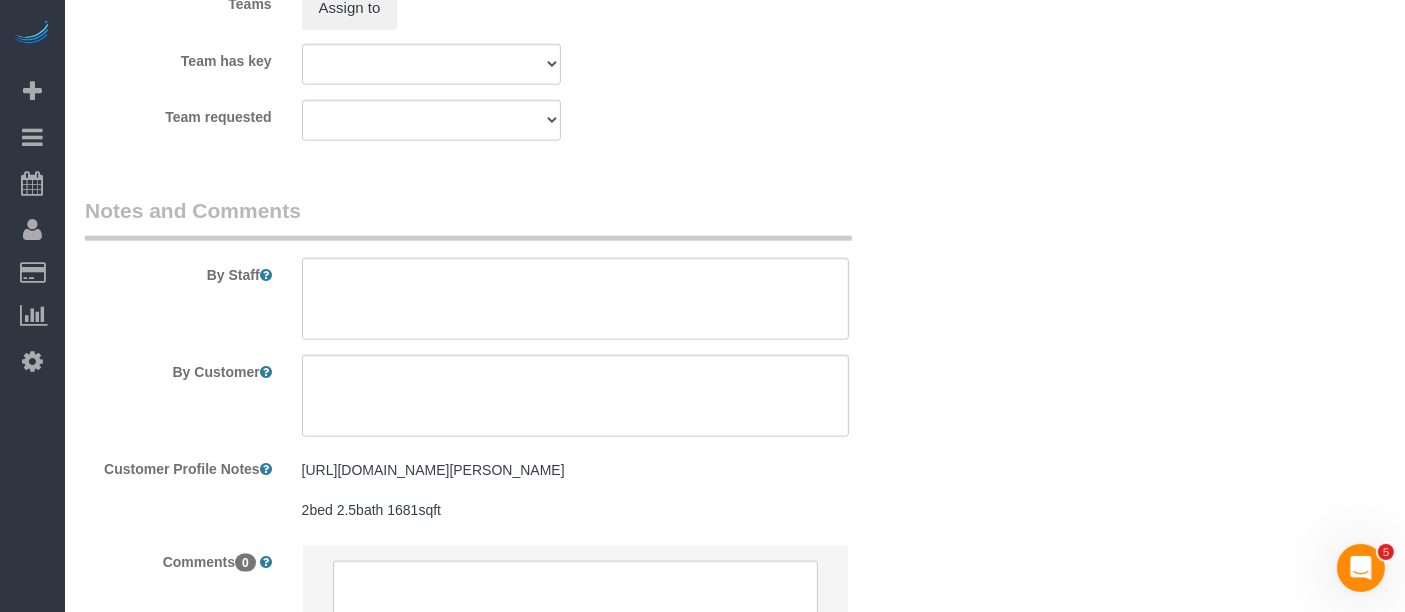 scroll, scrollTop: 2444, scrollLeft: 0, axis: vertical 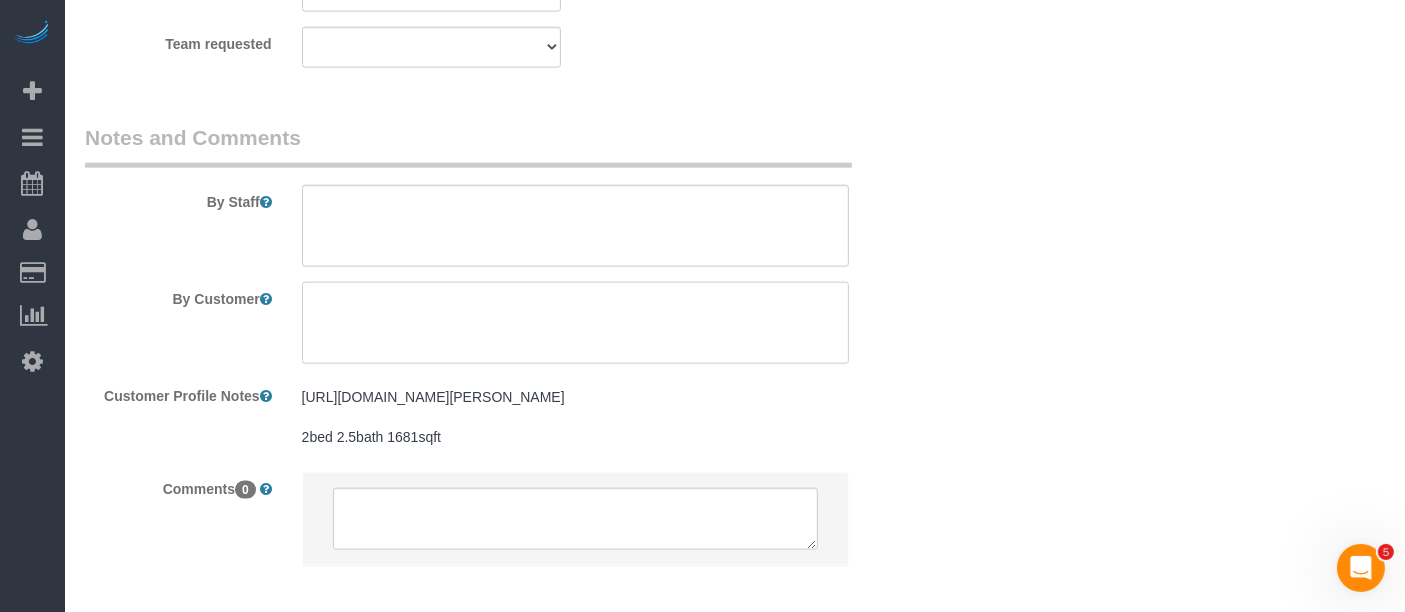 click at bounding box center [576, 323] 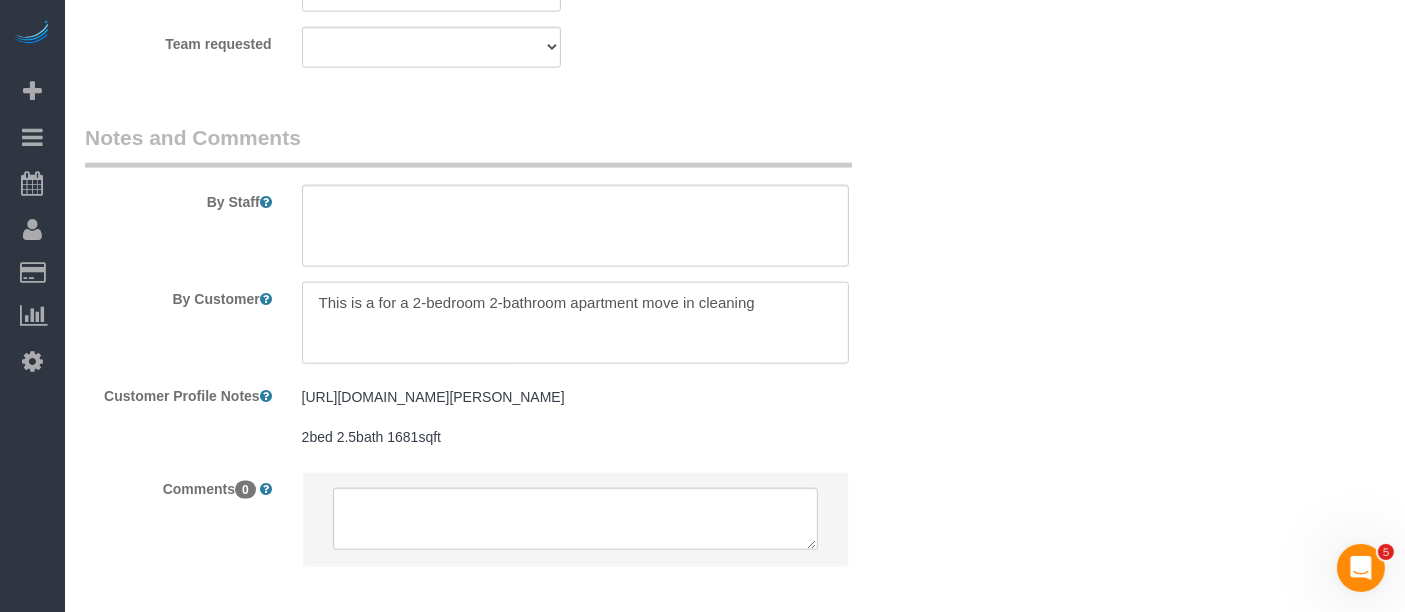 click at bounding box center [576, 323] 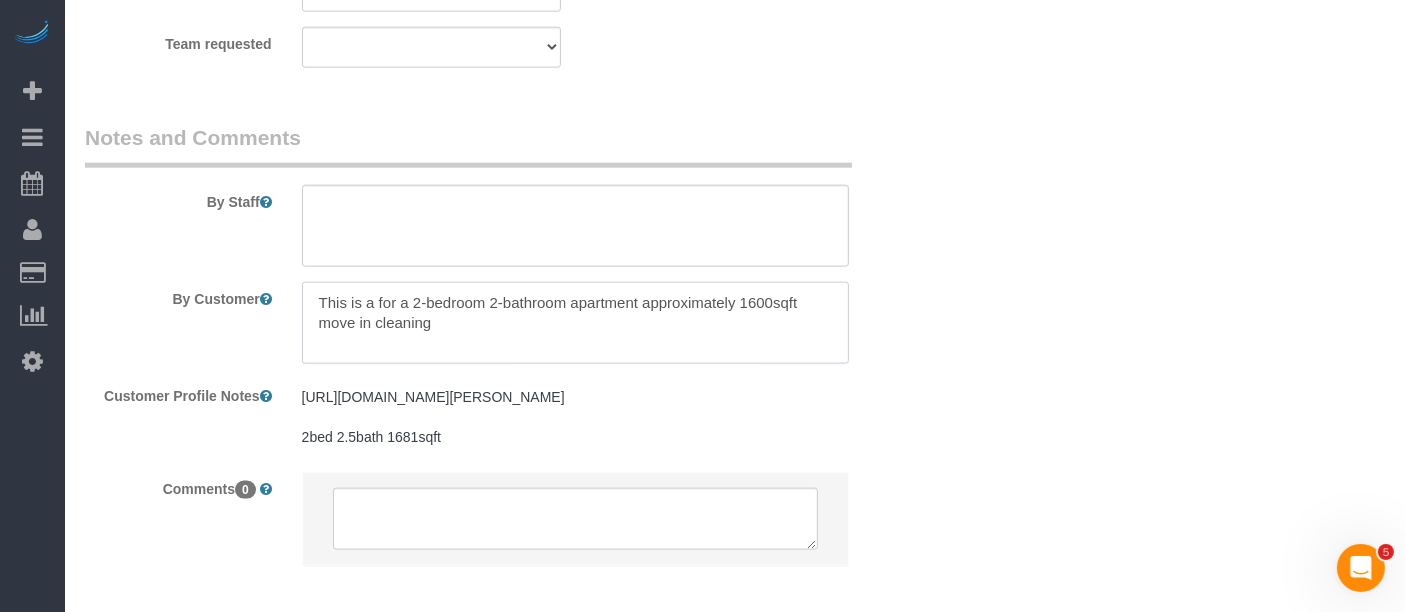 click at bounding box center [576, 323] 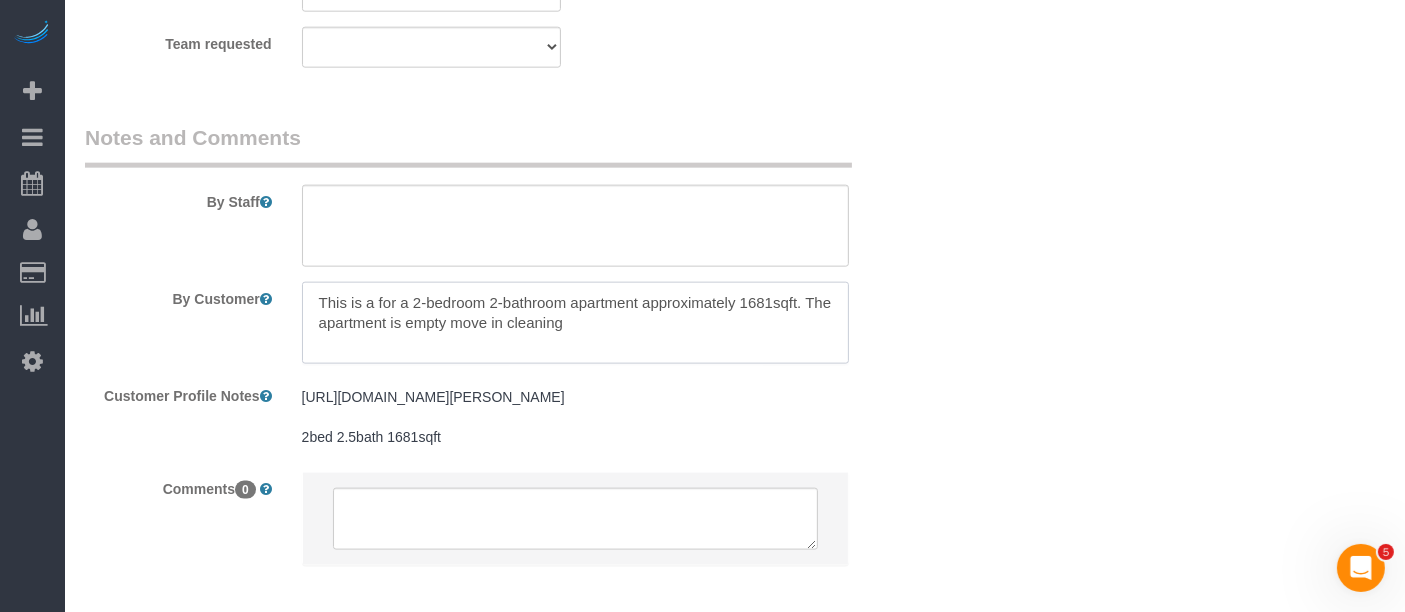 click at bounding box center (576, 323) 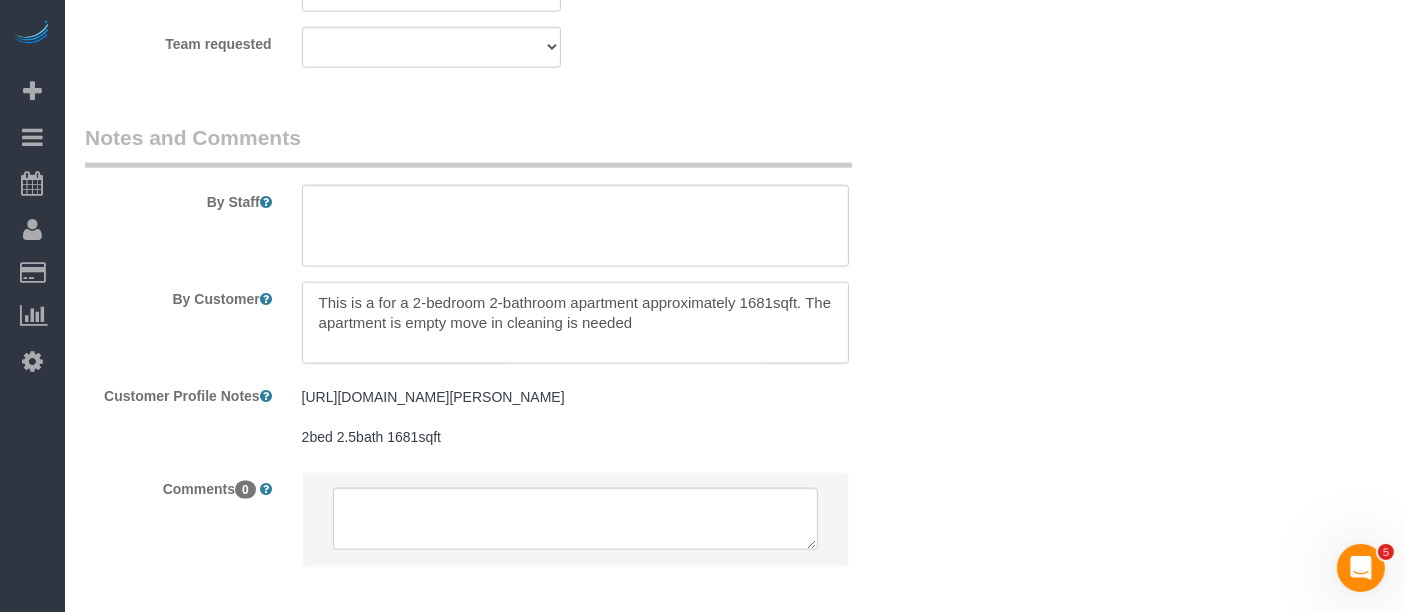 click at bounding box center (576, 323) 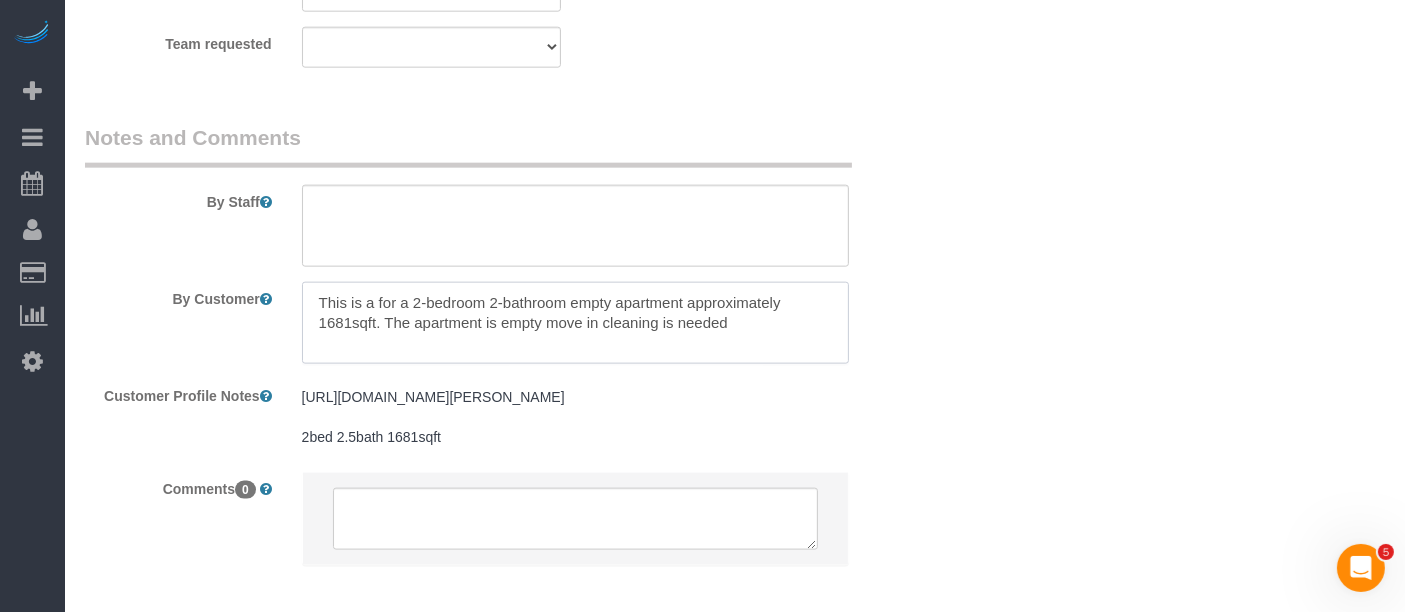 drag, startPoint x: 382, startPoint y: 316, endPoint x: 741, endPoint y: 320, distance: 359.02228 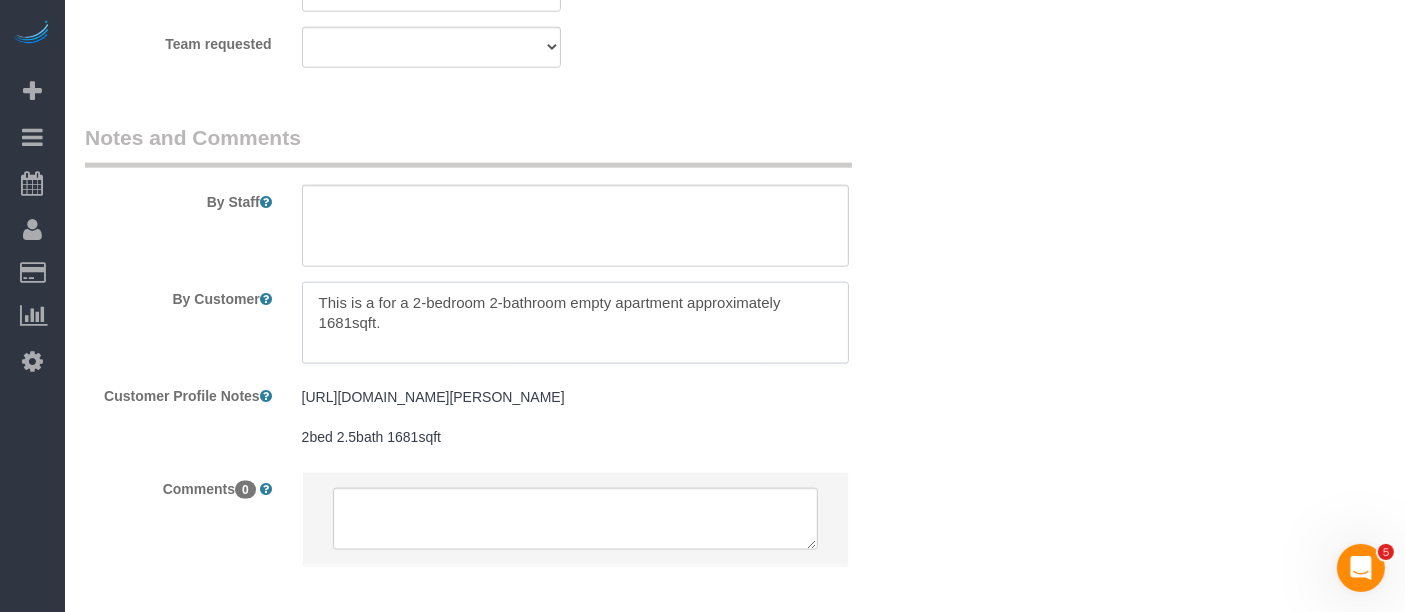 paste on "General cleaning of all surfaces and preparing for eventual move-in." 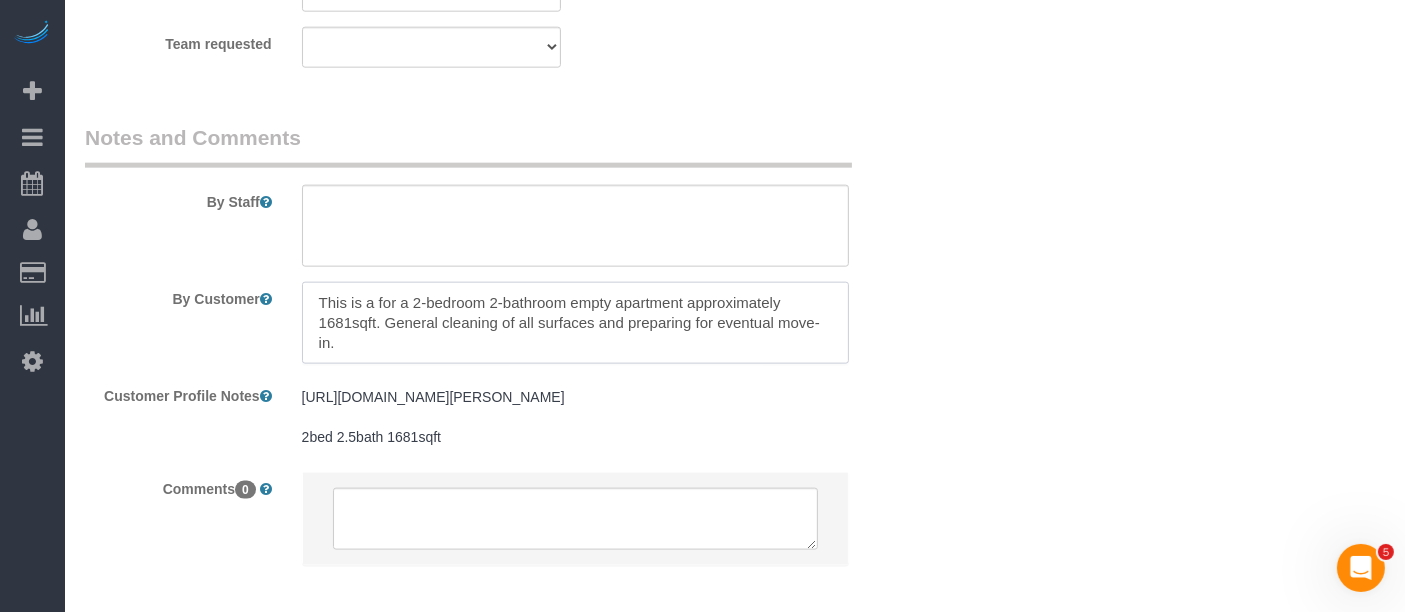 scroll, scrollTop: 28, scrollLeft: 0, axis: vertical 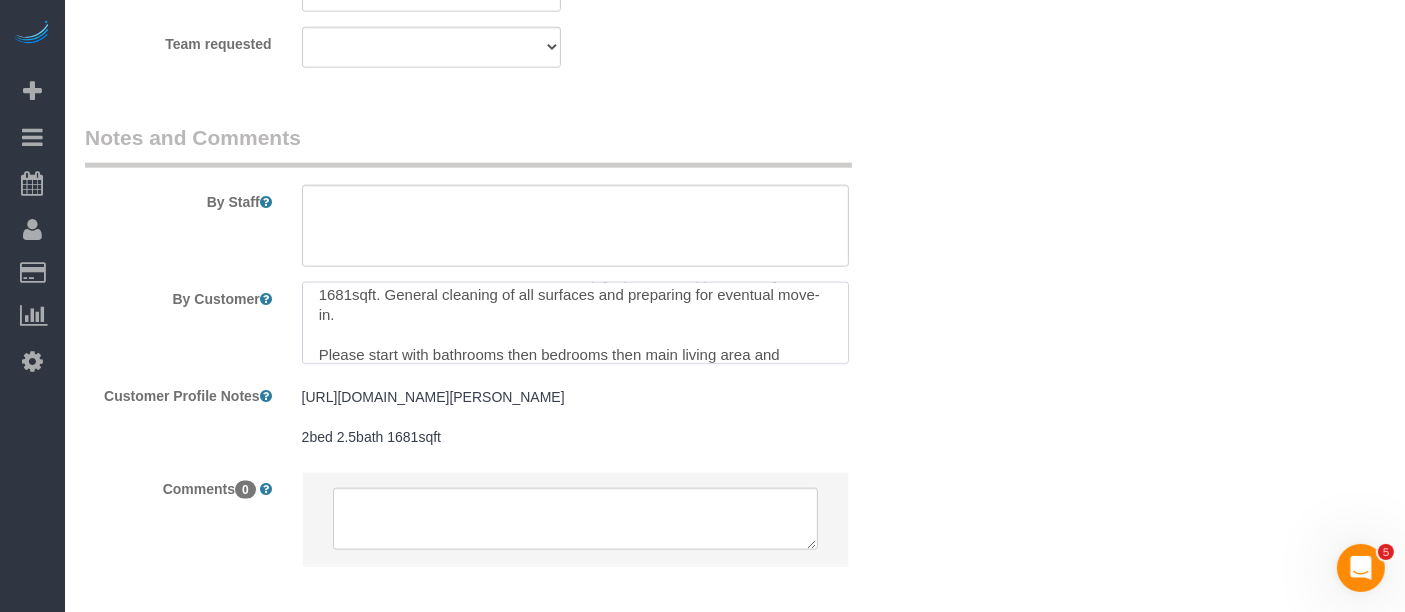 click at bounding box center (576, 323) 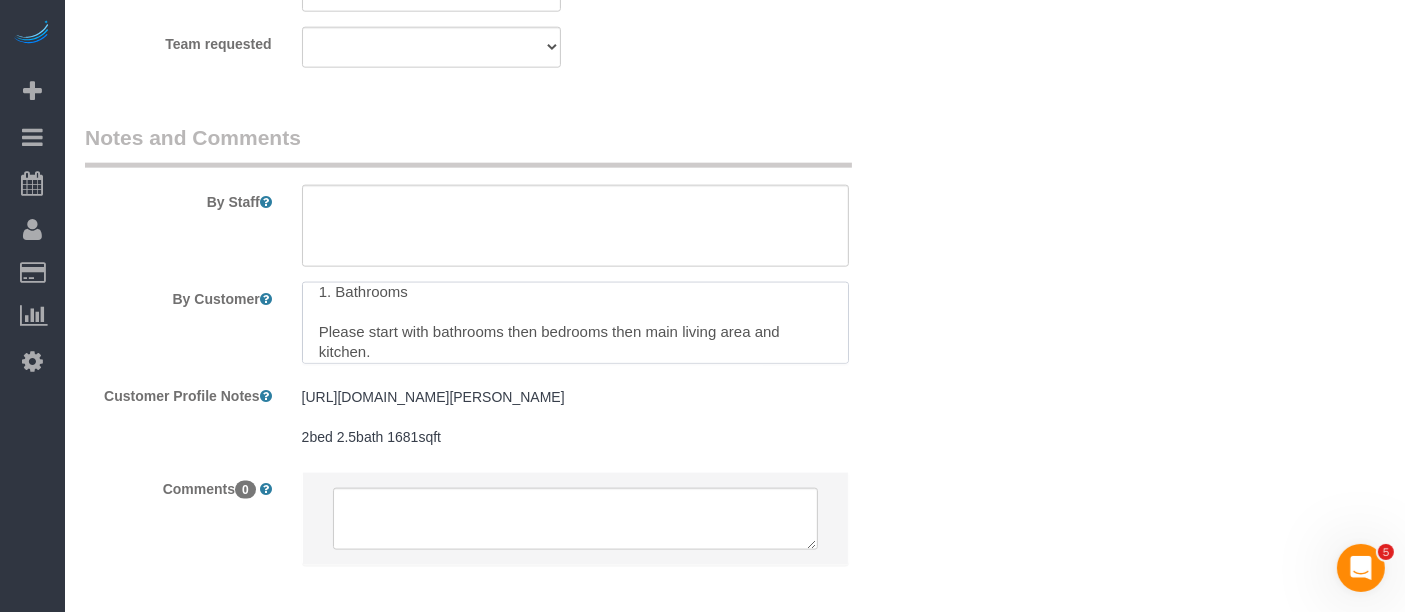 scroll, scrollTop: 131, scrollLeft: 0, axis: vertical 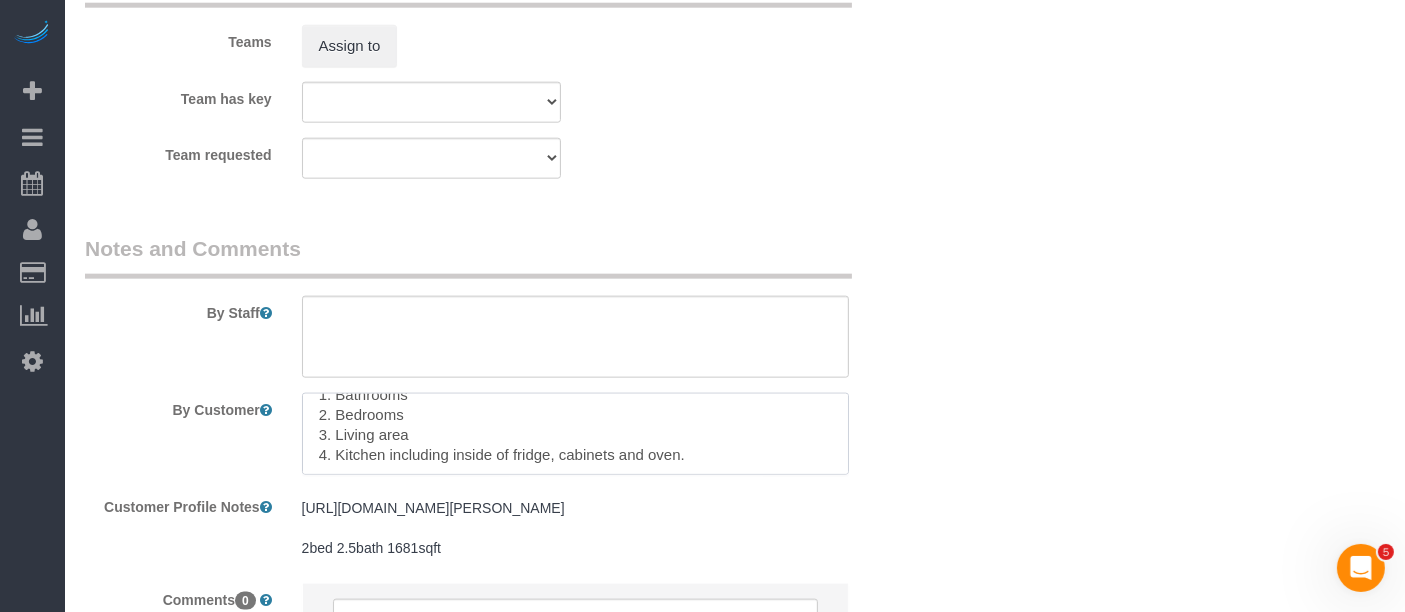 click at bounding box center [576, 434] 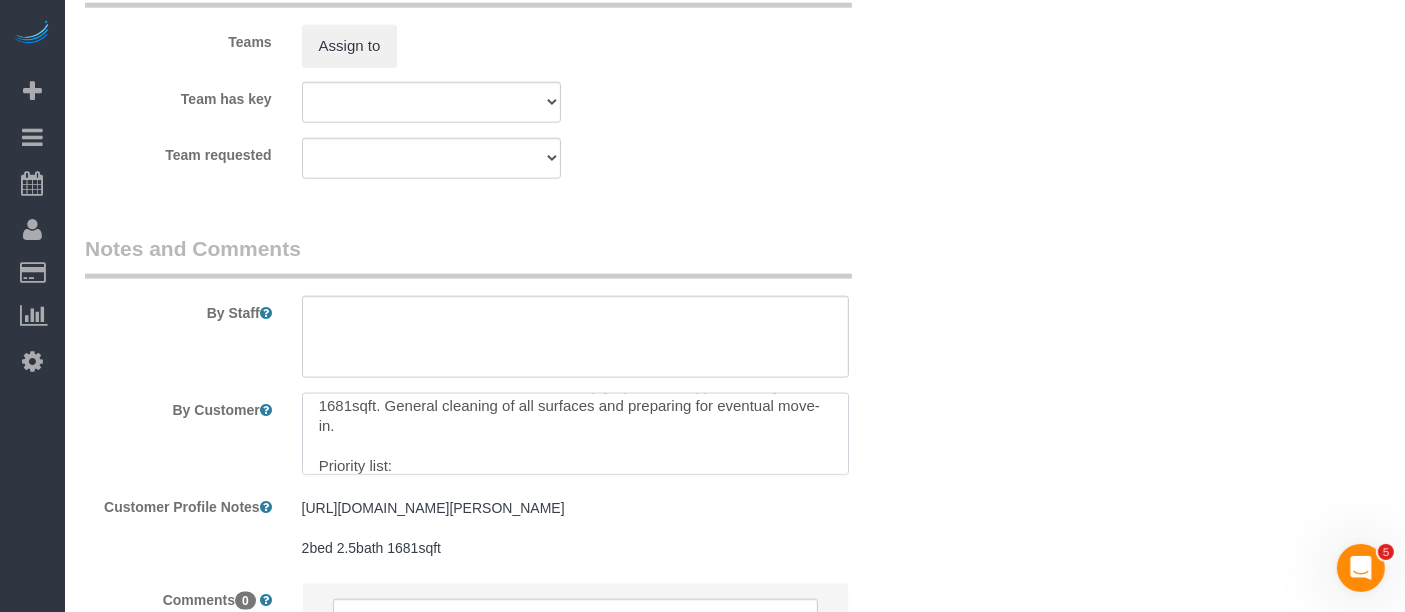 click at bounding box center [576, 434] 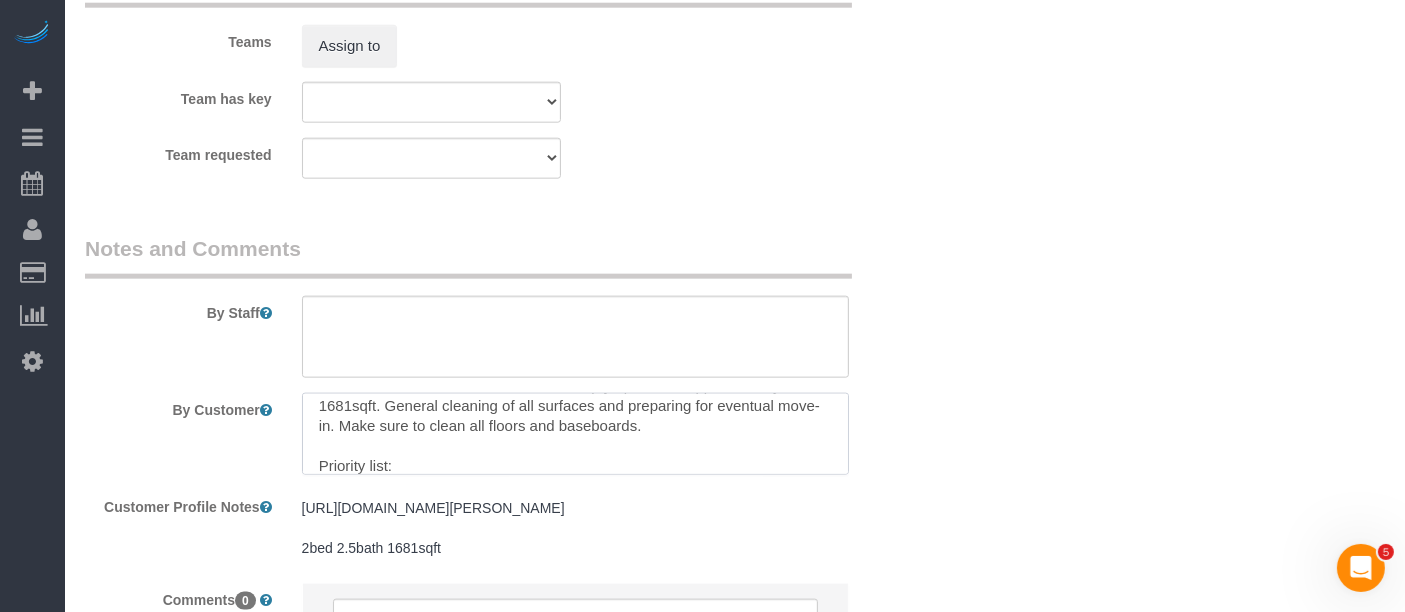 click at bounding box center (576, 434) 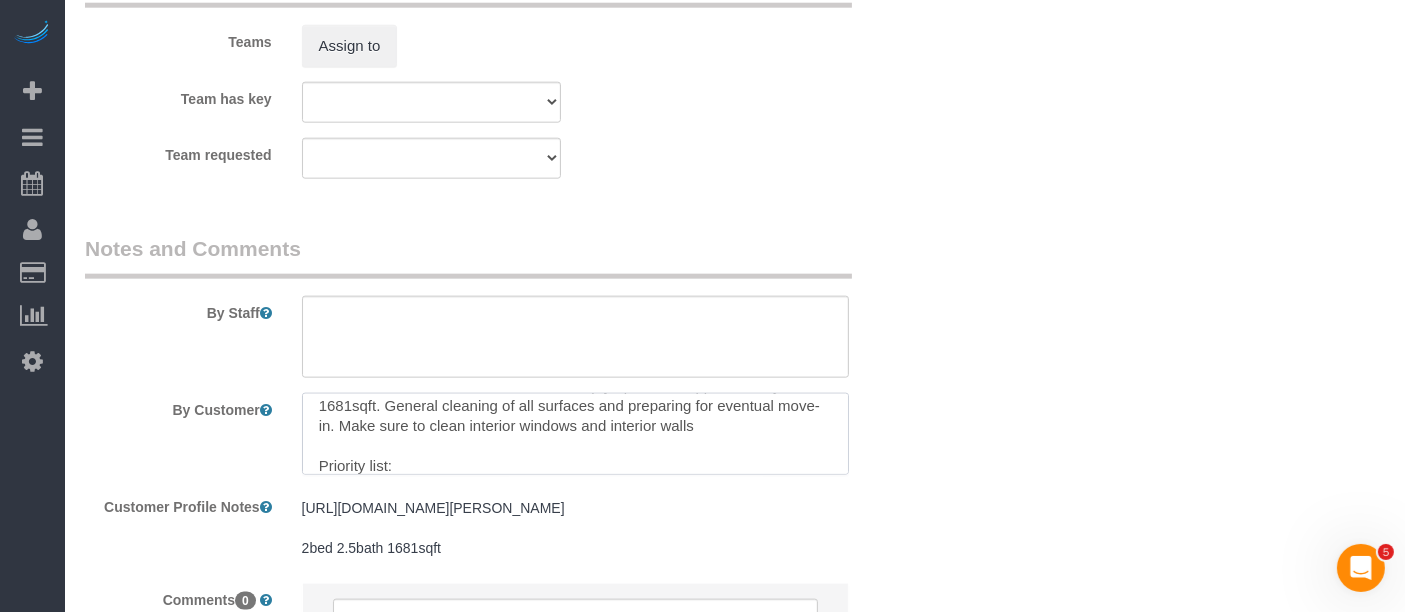 click at bounding box center [576, 434] 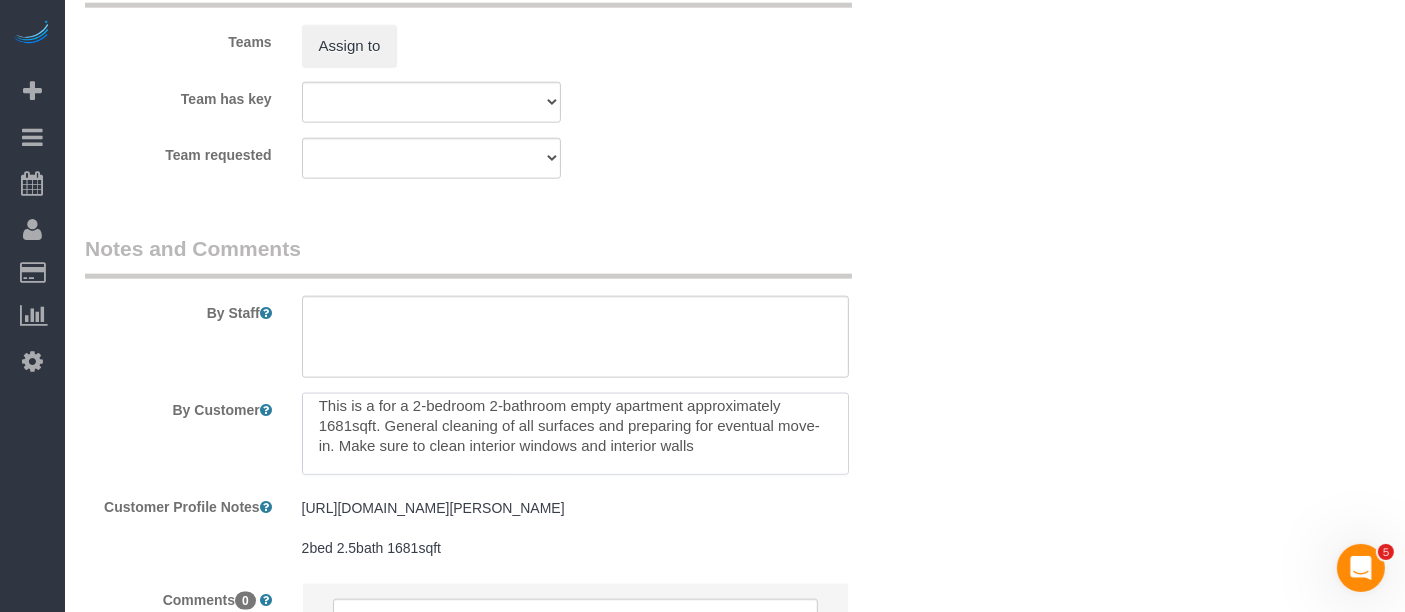 scroll, scrollTop: 0, scrollLeft: 0, axis: both 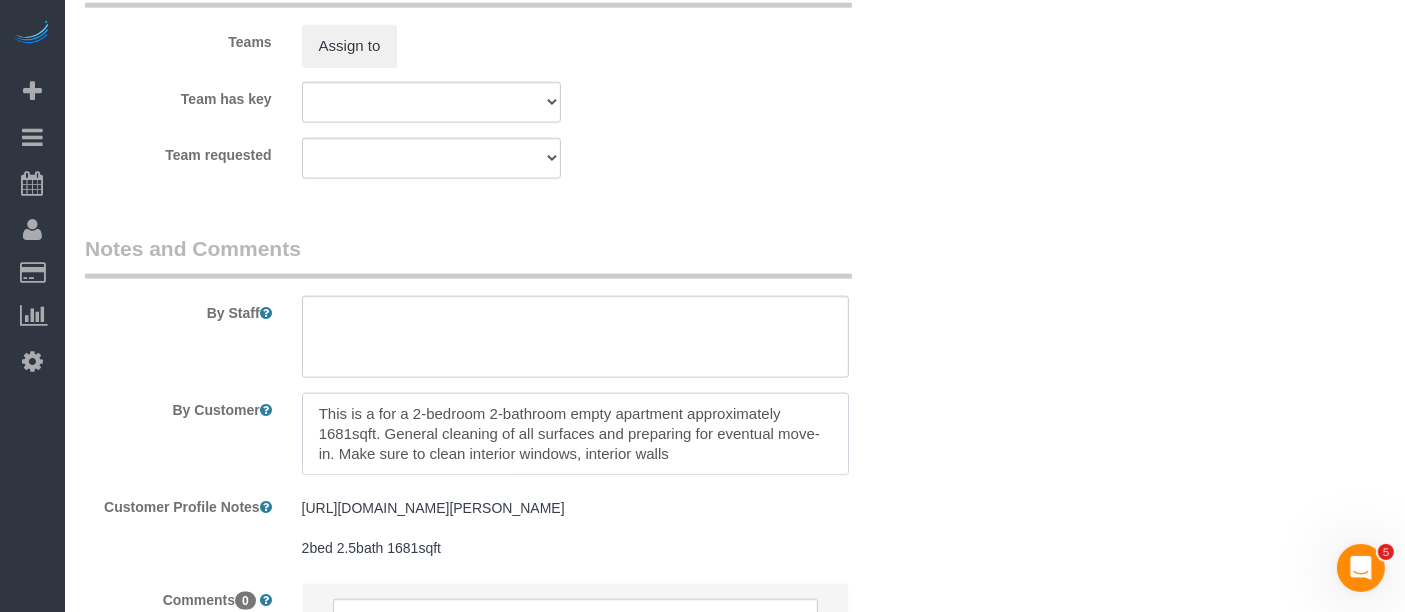 click at bounding box center [576, 434] 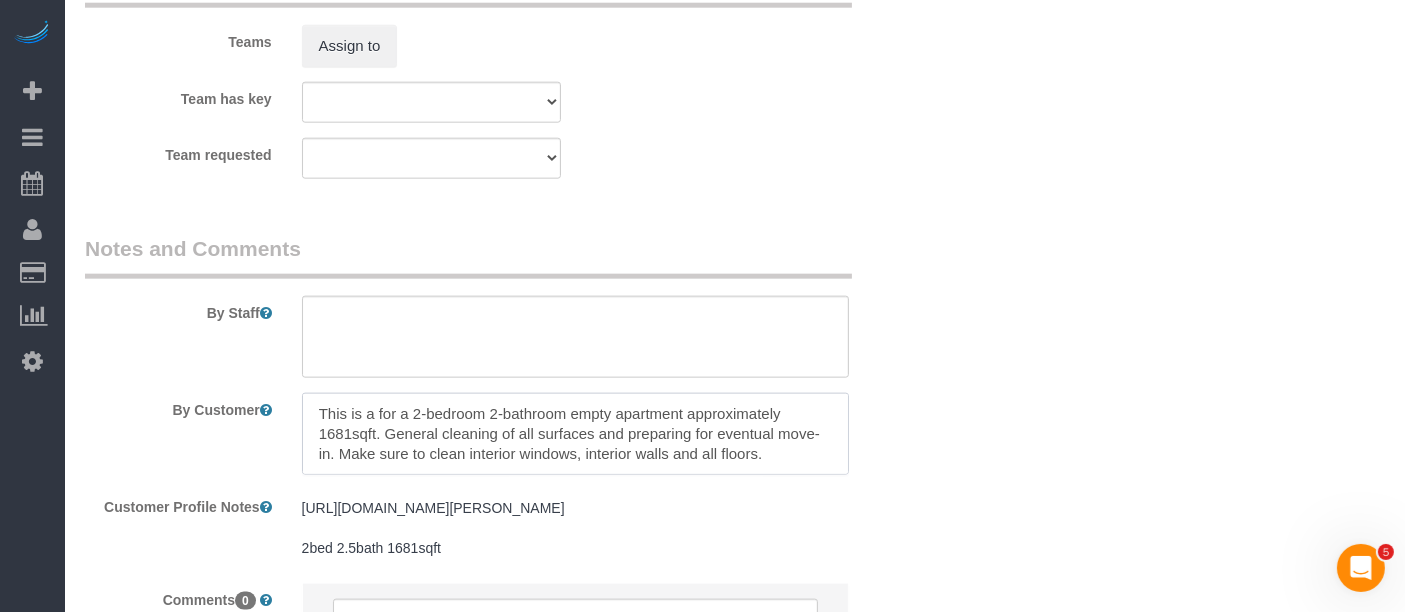 scroll, scrollTop: 111, scrollLeft: 0, axis: vertical 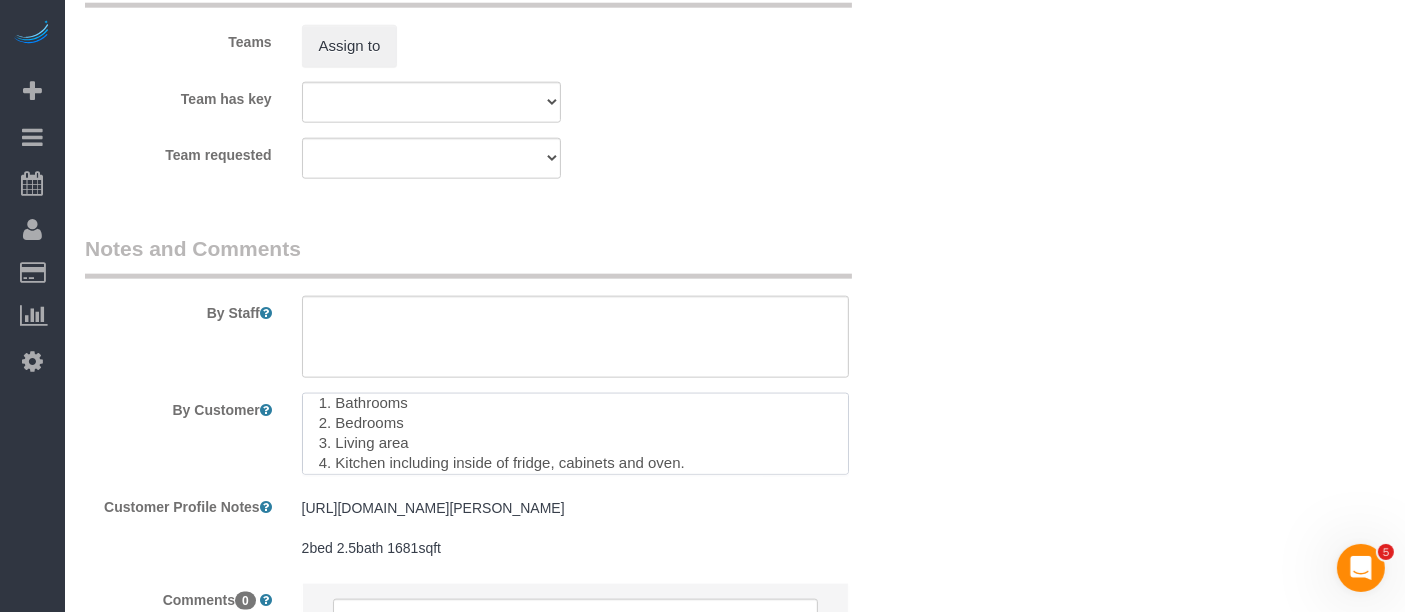 click at bounding box center (576, 434) 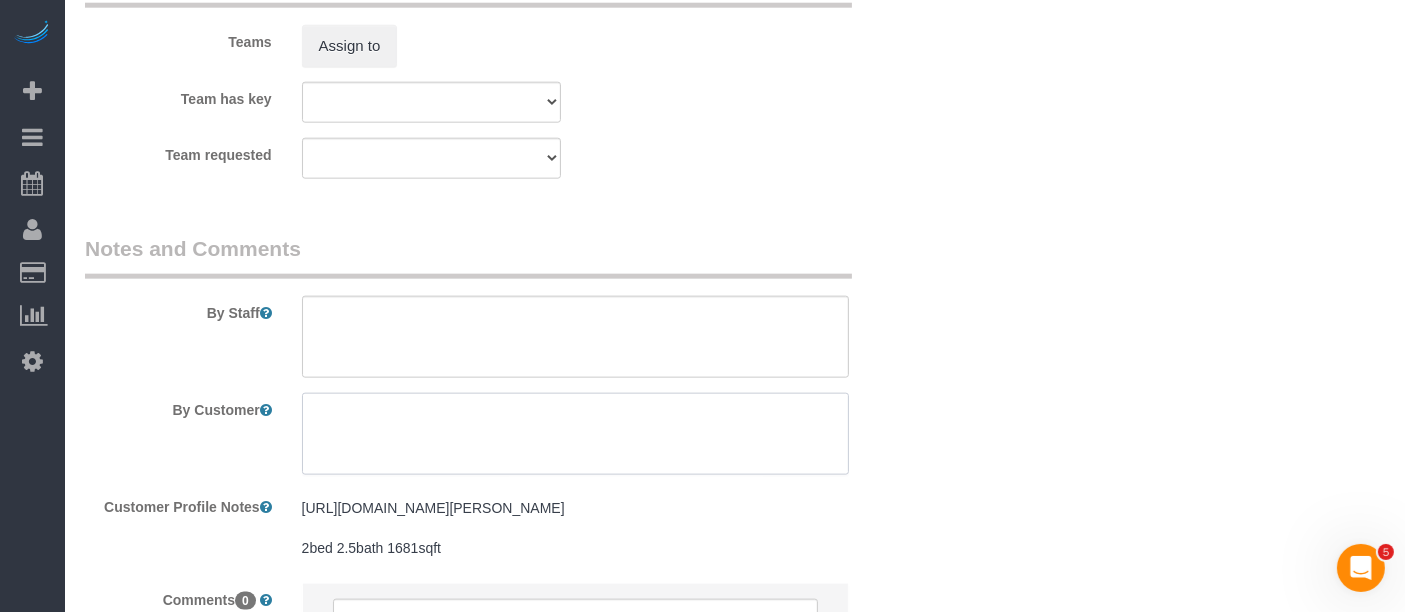 scroll, scrollTop: 0, scrollLeft: 0, axis: both 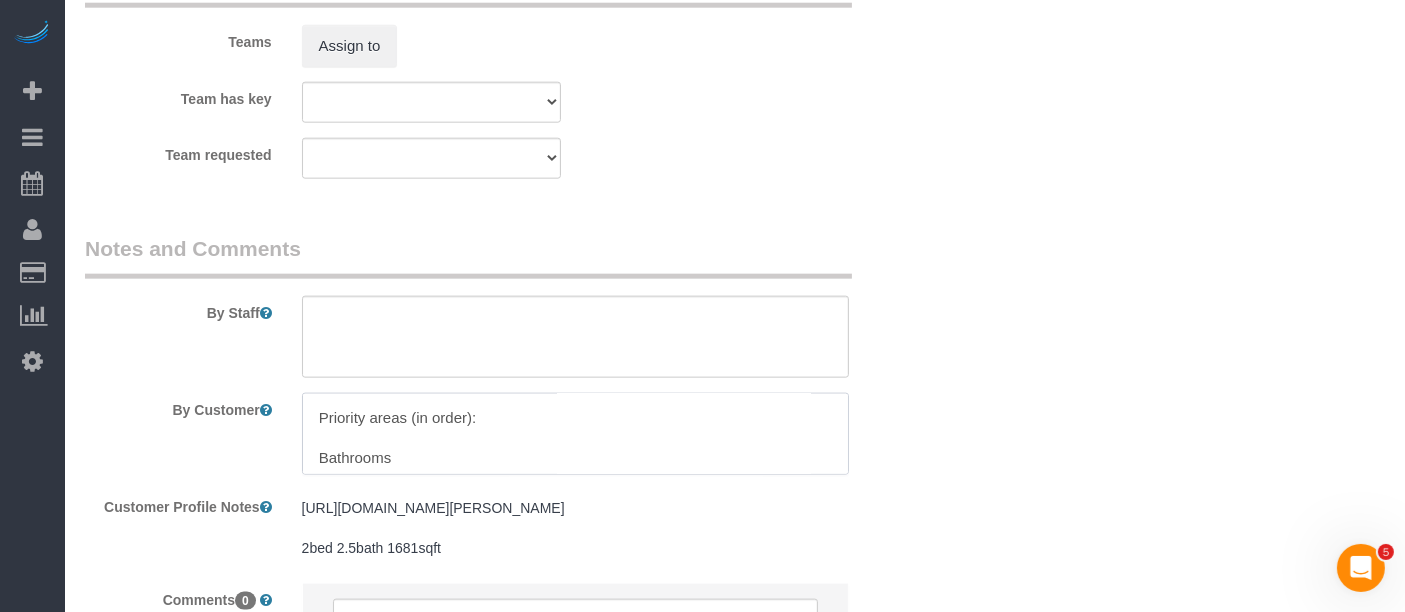 click at bounding box center [576, 434] 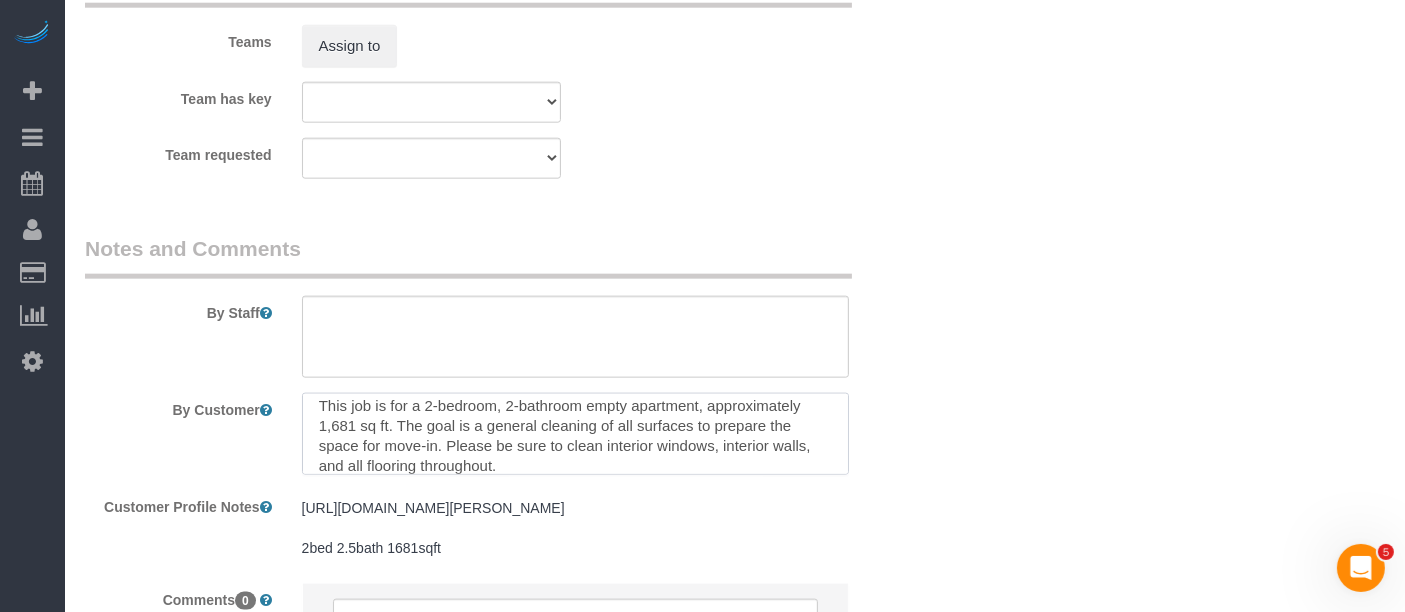 scroll, scrollTop: 0, scrollLeft: 0, axis: both 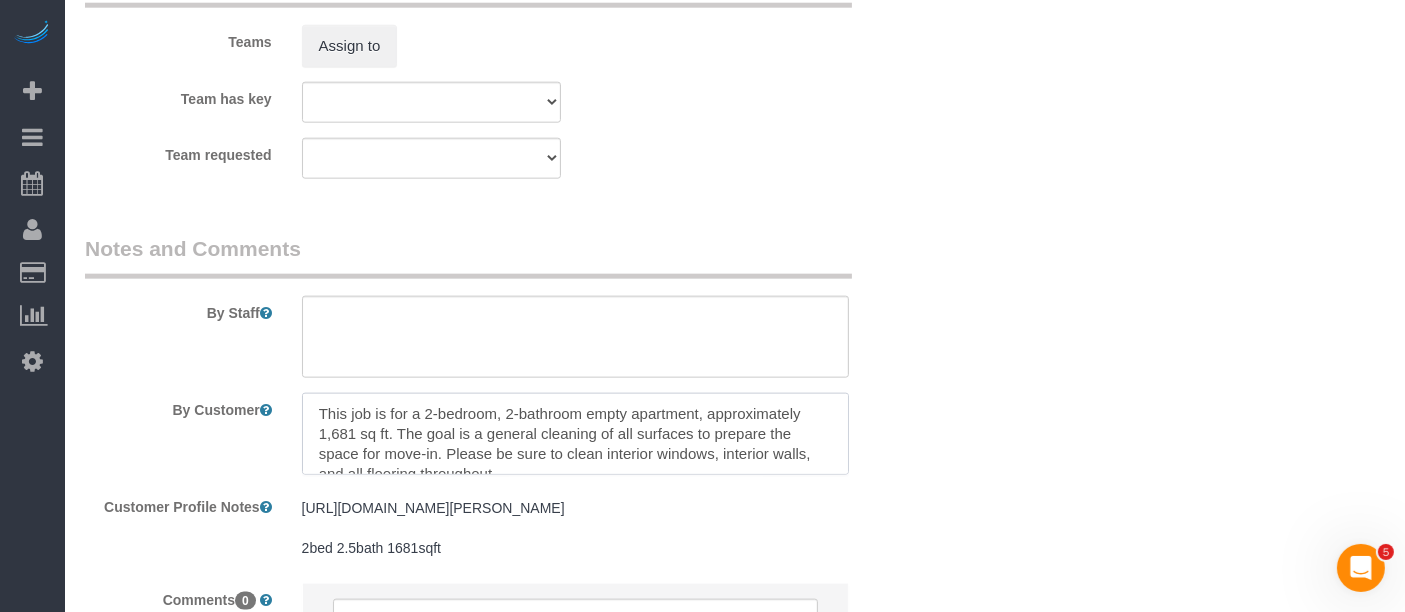 click at bounding box center (576, 434) 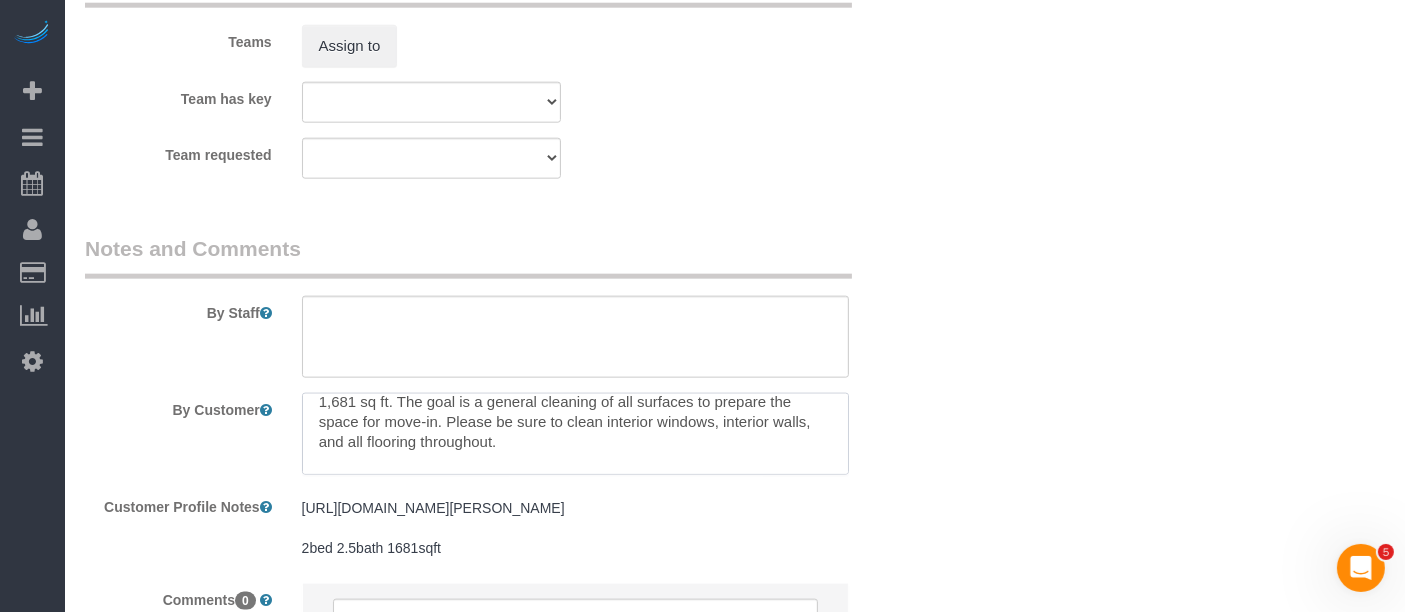 scroll, scrollTop: 0, scrollLeft: 0, axis: both 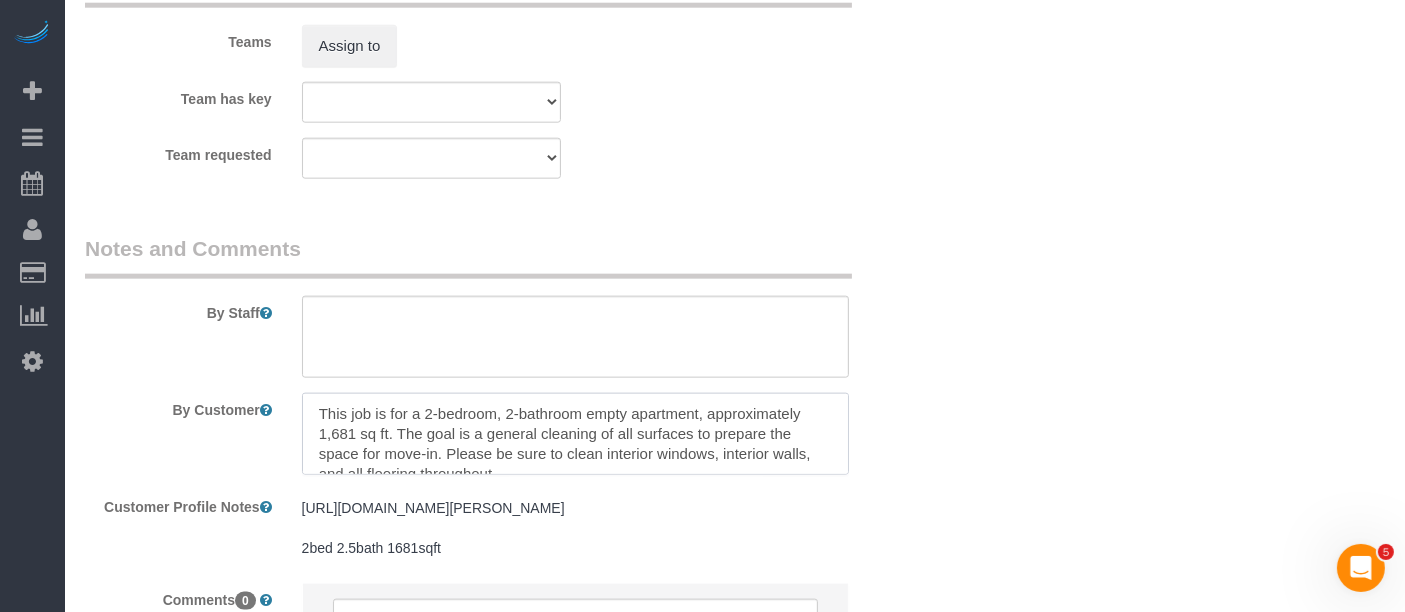 click at bounding box center (576, 434) 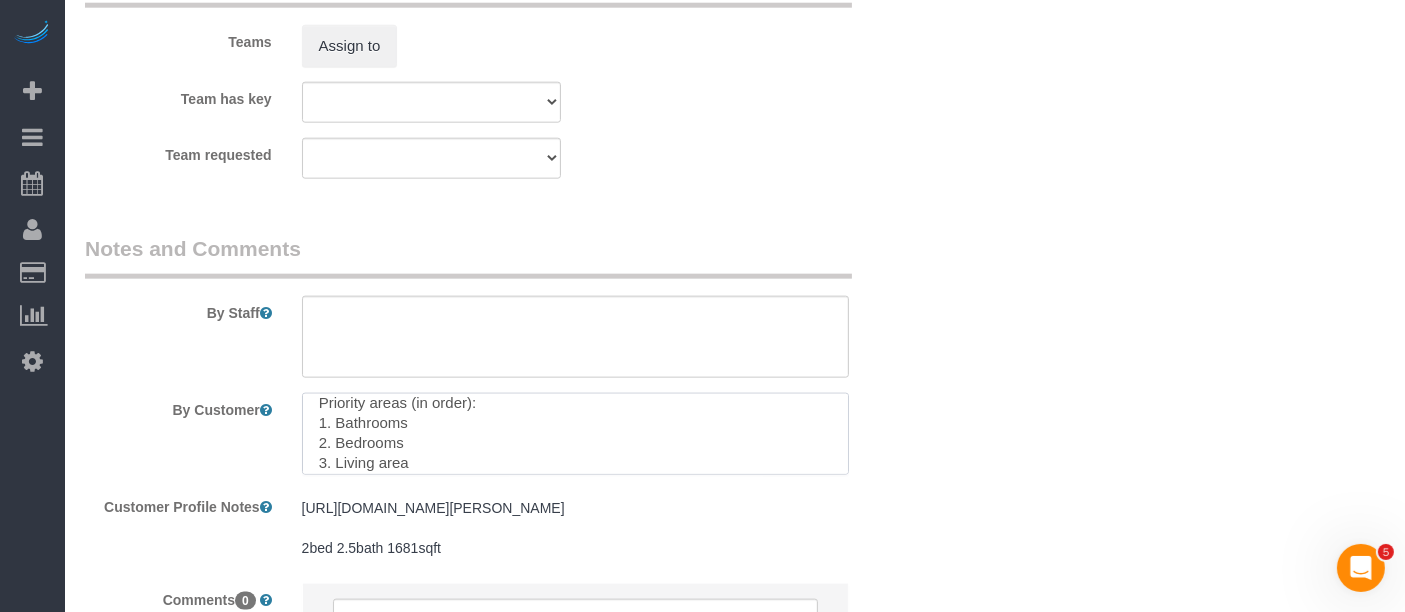 scroll, scrollTop: 139, scrollLeft: 0, axis: vertical 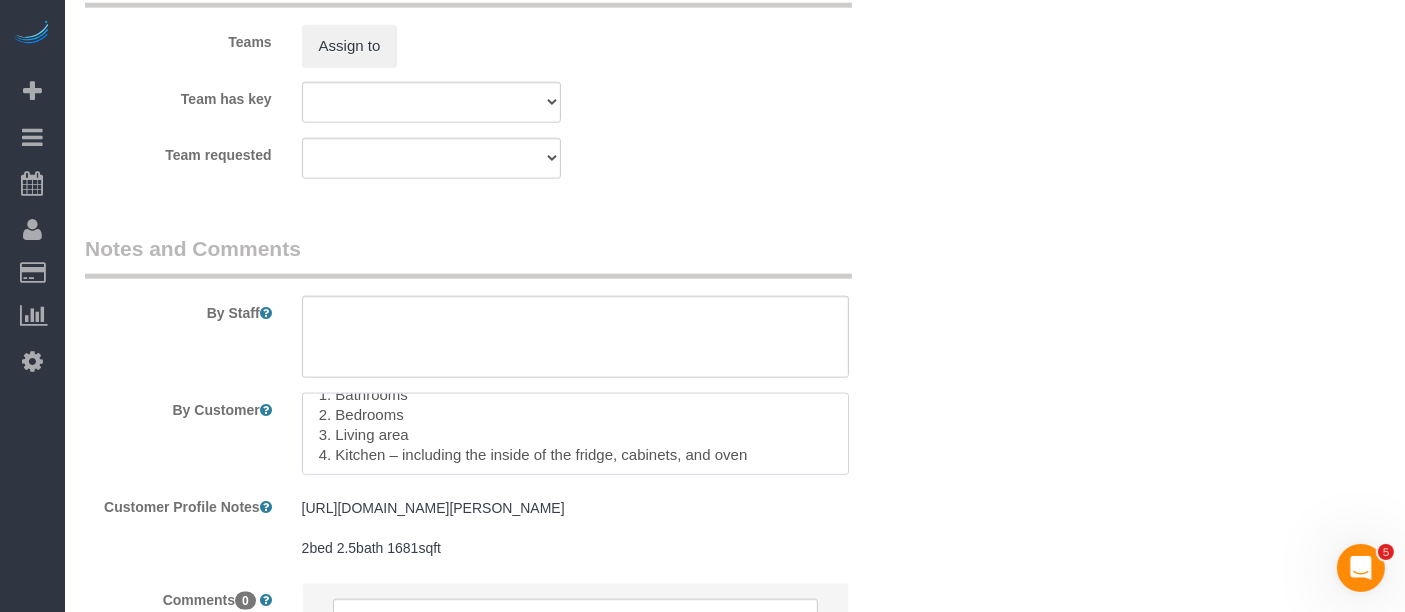 click at bounding box center [576, 434] 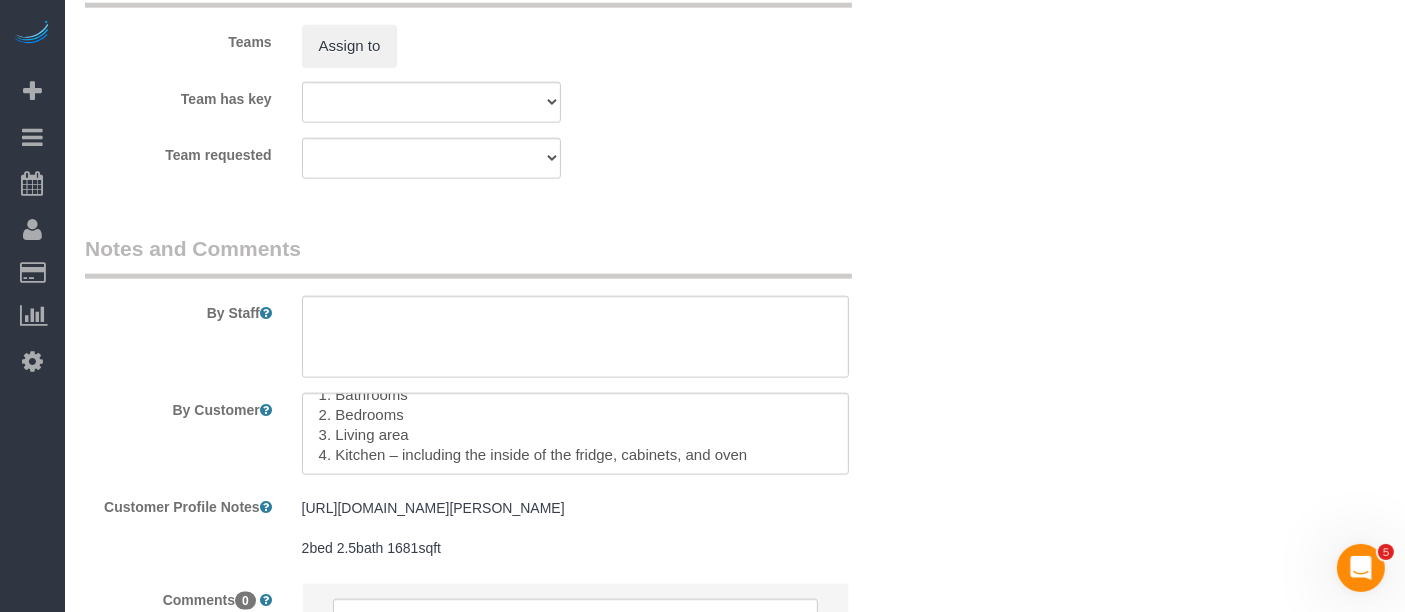 click on "Who
Email
rick.devos@gmail.com
Name *
Rick
DeVos
new customer
Big Apartment - Hourly
Team Job - 2 Cleaners
Where
Address
565 Broome Street, Apt. N12C
New York
AK
AL
AR
AZ
CA
CO
CT
DC
DE
FL
GA
HI
IA
ID
IL
IN
KS
KY
LA
MA
MD
ME
MI
MN
MO" at bounding box center [735, -742] 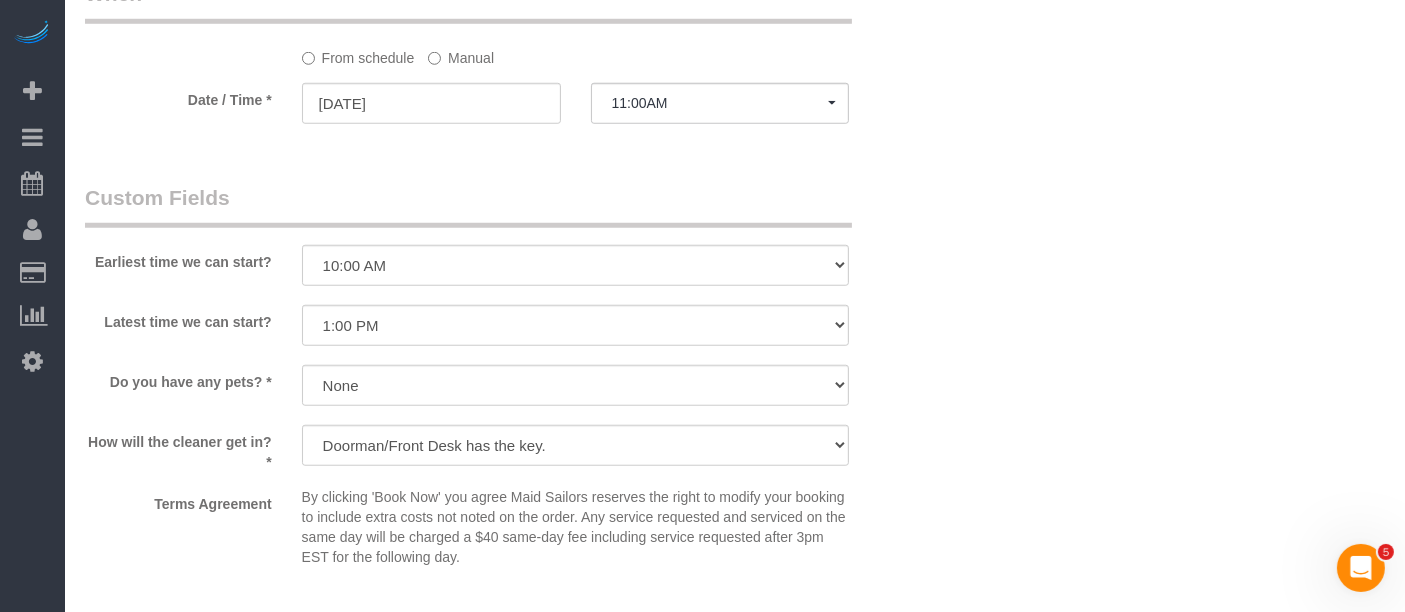 scroll, scrollTop: 1444, scrollLeft: 0, axis: vertical 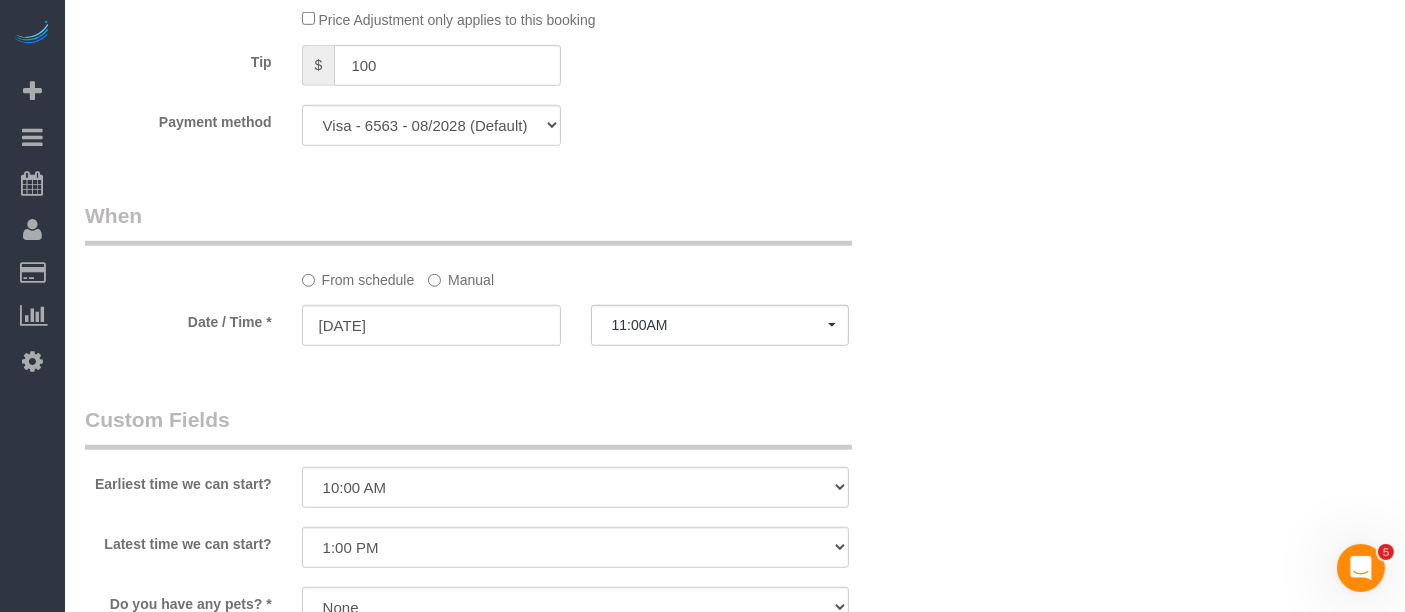 click on "Manual" 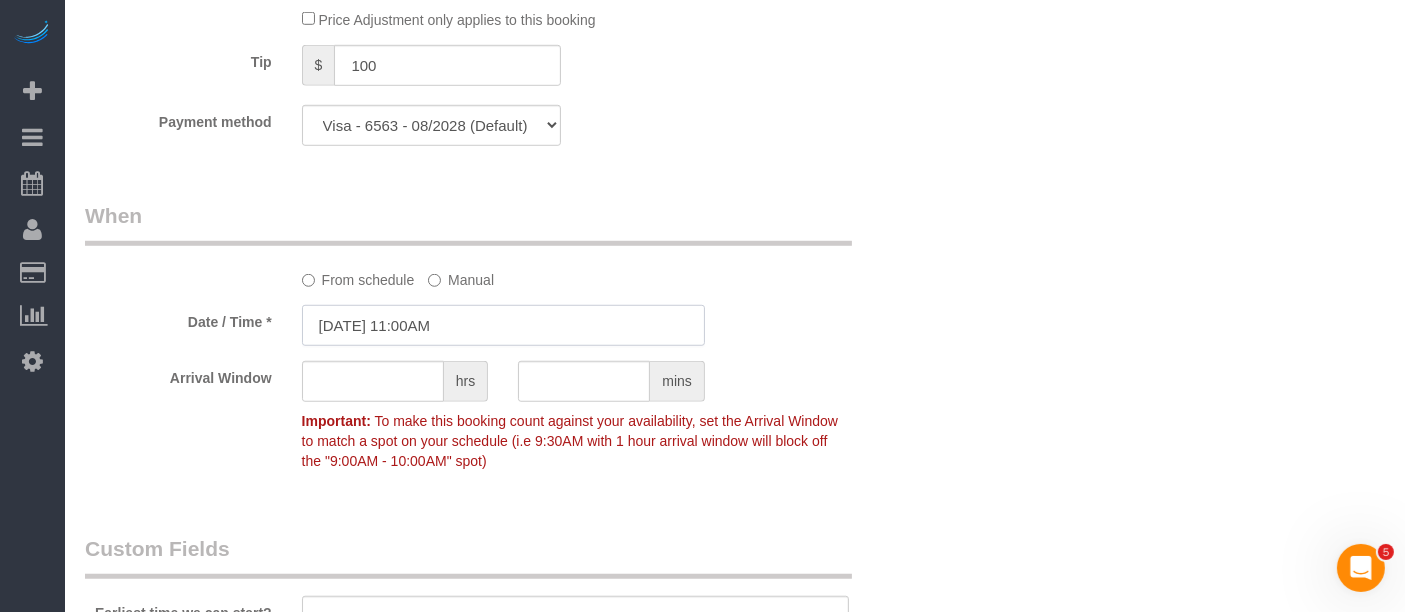 click on "07/09/2025 11:00AM" at bounding box center [503, 325] 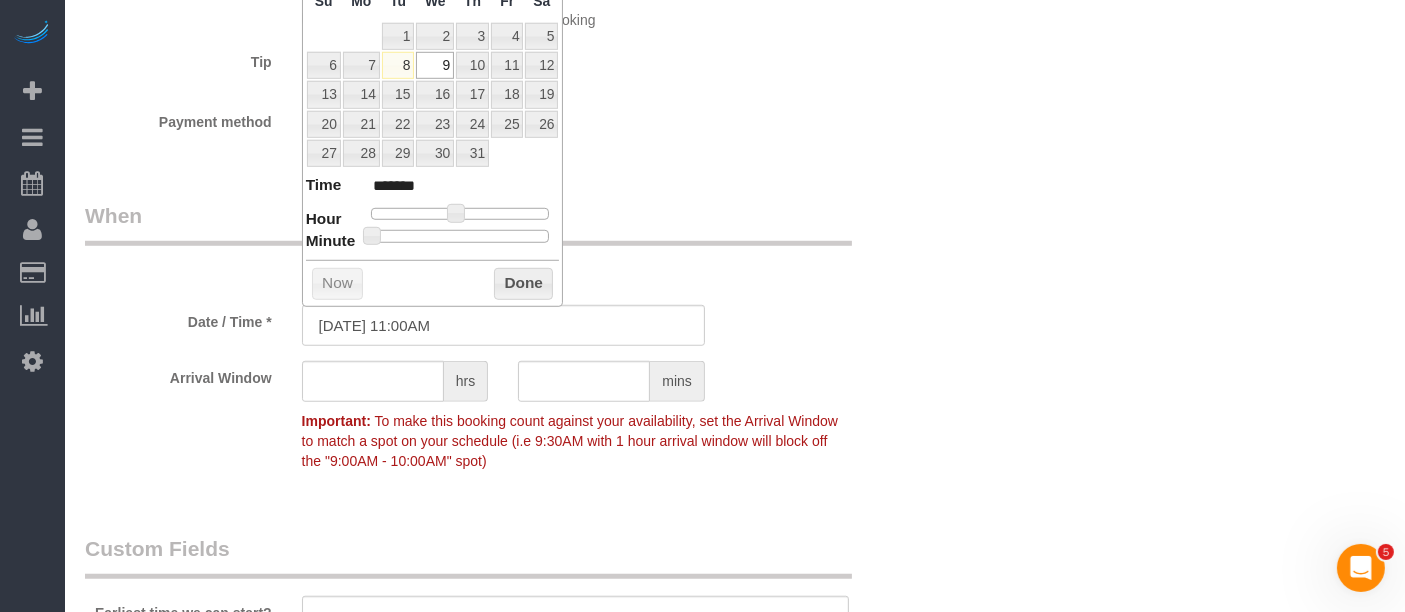 type on "07/09/2025 8:00AM" 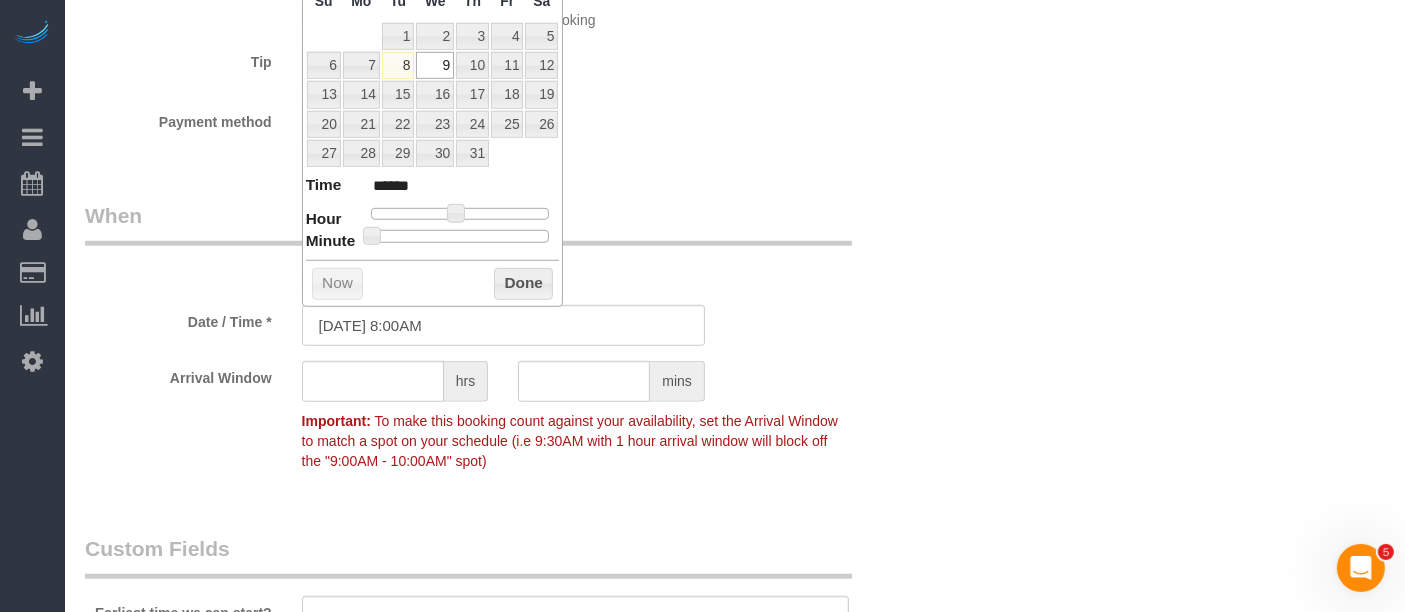 click at bounding box center [460, 214] 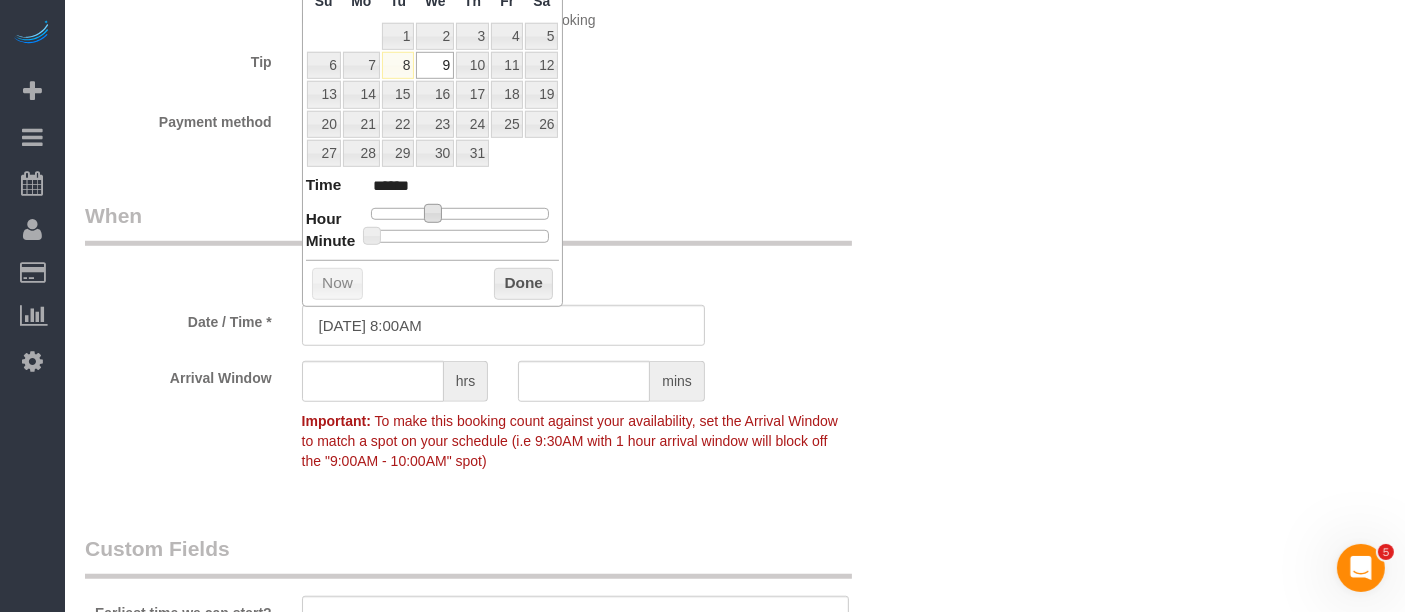 type on "07/09/2025 9:00AM" 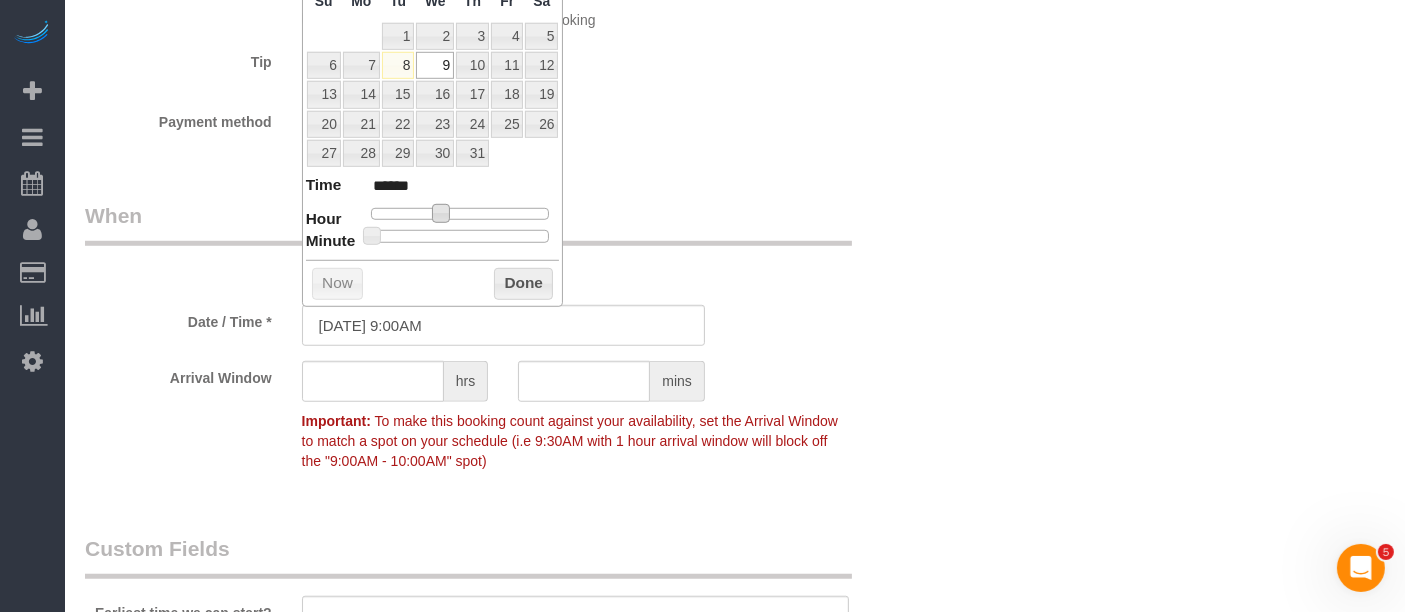 type on "07/09/2025 9:30AM" 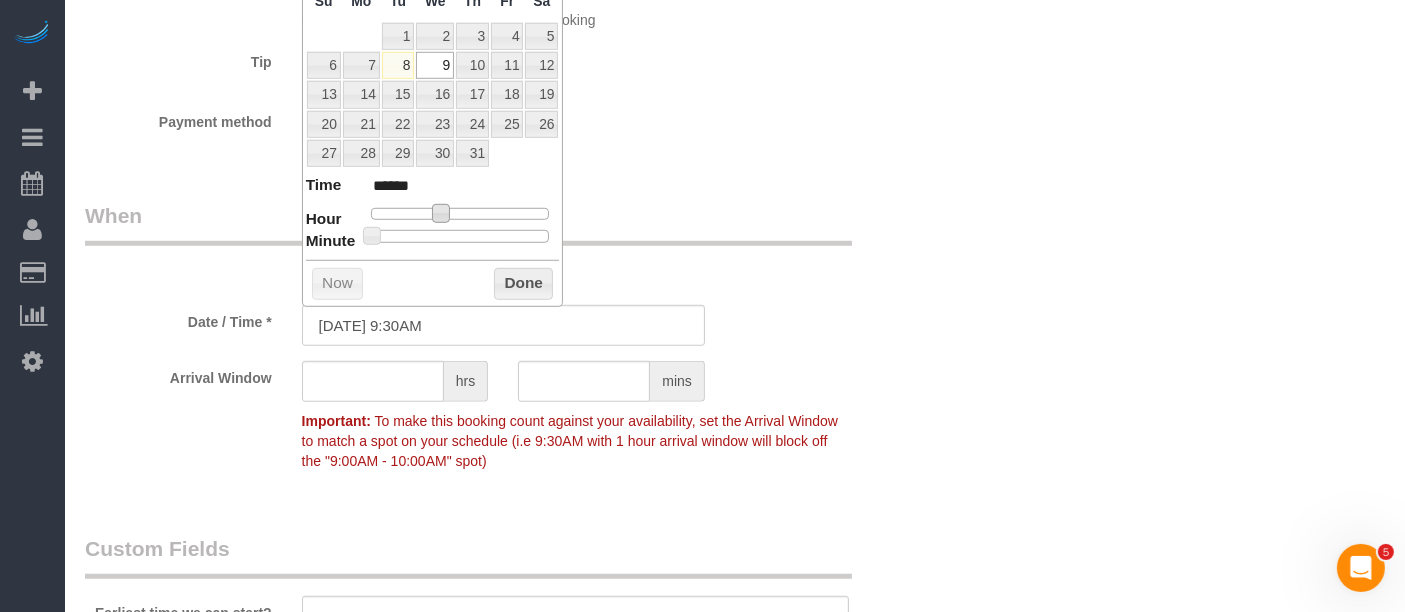 click at bounding box center (460, 236) 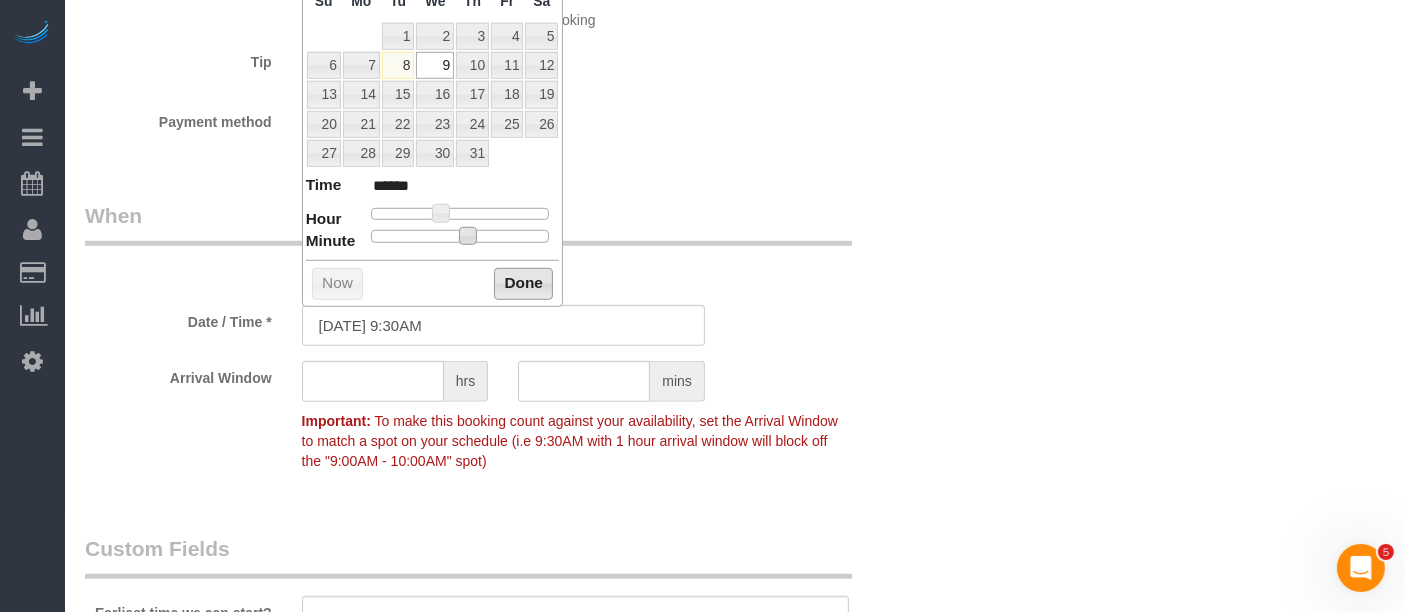 click on "Done" at bounding box center [523, 284] 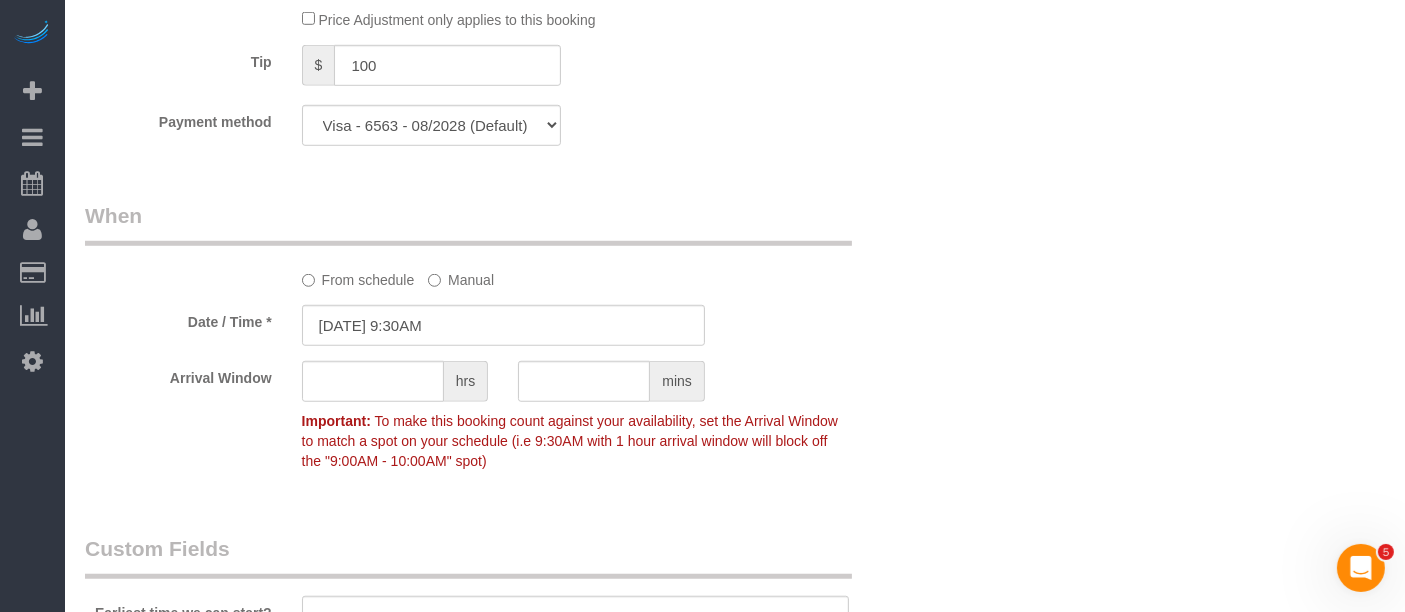 click on "From schedule
Manual" 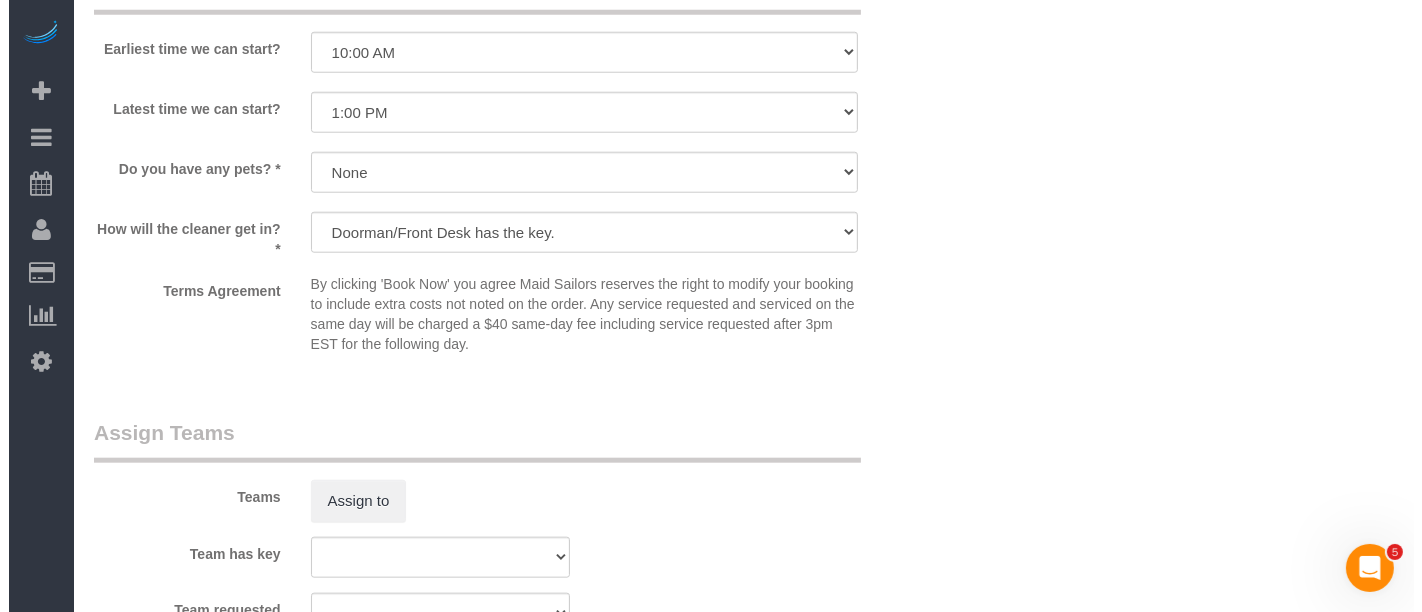 scroll, scrollTop: 2222, scrollLeft: 0, axis: vertical 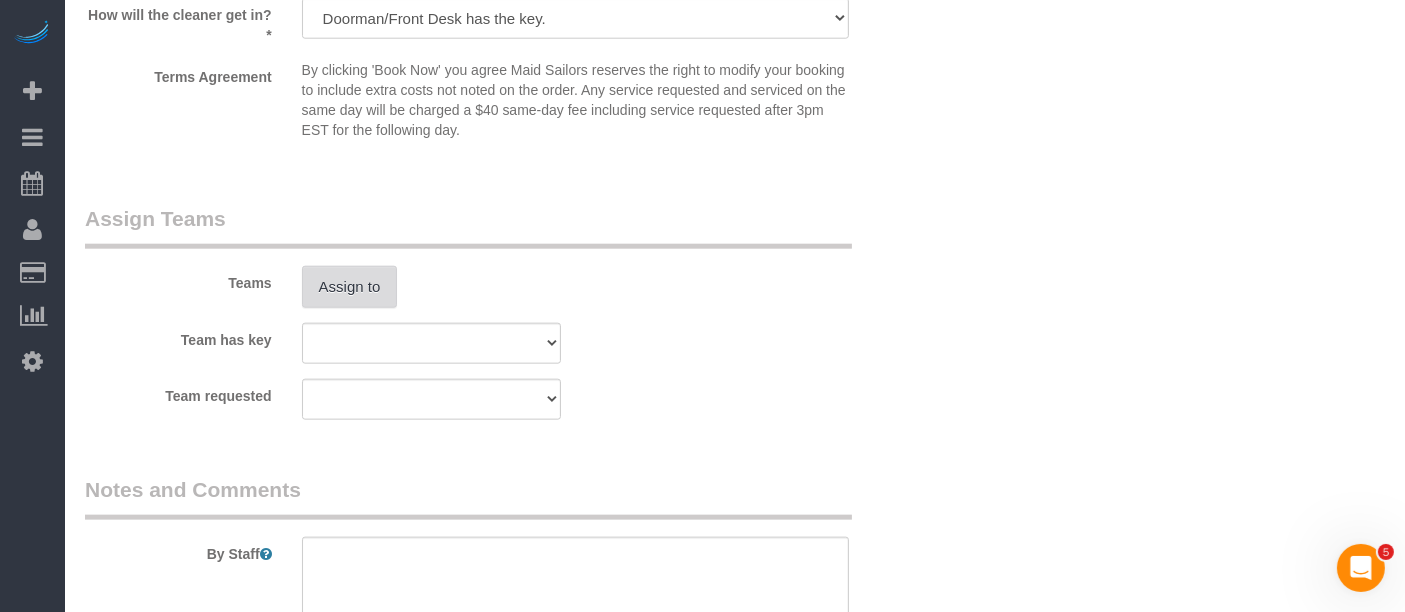click on "Assign to" at bounding box center (350, 287) 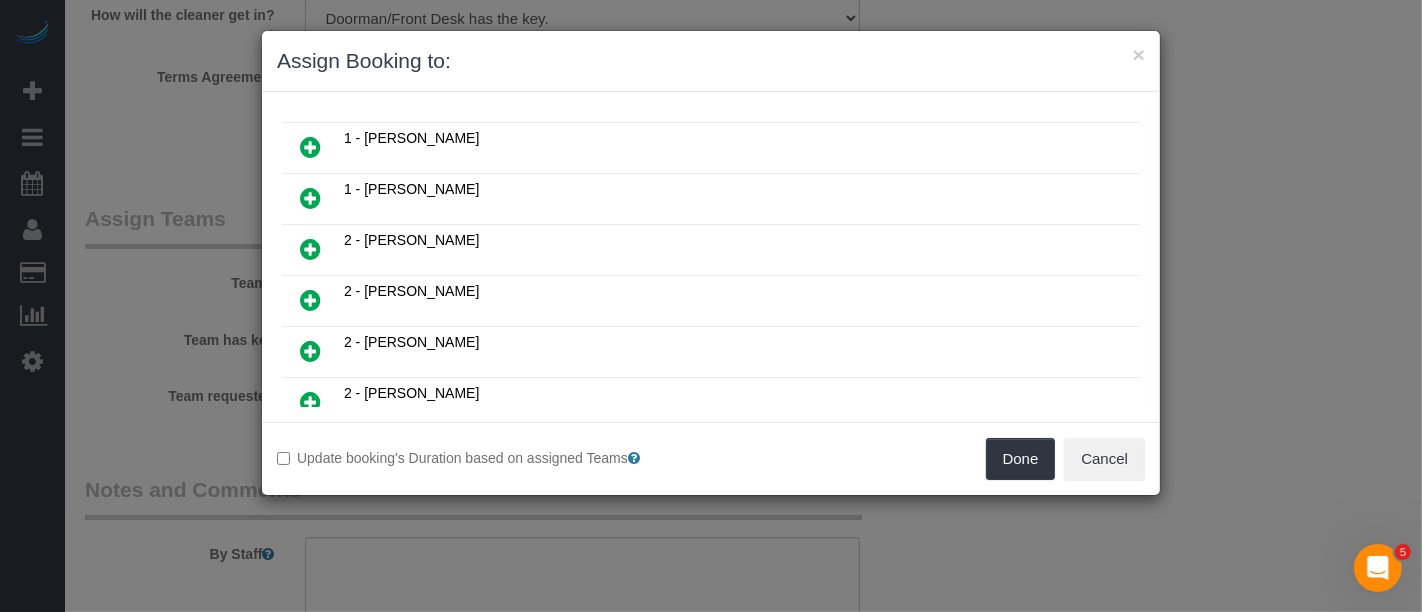 scroll, scrollTop: 333, scrollLeft: 0, axis: vertical 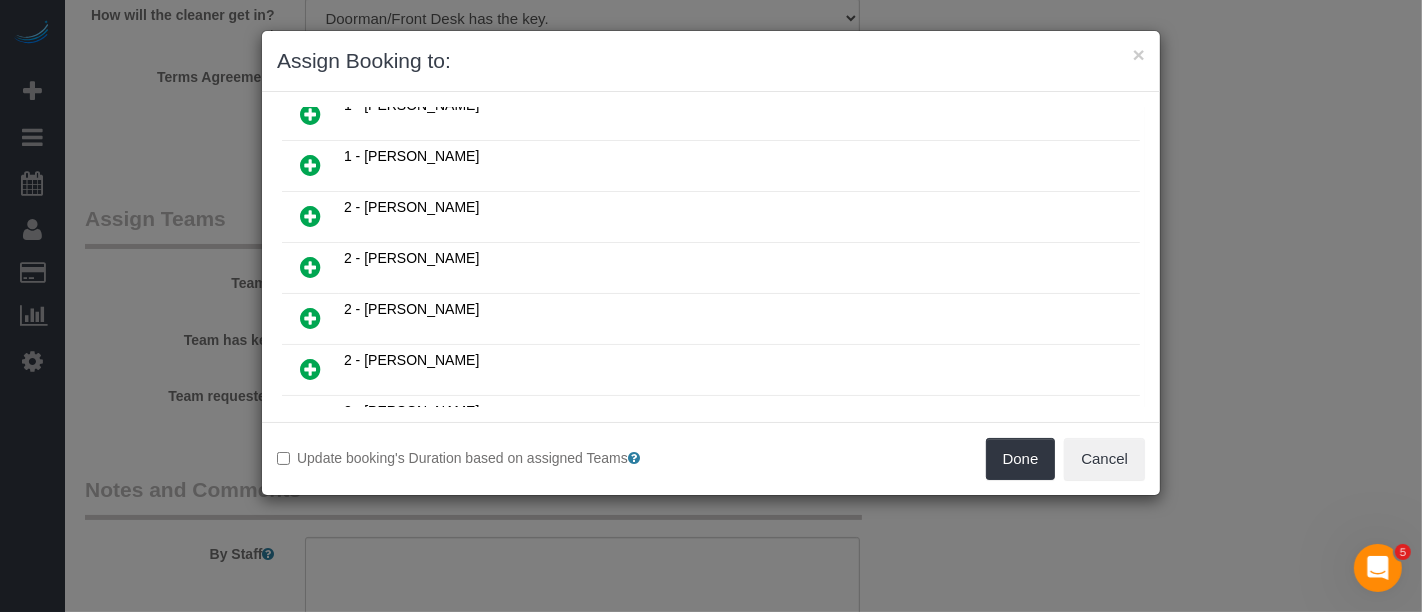 click at bounding box center [310, 369] 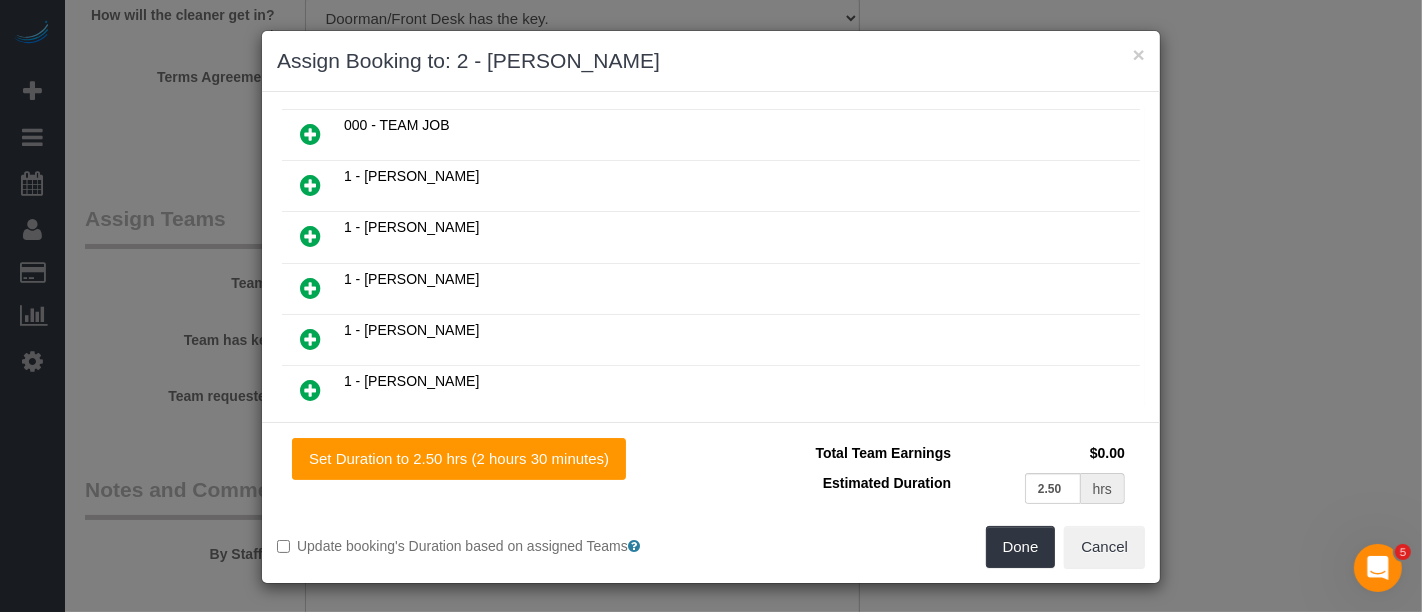 scroll, scrollTop: 378, scrollLeft: 0, axis: vertical 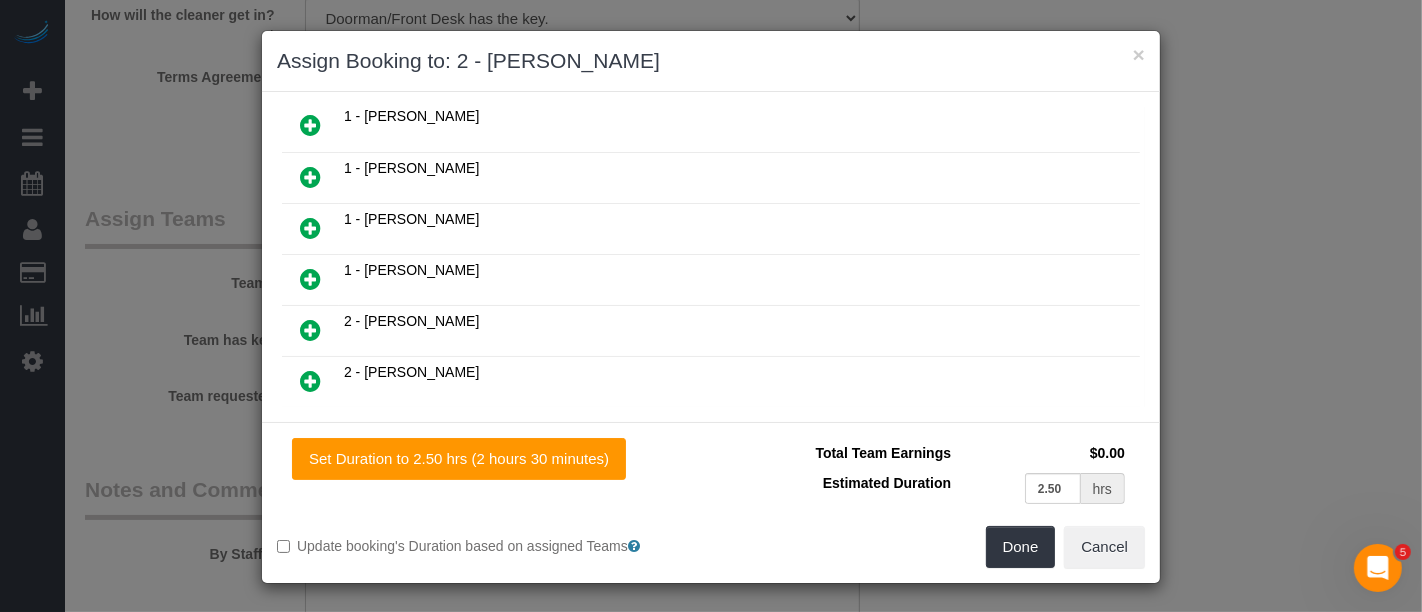 click at bounding box center [310, 228] 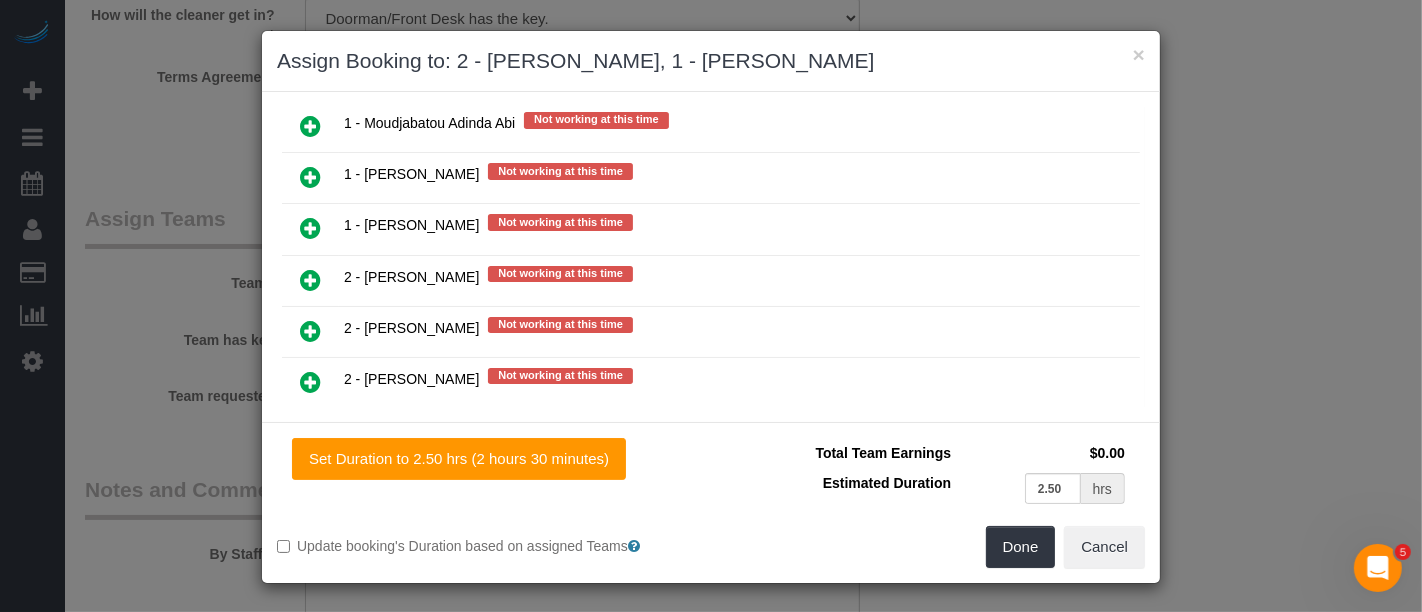 scroll, scrollTop: 2205, scrollLeft: 0, axis: vertical 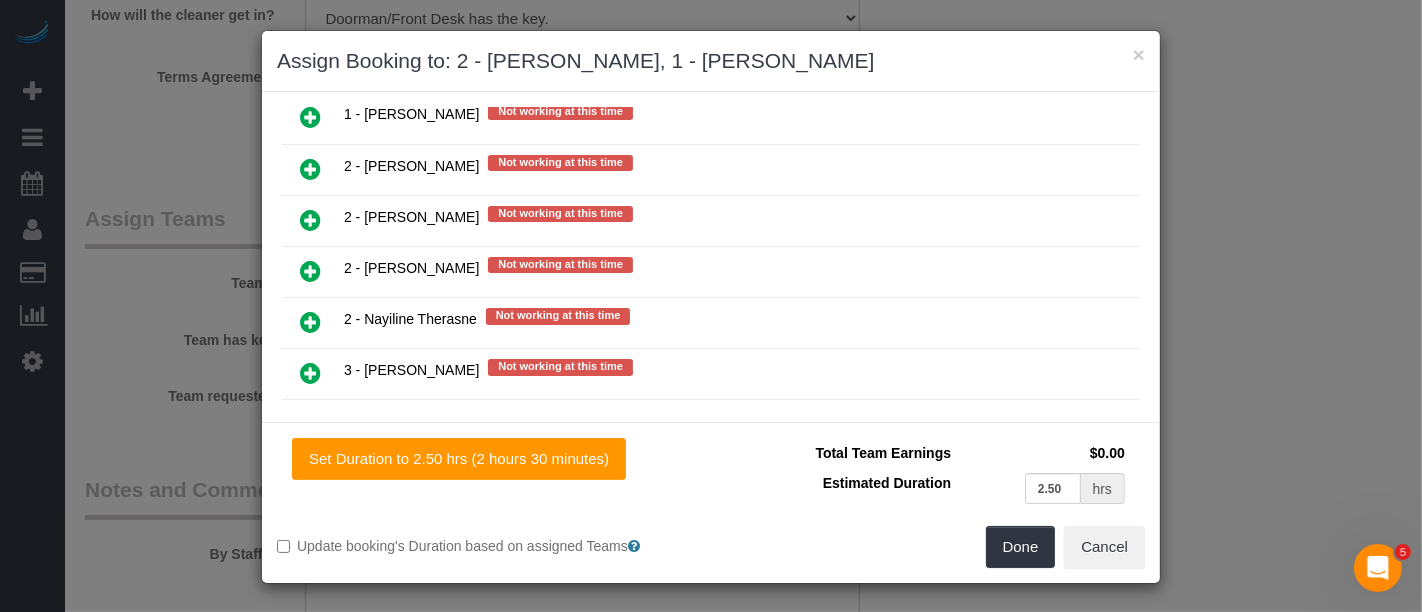 click at bounding box center [310, 475] 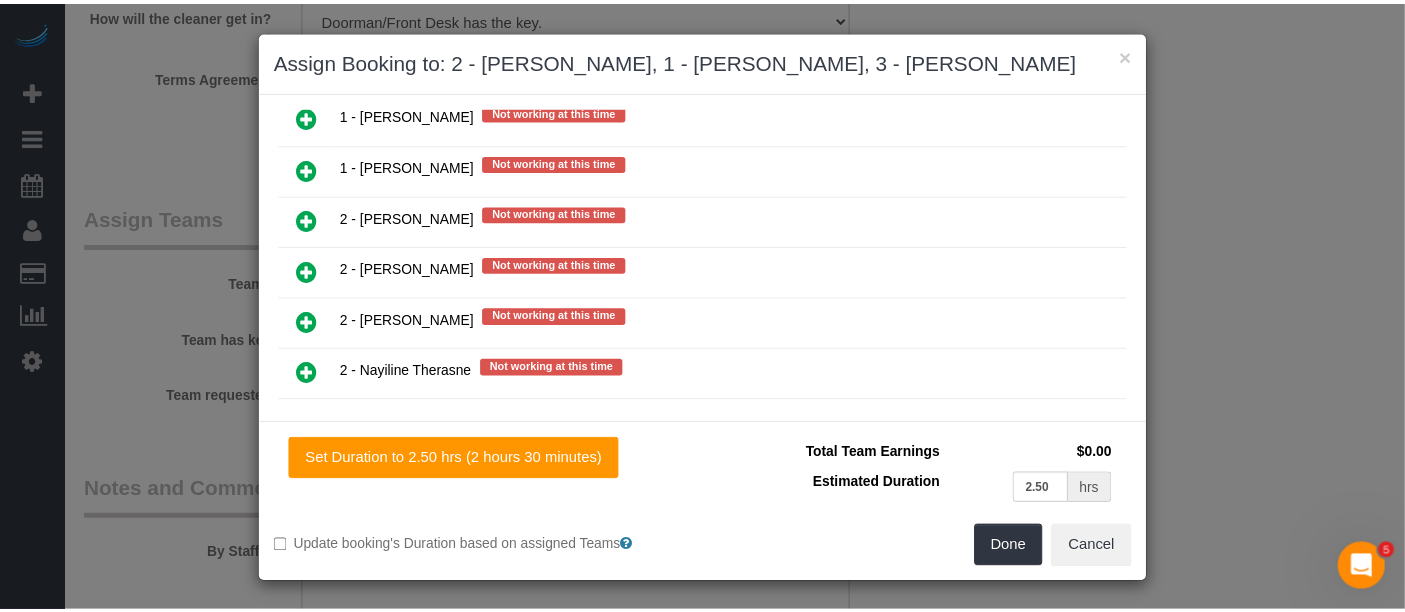 scroll, scrollTop: 2254, scrollLeft: 0, axis: vertical 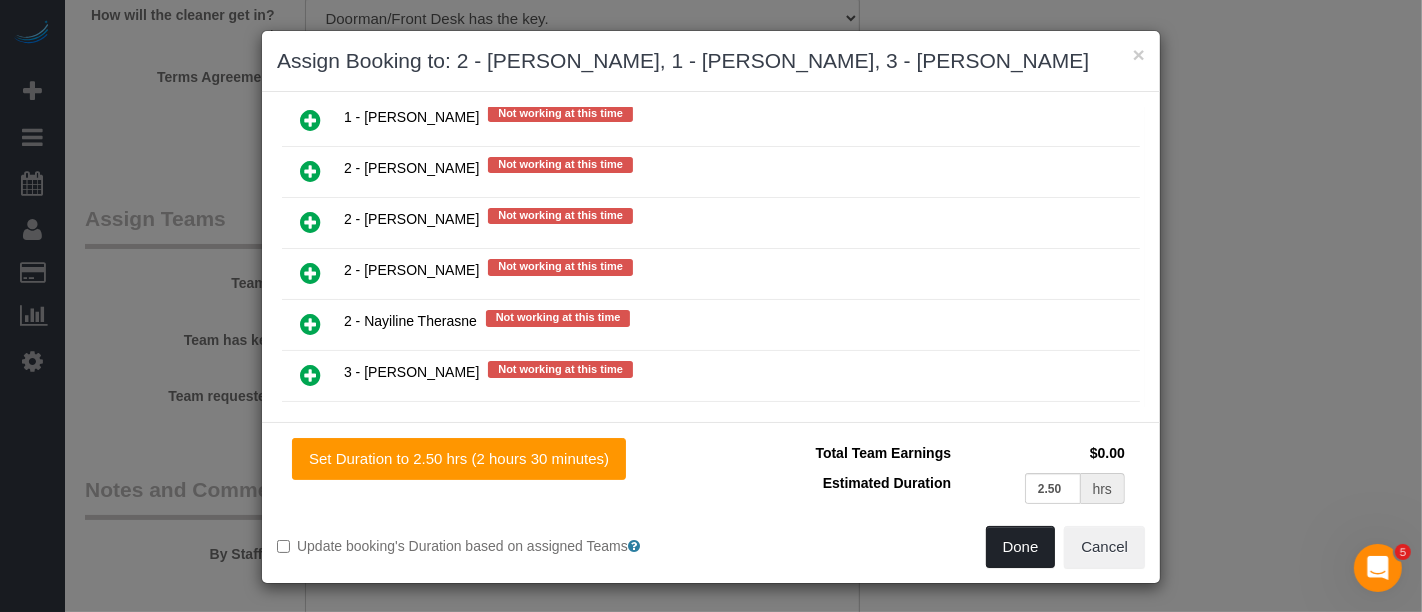 click on "Done" at bounding box center (1021, 547) 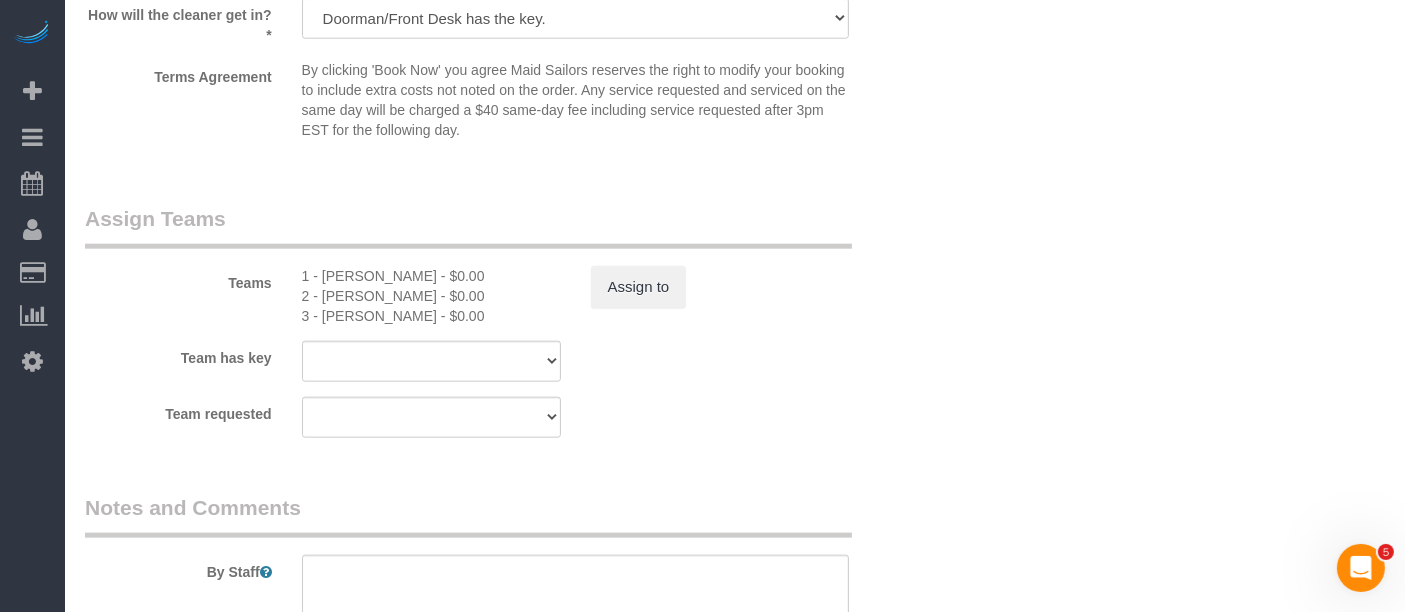 click on "Who
Email
rick.devos@gmail.com
Name *
Rick
DeVos
new customer
Big Apartment - Hourly
Team Job - 2 Cleaners
Where
Address
565 Broome Street, Apt. N12C
New York
AK
AL
AR
AZ
CA
CO
CT
DC
DE
FL
GA
HI
IA
ID
IL
IN
KS
KY
LA
MA
MD
ME
MI
MN
MO" at bounding box center (735, -557) 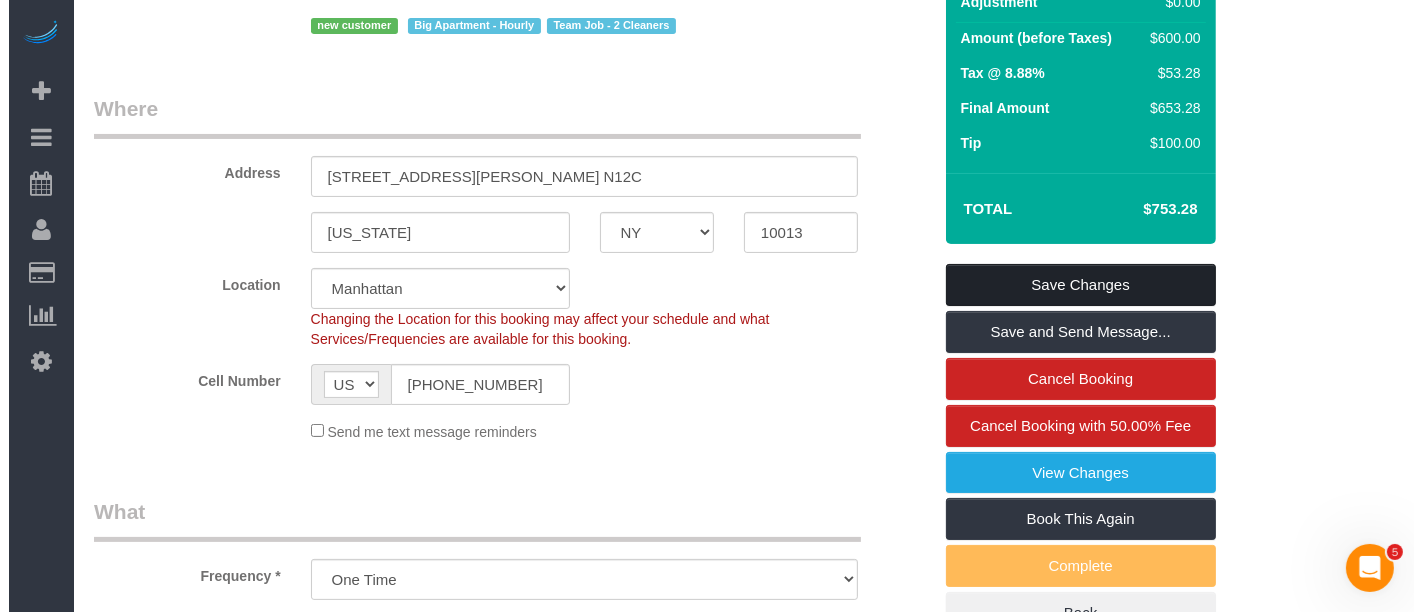 scroll, scrollTop: 278, scrollLeft: 0, axis: vertical 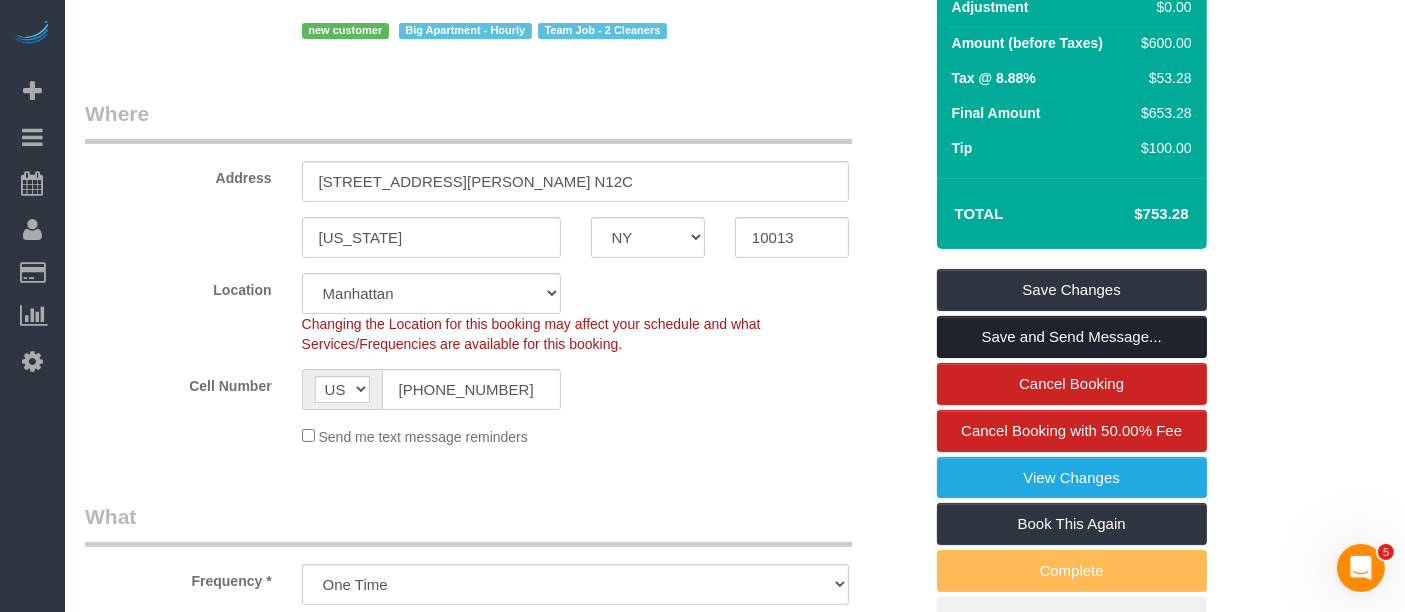 click on "Save and Send Message..." at bounding box center (1072, 337) 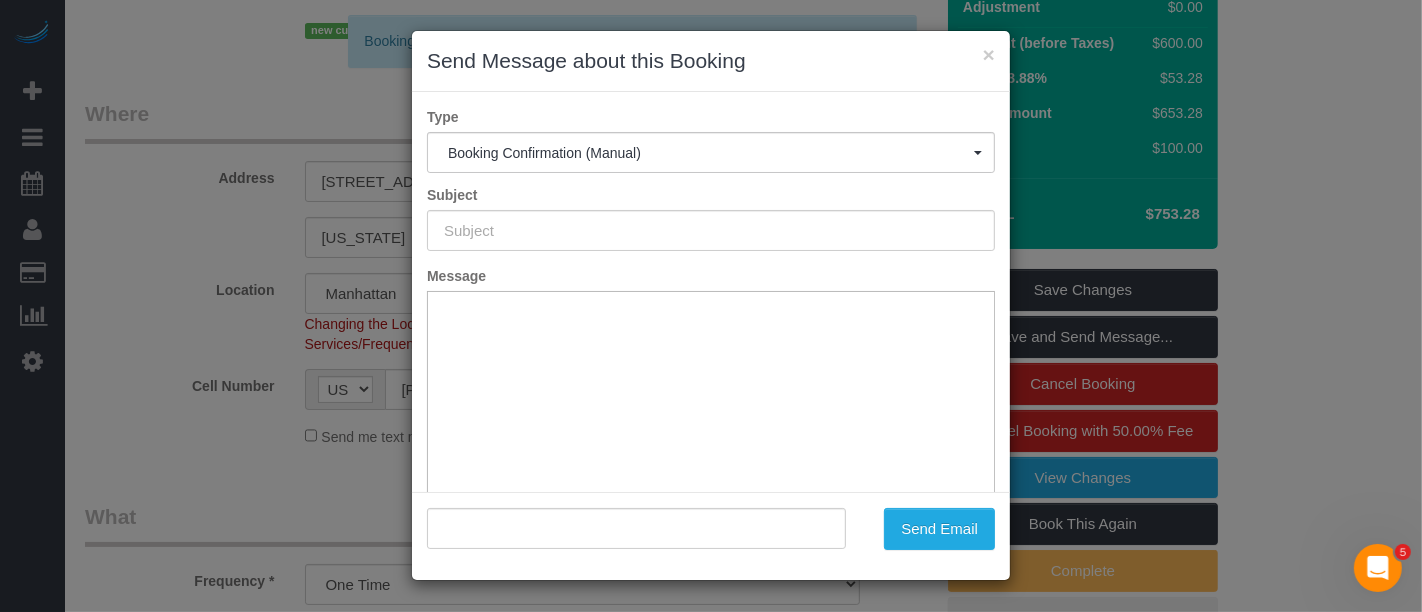 type on "Cleaning Confirmed for 07/09/2025 at 9:30am" 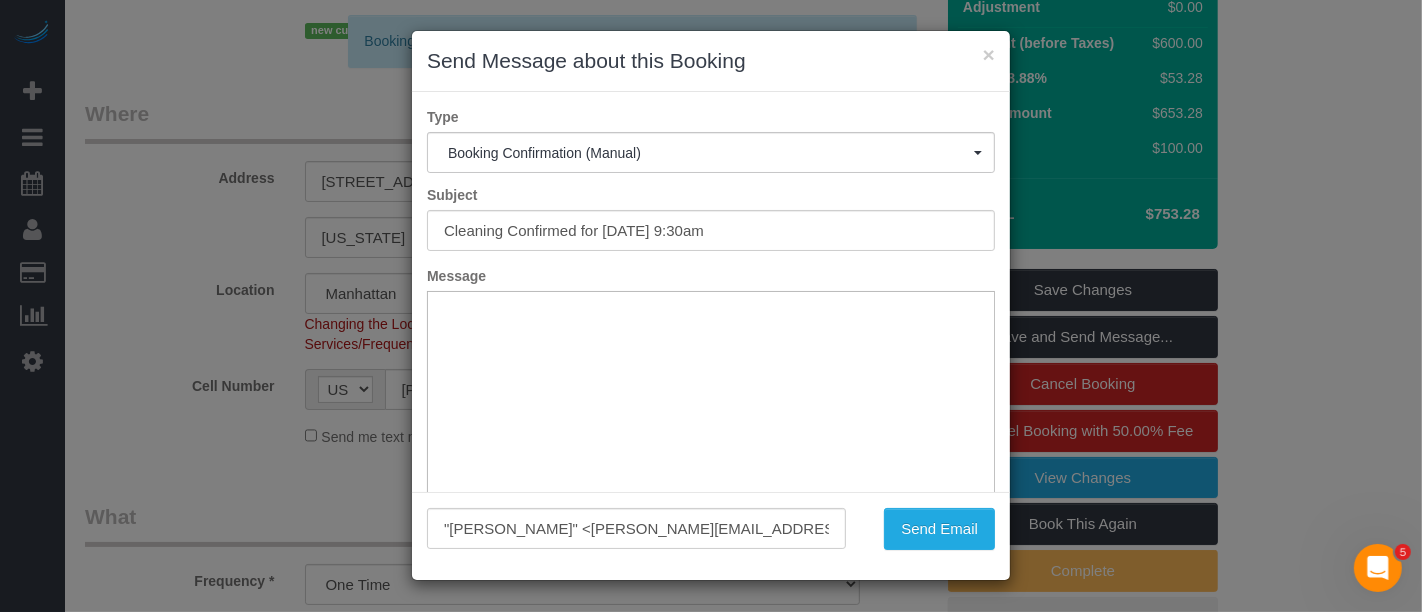 scroll, scrollTop: 0, scrollLeft: 0, axis: both 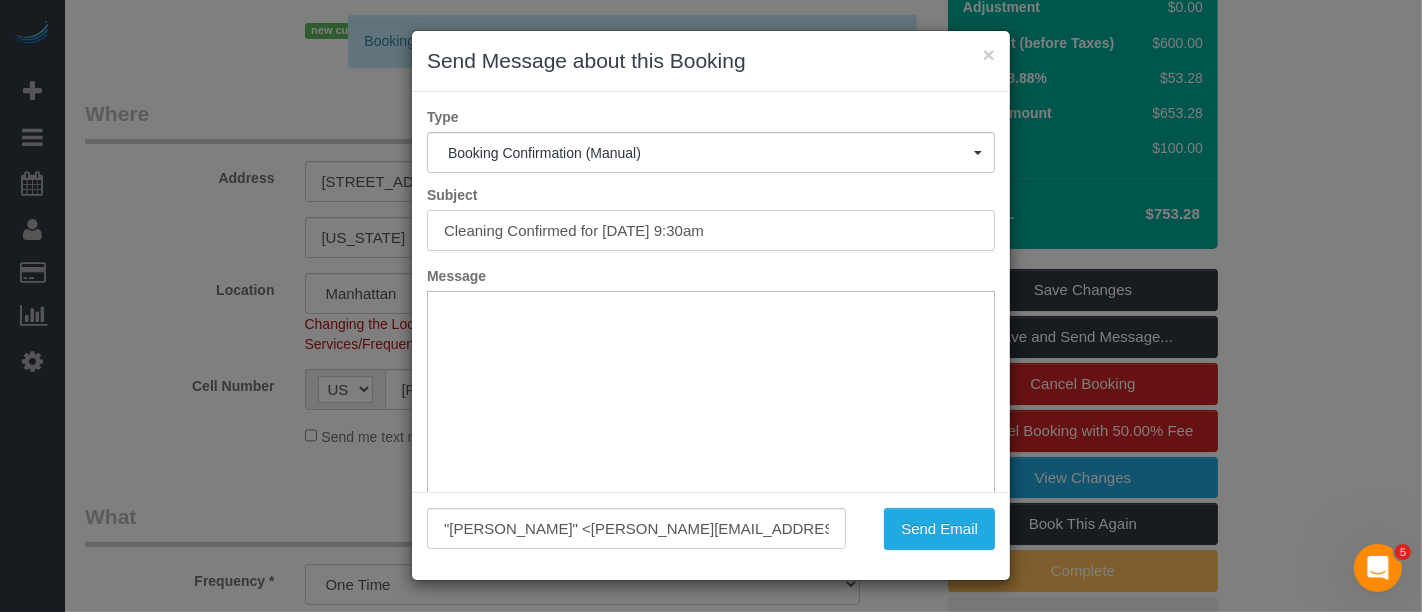 click on "Cleaning Confirmed for 07/09/2025 at 9:30am" at bounding box center (711, 230) 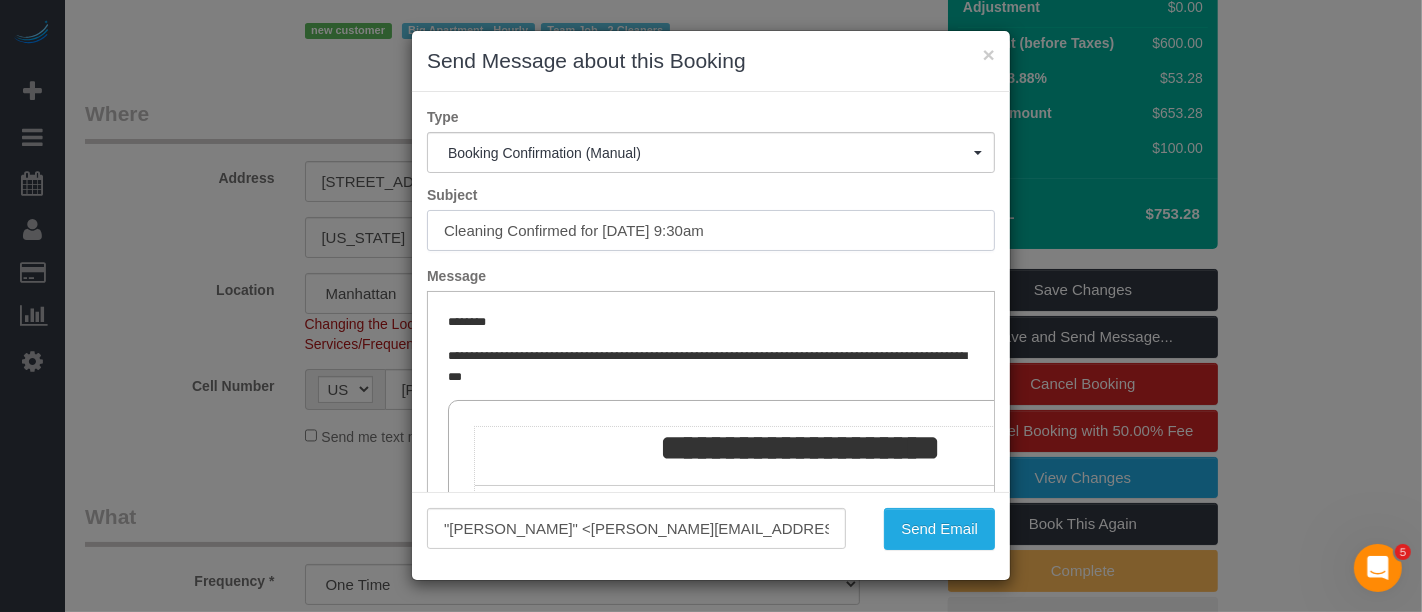 click on "Cleaning Confirmed for 07/09/2025 at 9:30am" at bounding box center [711, 230] 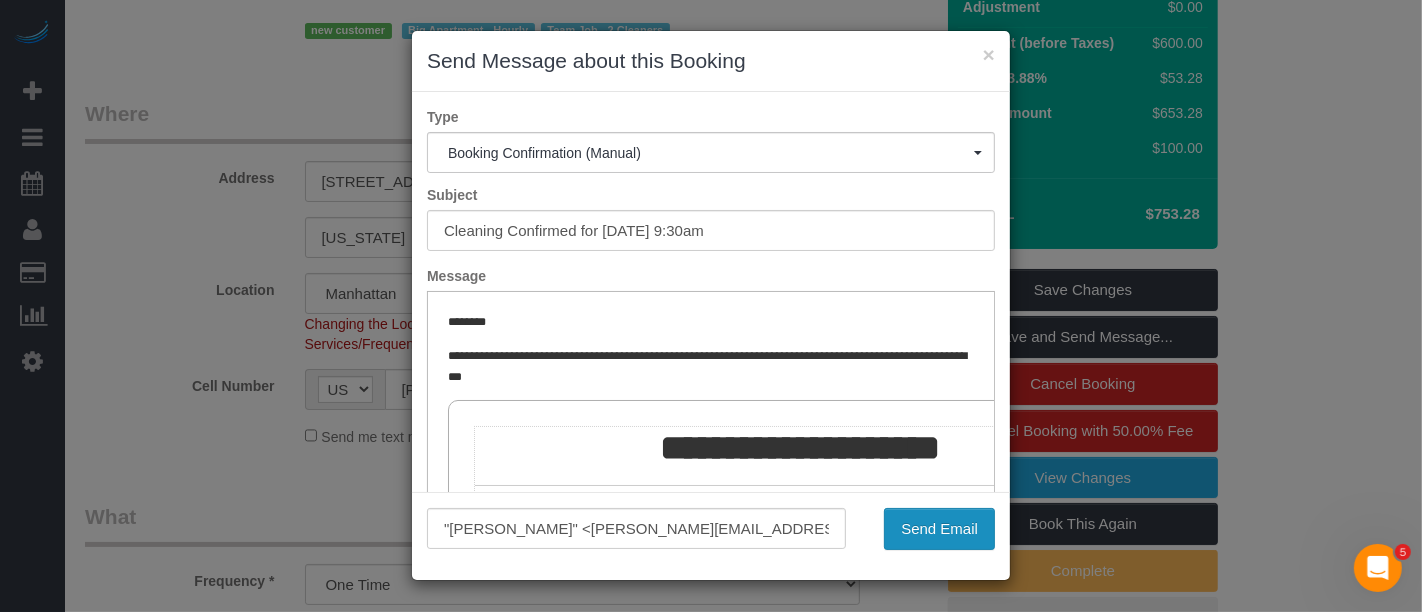 click on "Send Email" at bounding box center (939, 529) 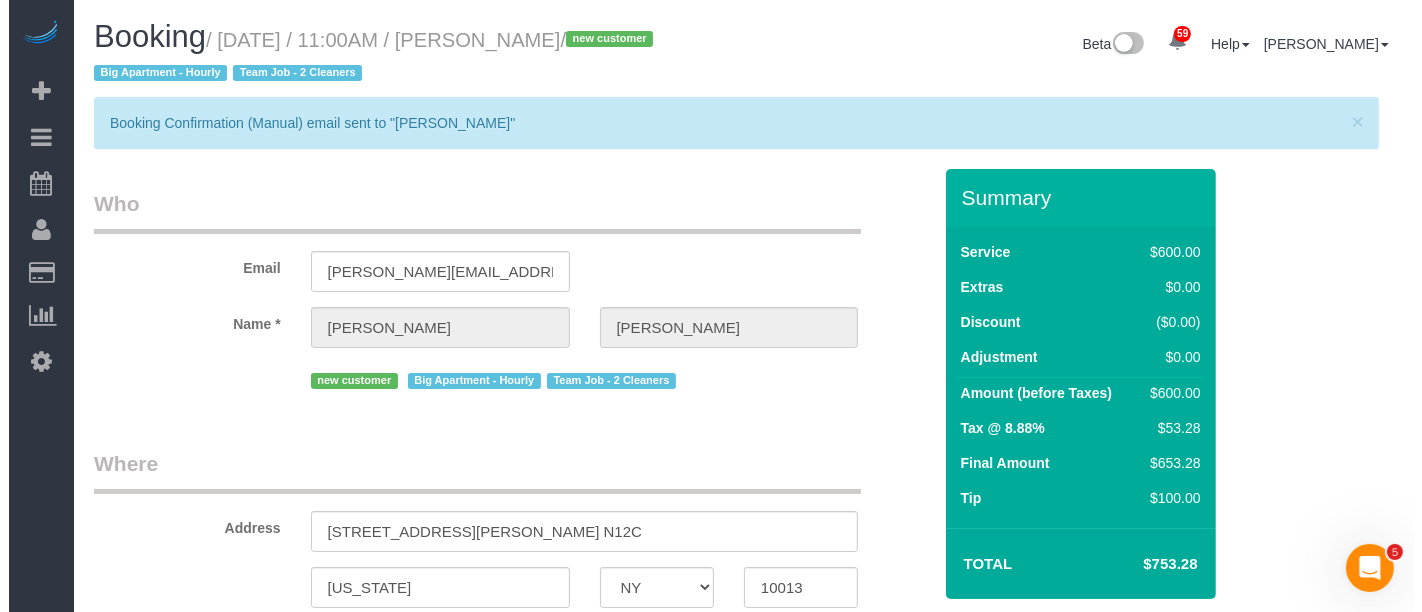 scroll, scrollTop: 0, scrollLeft: 0, axis: both 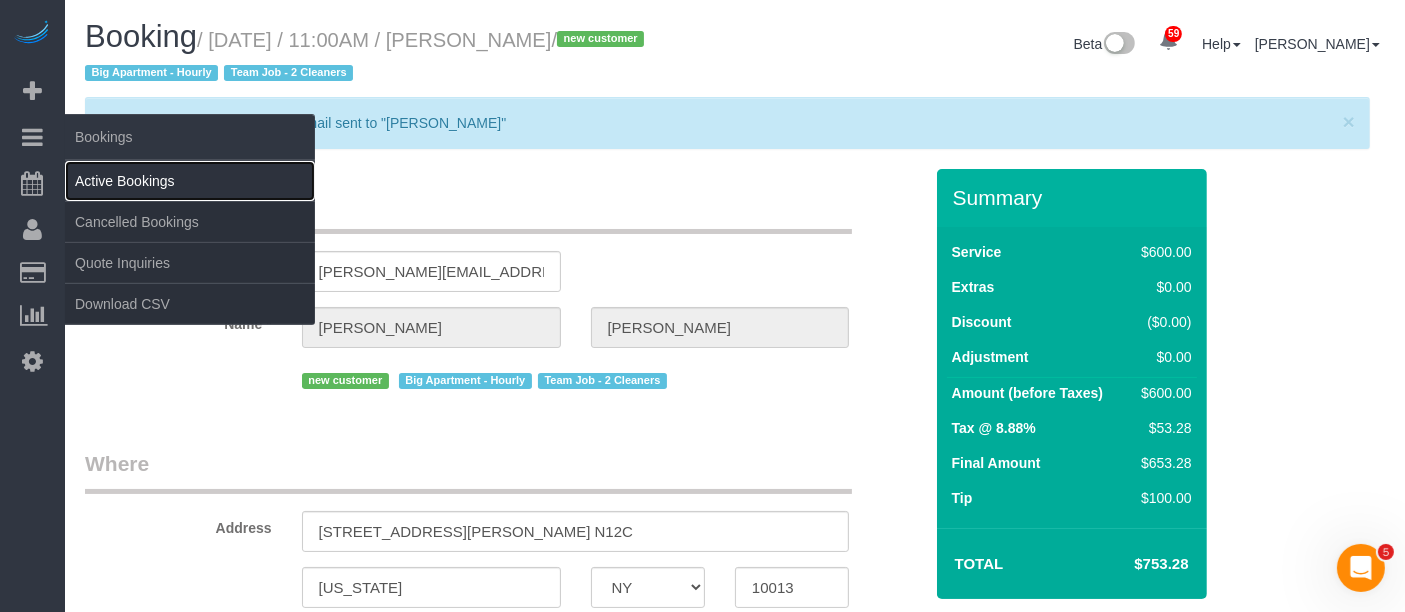 click on "Active Bookings" at bounding box center (190, 181) 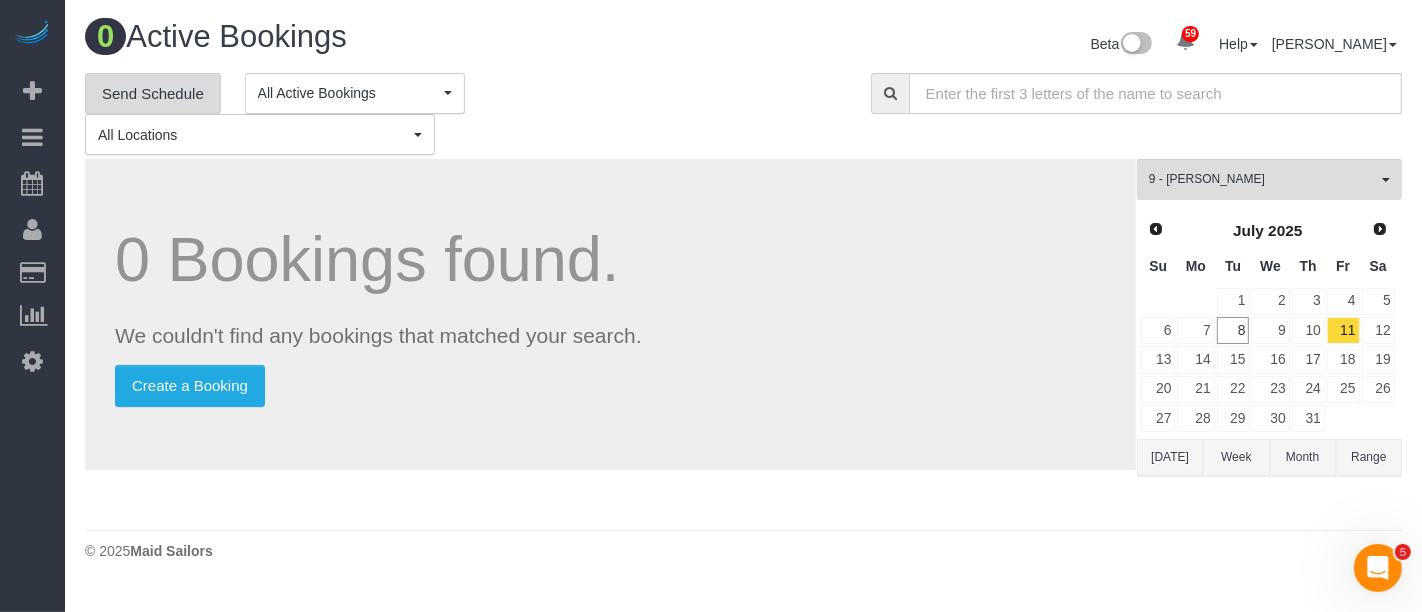 click on "Send Schedule" at bounding box center [153, 94] 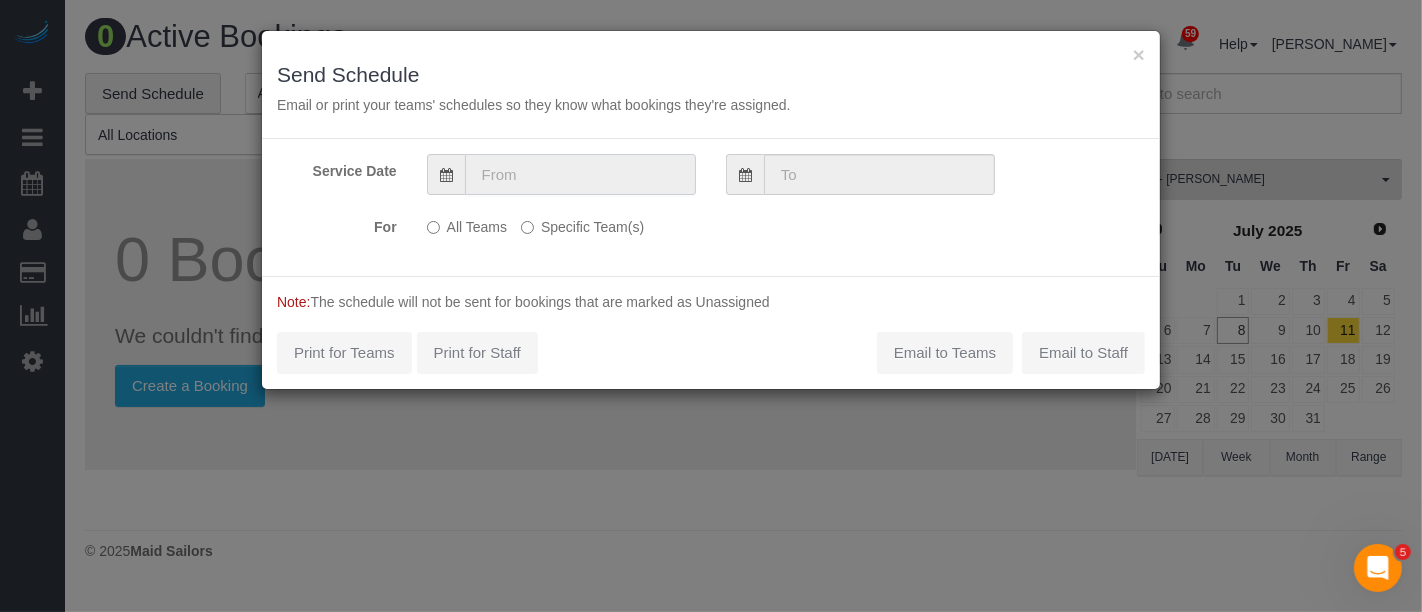 click at bounding box center [580, 174] 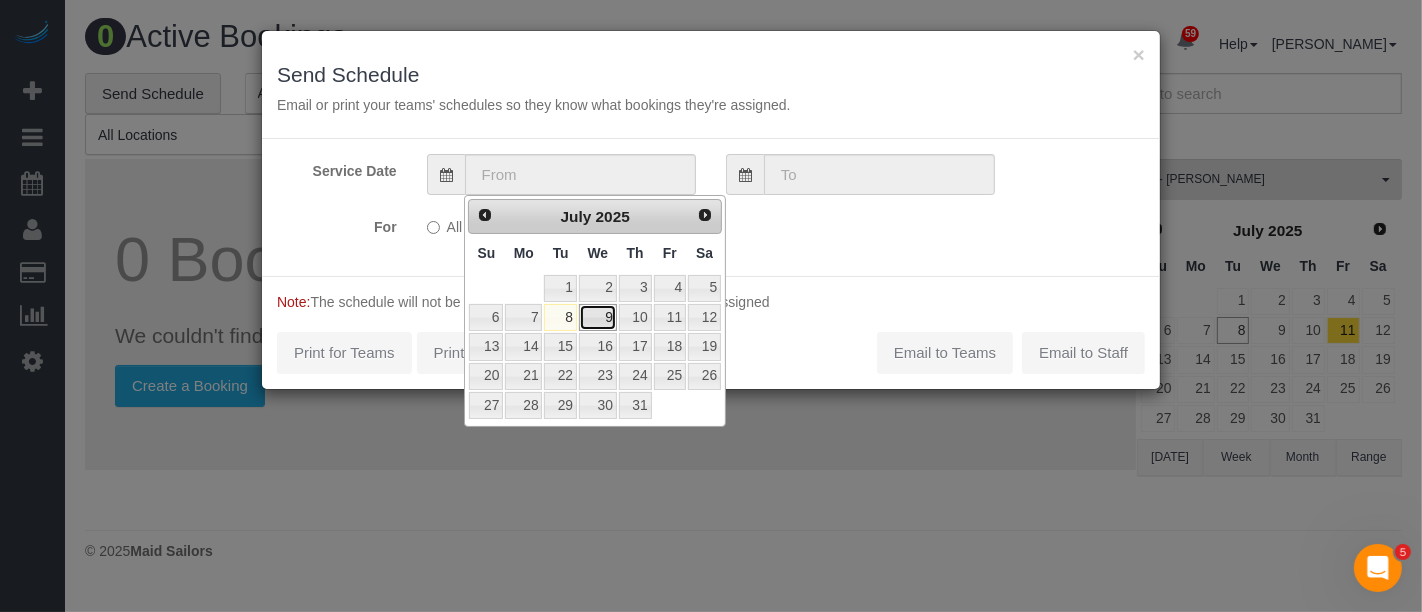 click on "9" at bounding box center (598, 317) 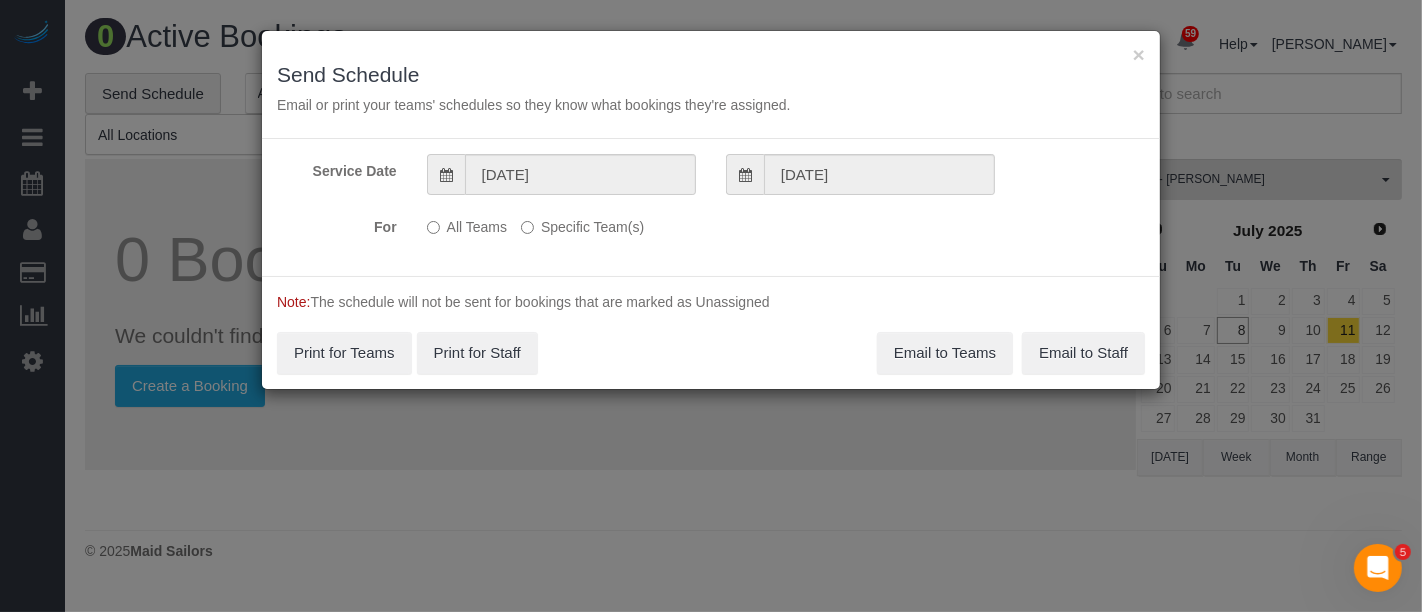 click on "Specific Team(s)" at bounding box center (582, 223) 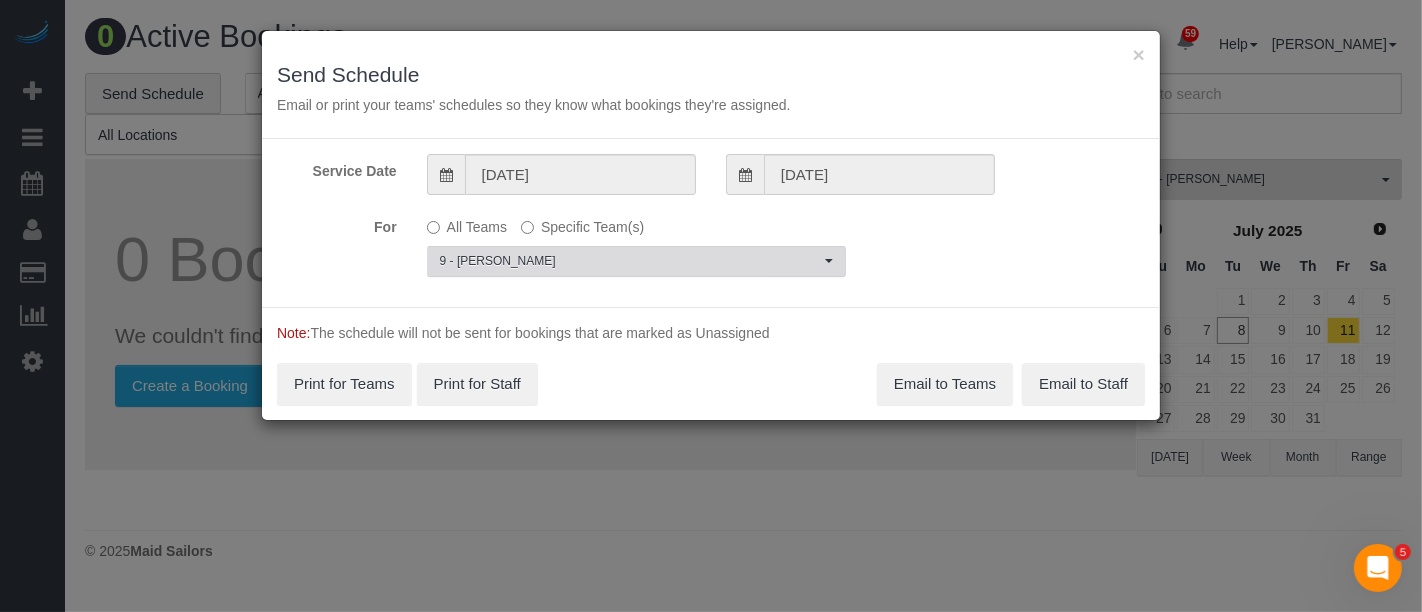 click on "9 - Glendy Corea" at bounding box center (630, 261) 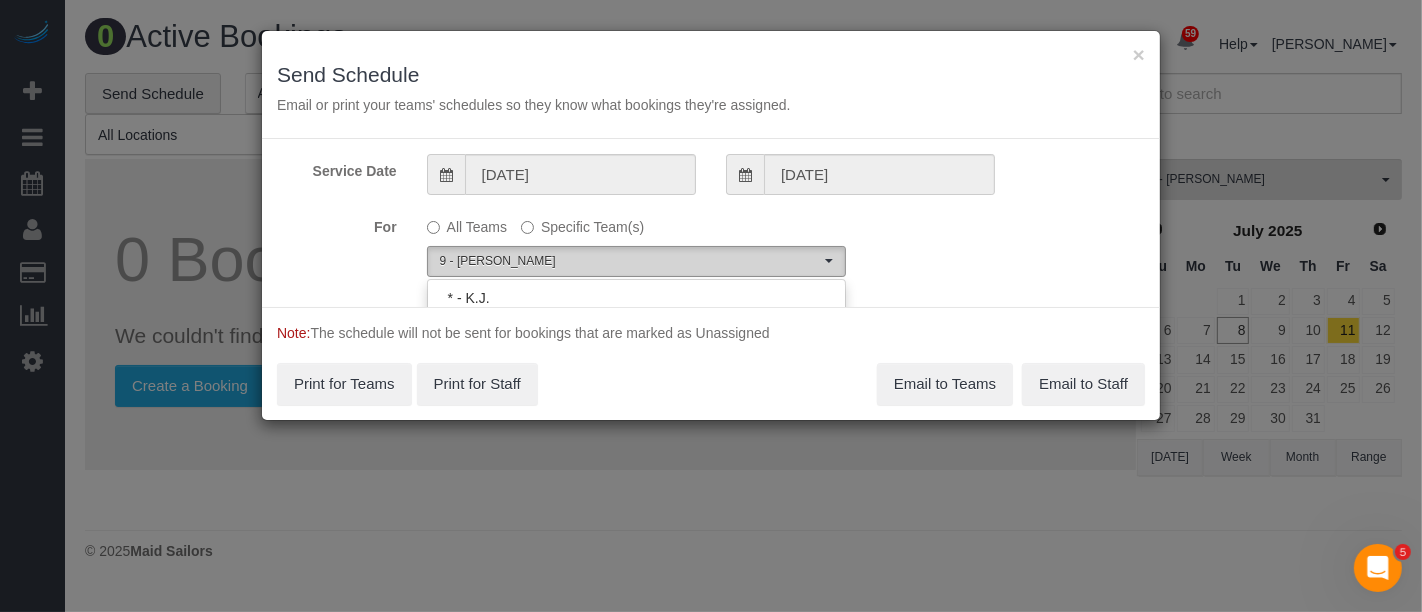 scroll, scrollTop: 1868, scrollLeft: 0, axis: vertical 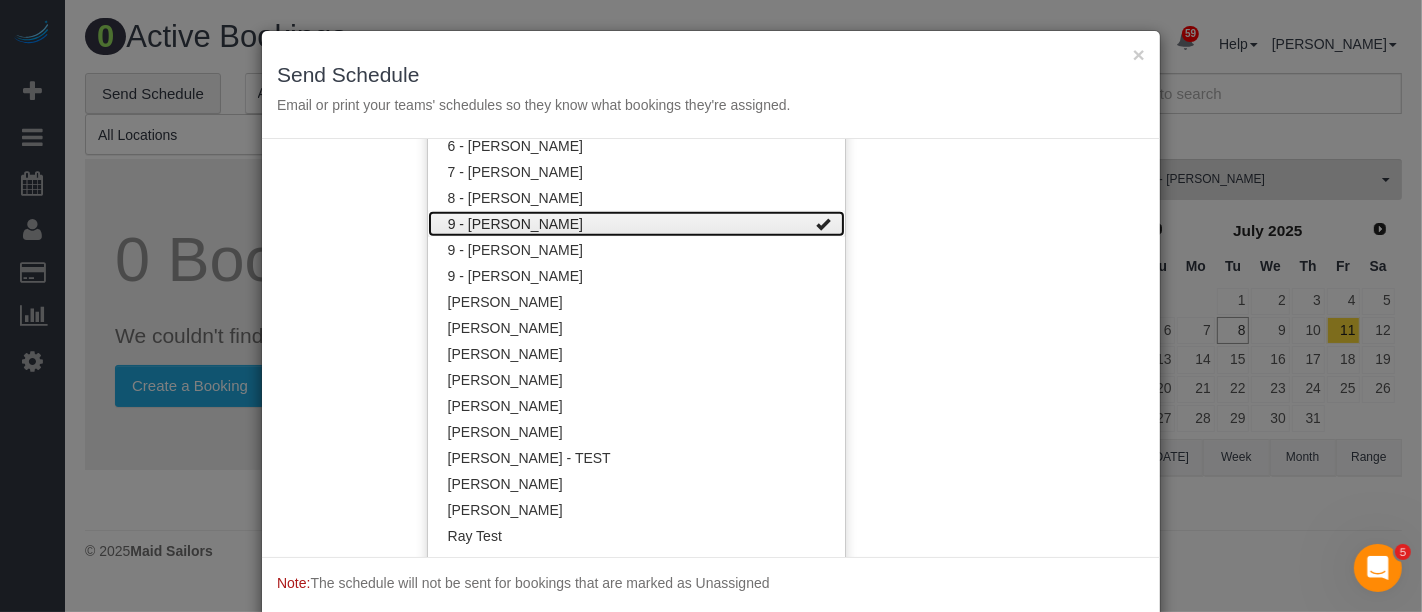 click on "9 - Glendy Corea" at bounding box center (636, 224) 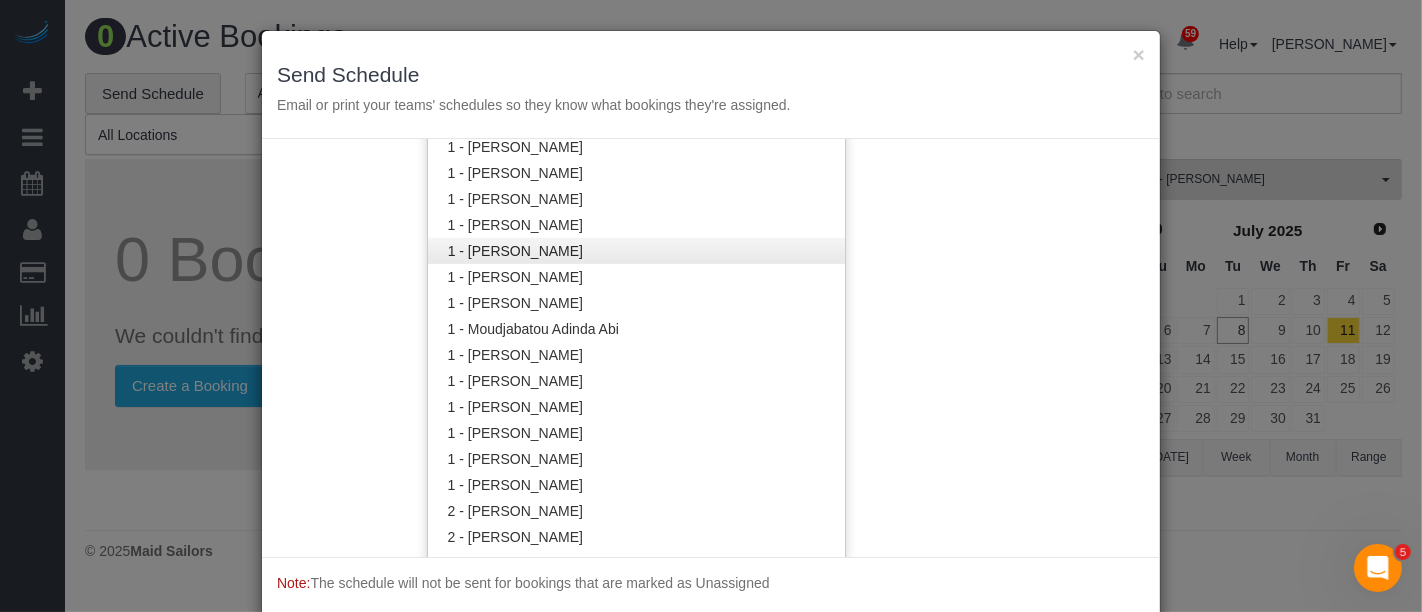 scroll, scrollTop: 757, scrollLeft: 0, axis: vertical 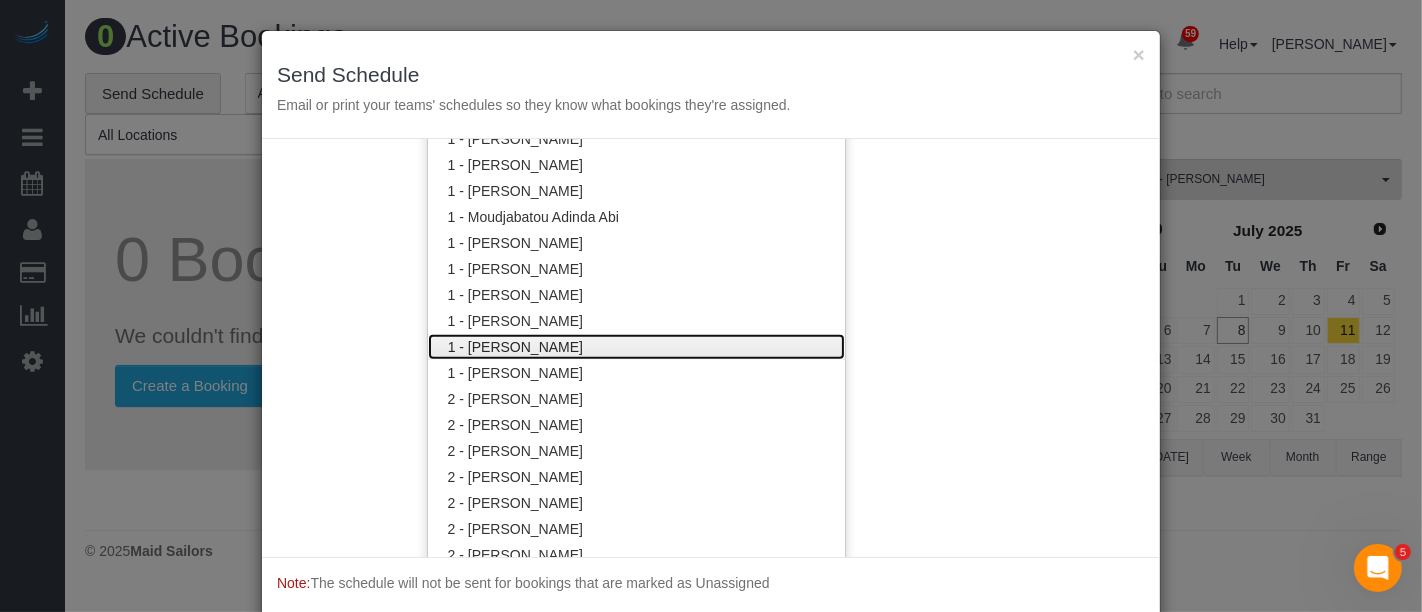 click on "1 - Yeisan Yepez" at bounding box center (636, 347) 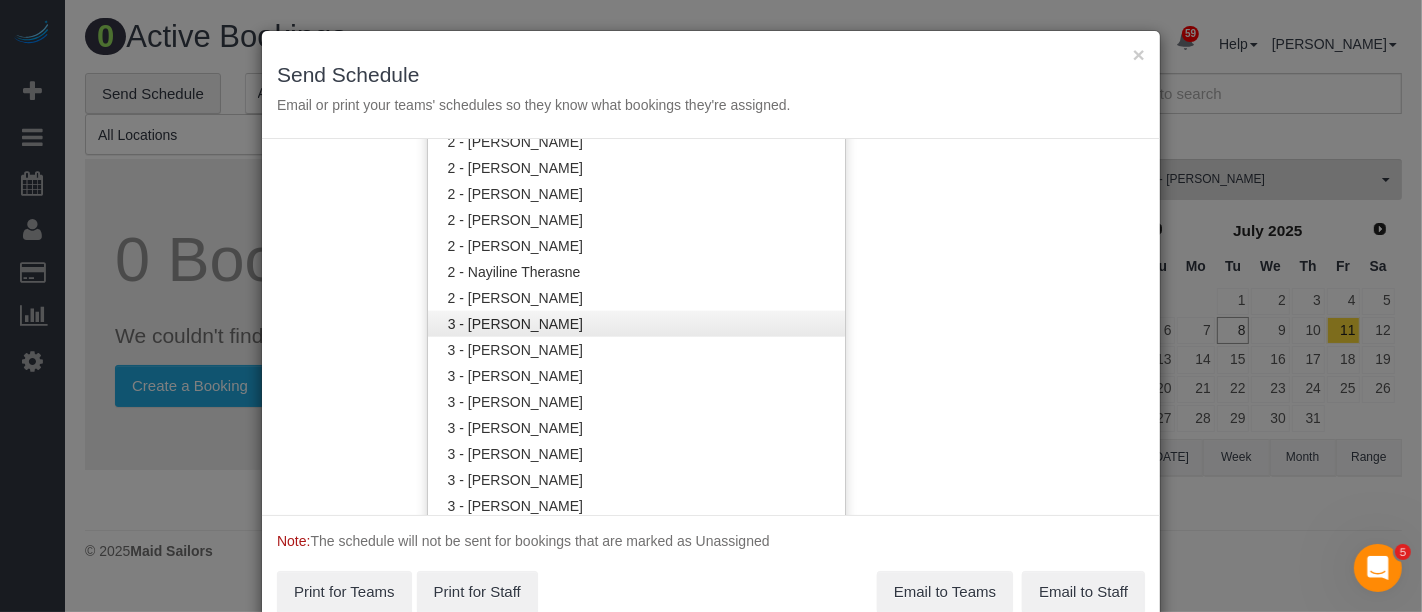 scroll, scrollTop: 1090, scrollLeft: 0, axis: vertical 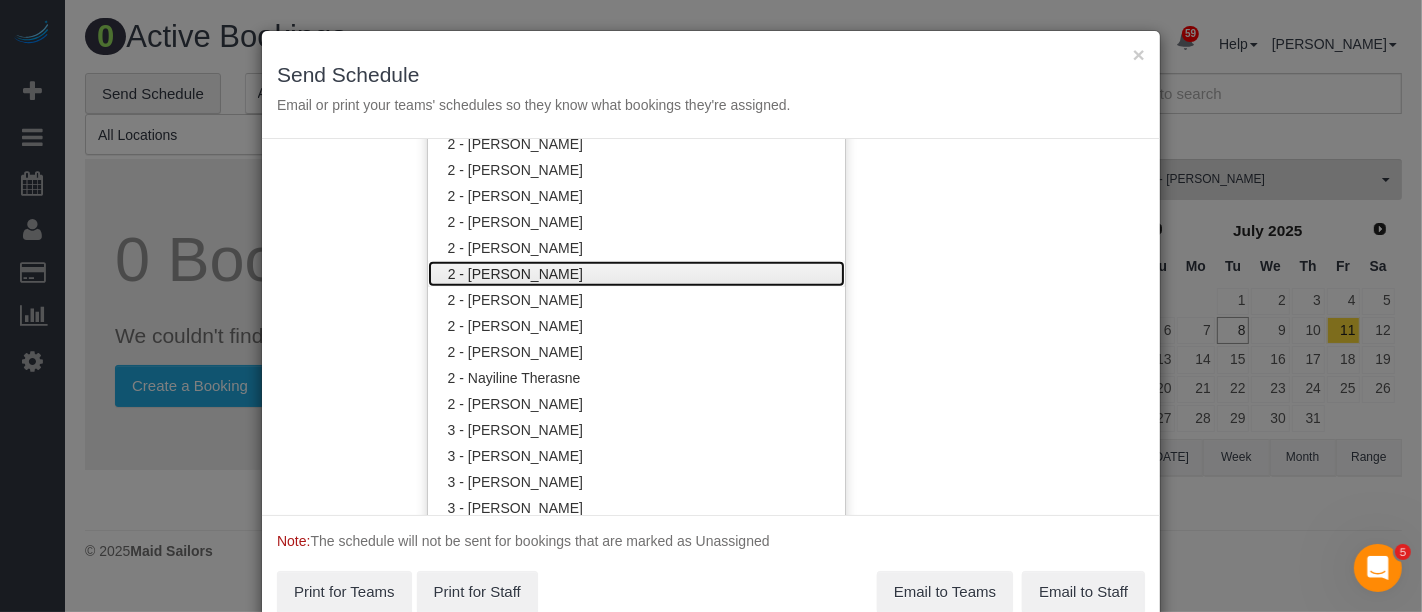 click on "2 - Luis Maneiro" at bounding box center (636, 274) 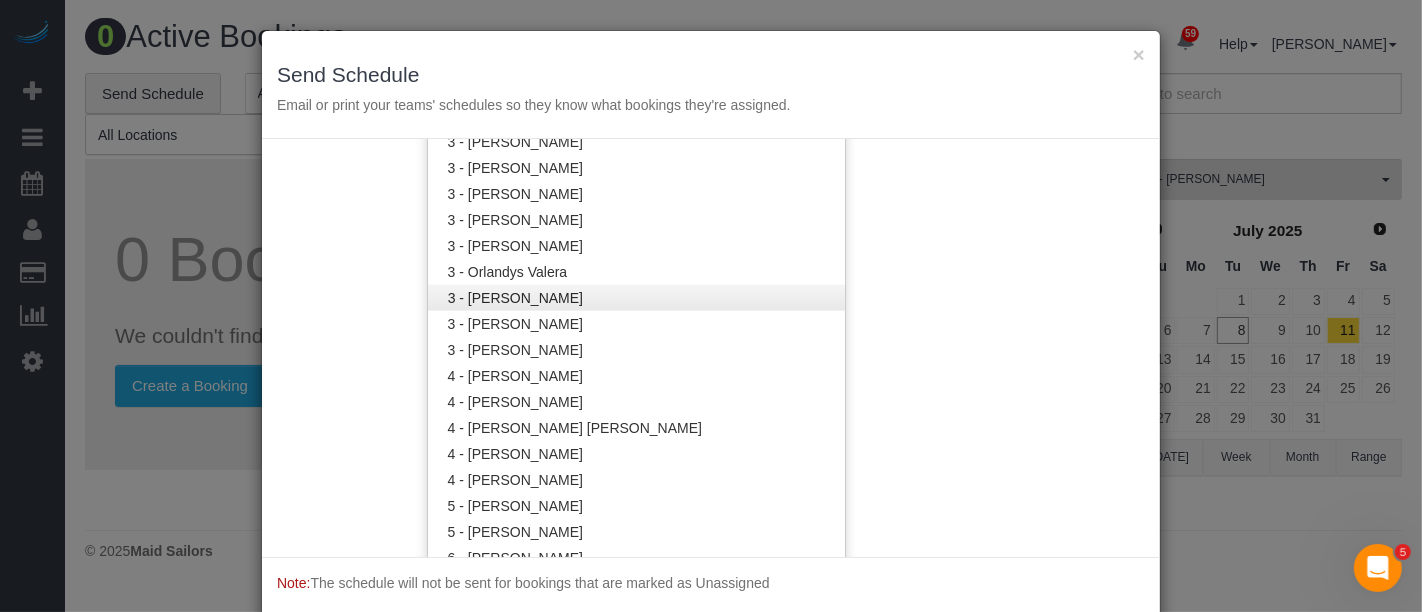 scroll, scrollTop: 1423, scrollLeft: 0, axis: vertical 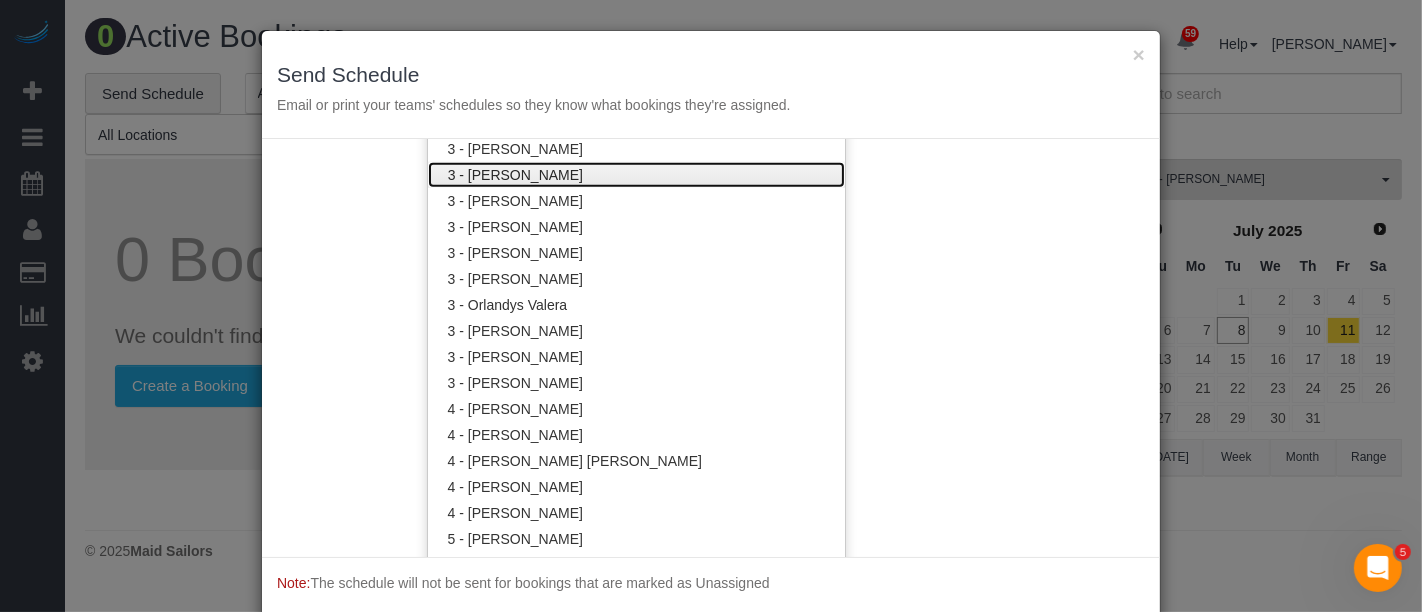 click on "3 - Hecleny Gonzalez" at bounding box center [636, 175] 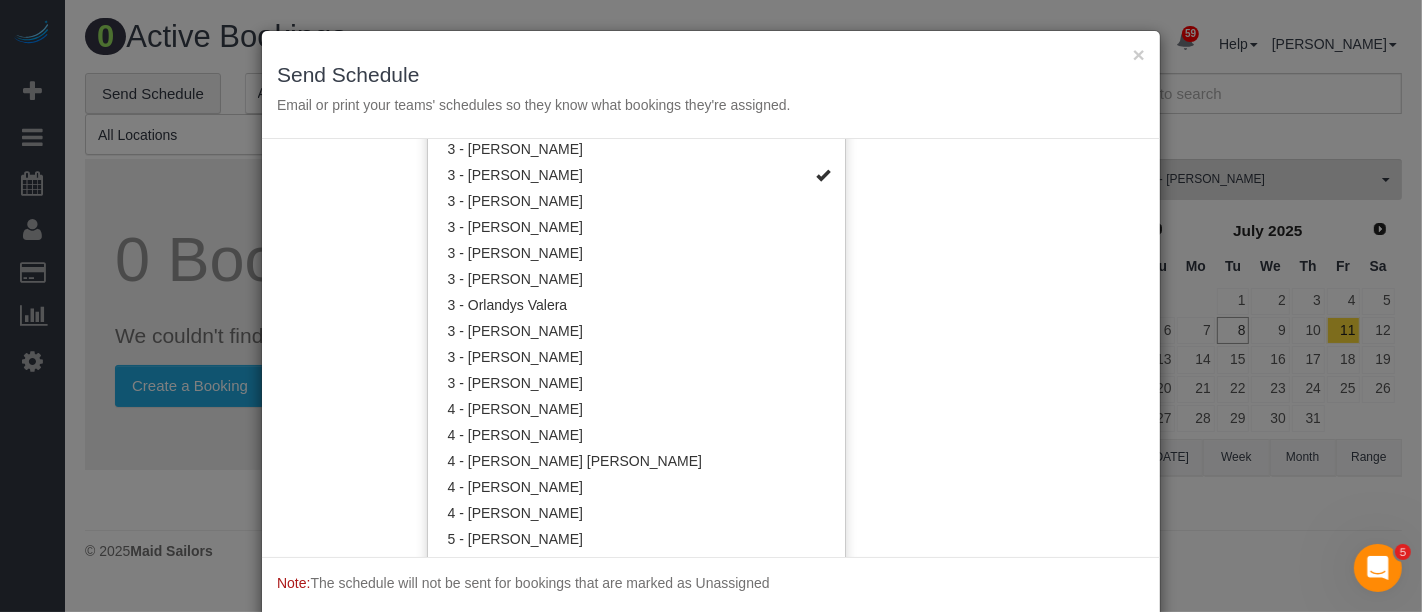 click on "Service Date
07/09/2025
07/09/2025
For
All Teams
Specific Team(s)
1 - Yeisan Yepez
,
2 - Luis Maneiro
,
3 - Hecleny Gonzalez
Choose Team(s)
* - K.J.
*Irene Flores - Test
0 - Angelis Taveras" at bounding box center (711, 348) 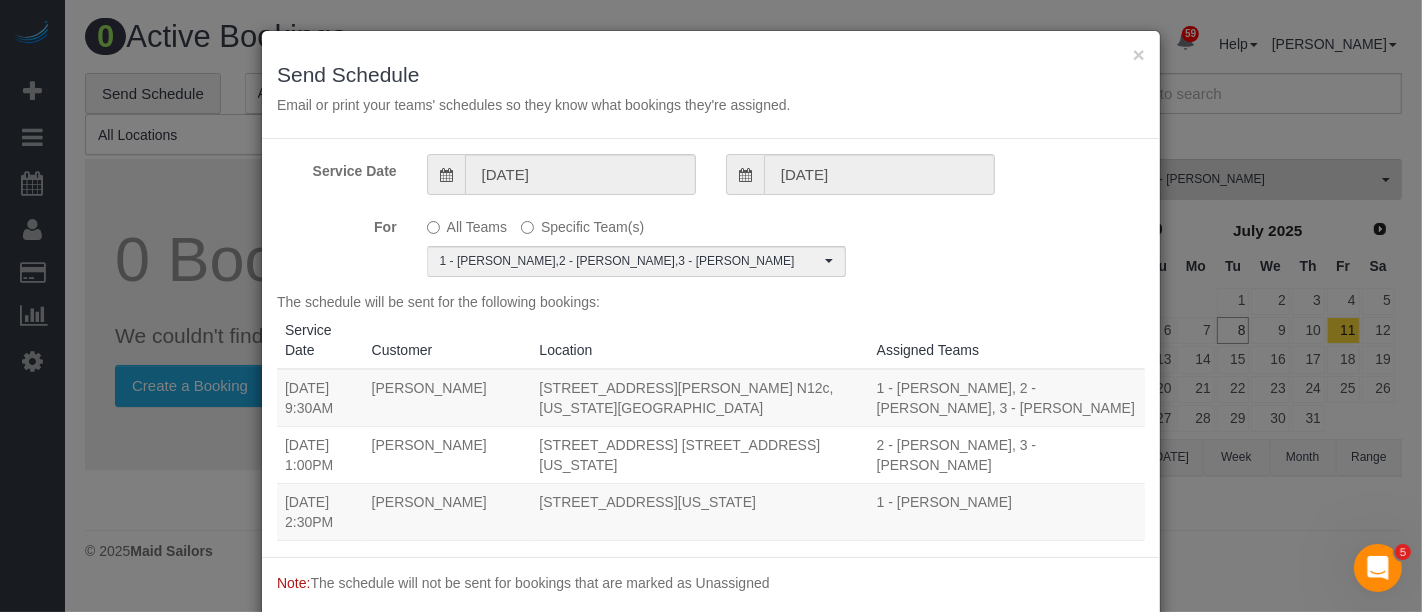 drag, startPoint x: 272, startPoint y: 368, endPoint x: 696, endPoint y: 393, distance: 424.7364 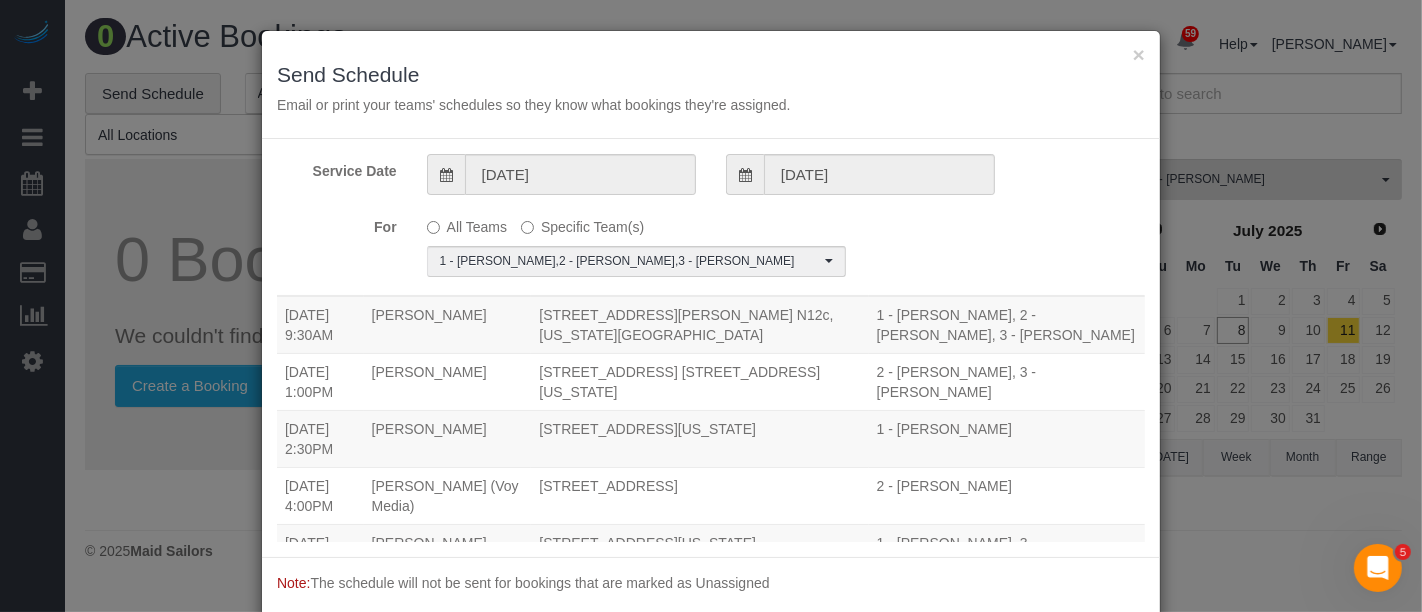scroll, scrollTop: 107, scrollLeft: 0, axis: vertical 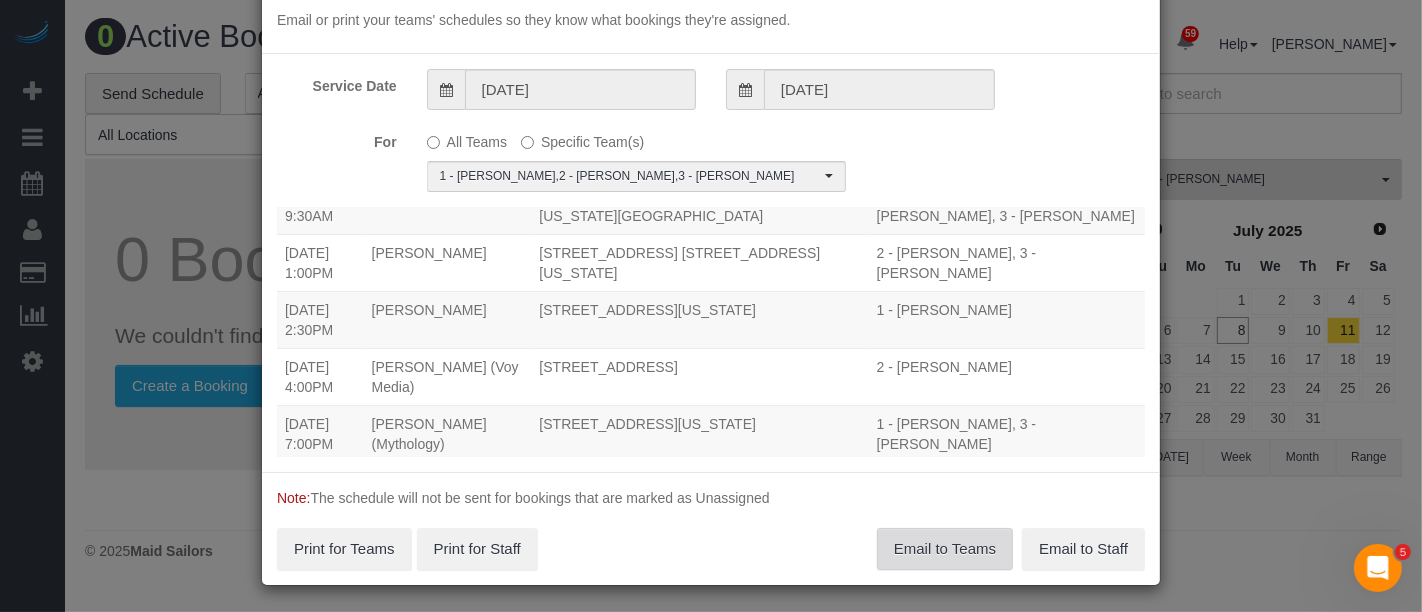 click on "Email to Teams" at bounding box center (945, 549) 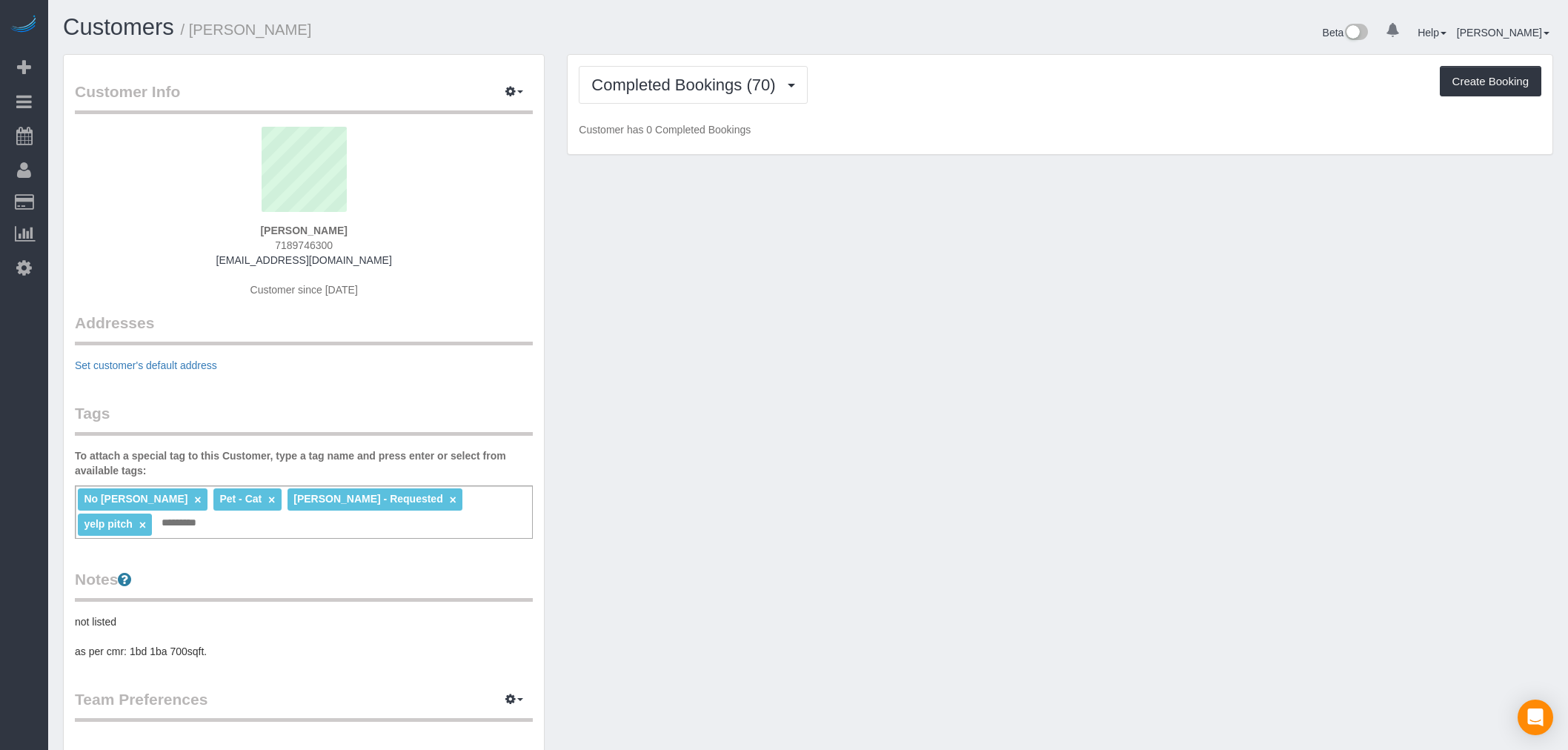scroll, scrollTop: 0, scrollLeft: 0, axis: both 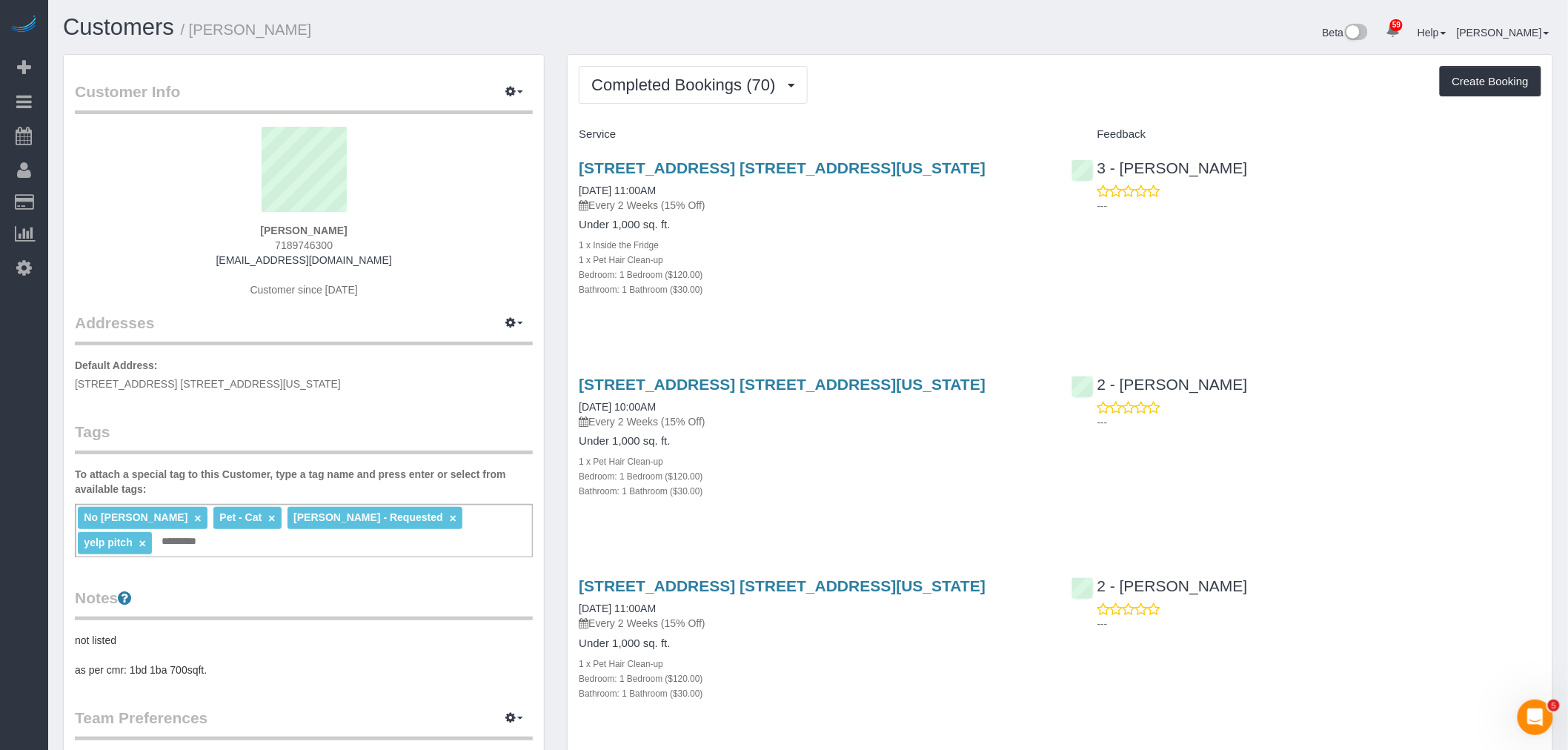 click on "Bathroom: 1 Bathroom ($30.00)" at bounding box center [814, 289] 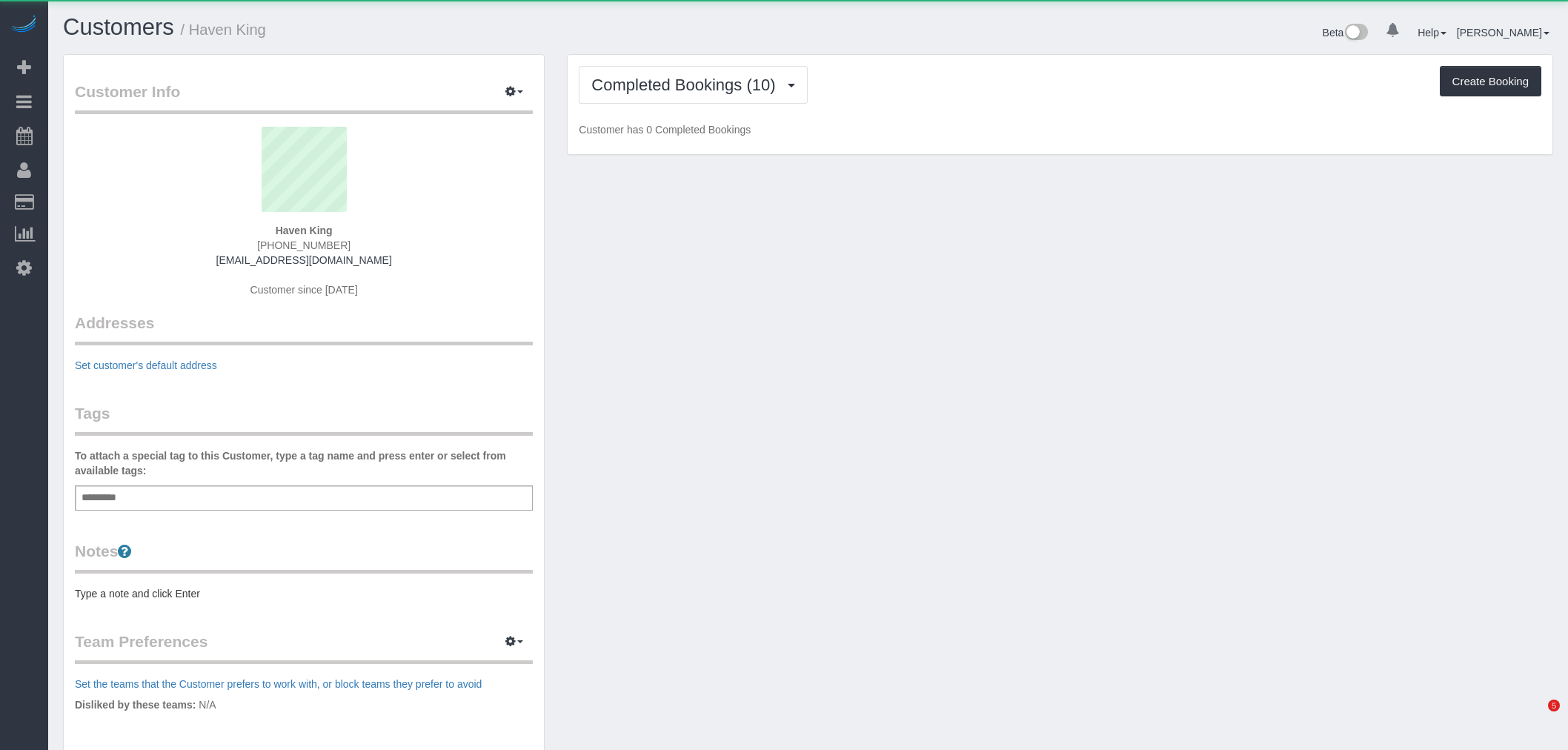 scroll, scrollTop: 0, scrollLeft: 0, axis: both 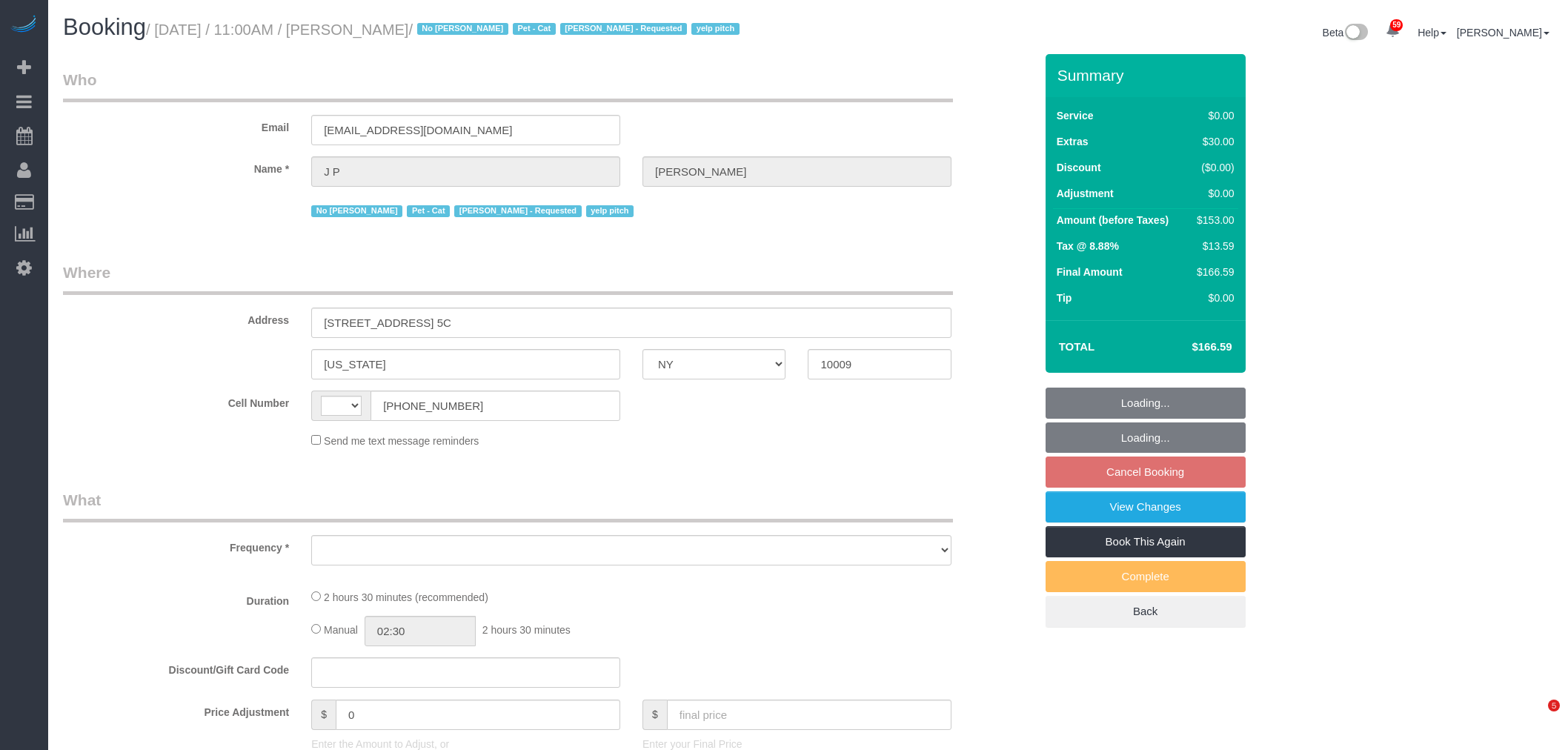 select on "NY" 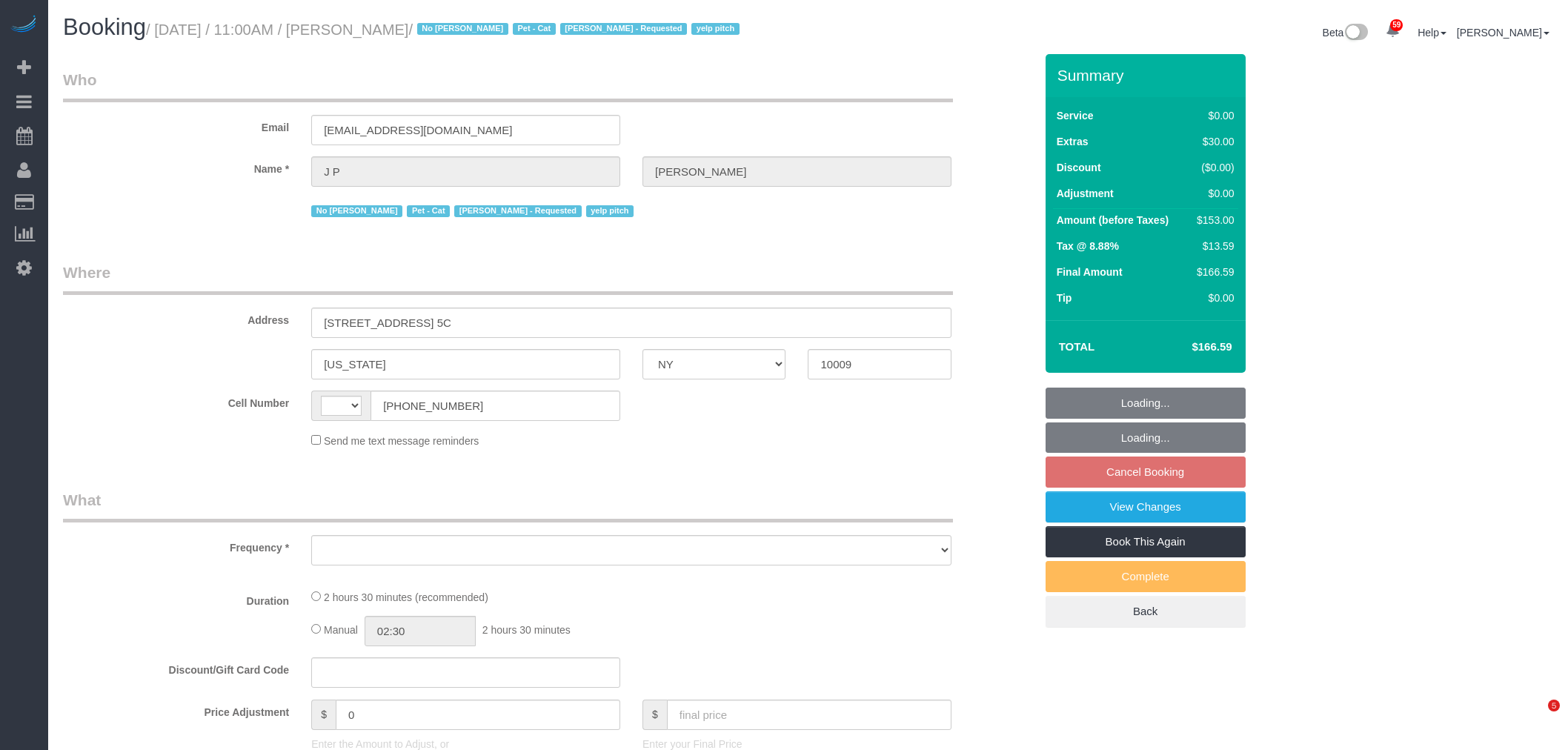scroll, scrollTop: 0, scrollLeft: 0, axis: both 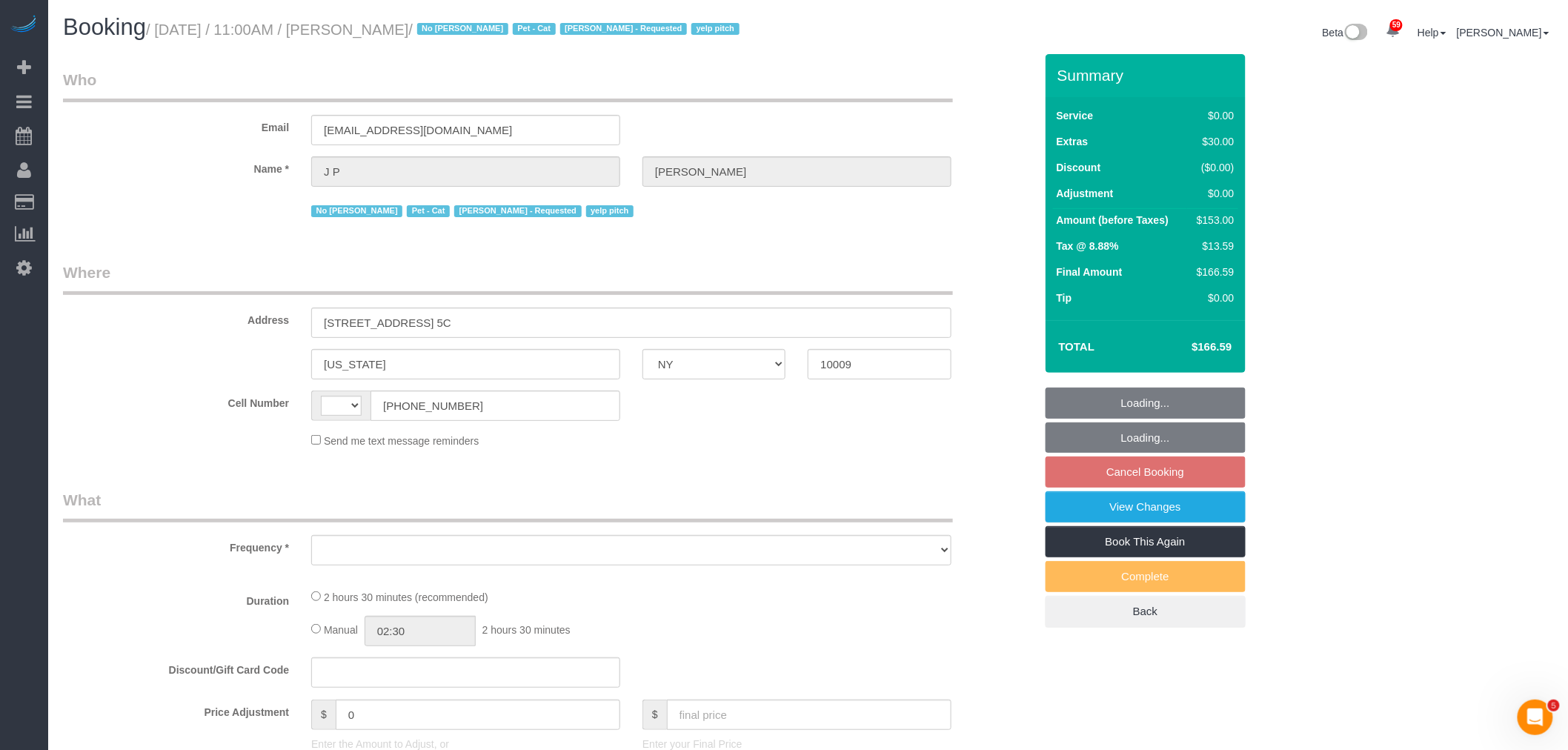 select on "string:US" 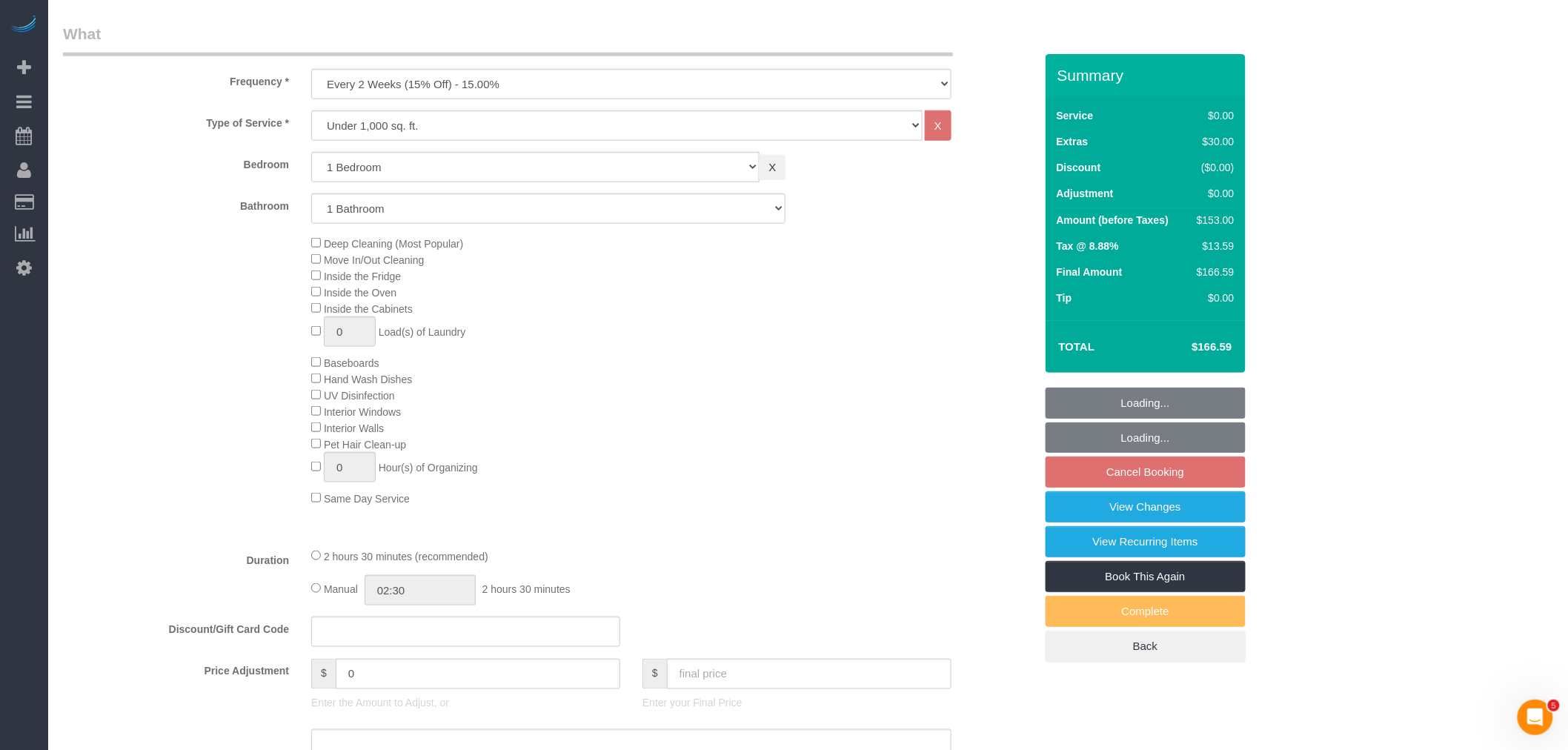 select on "object:1425" 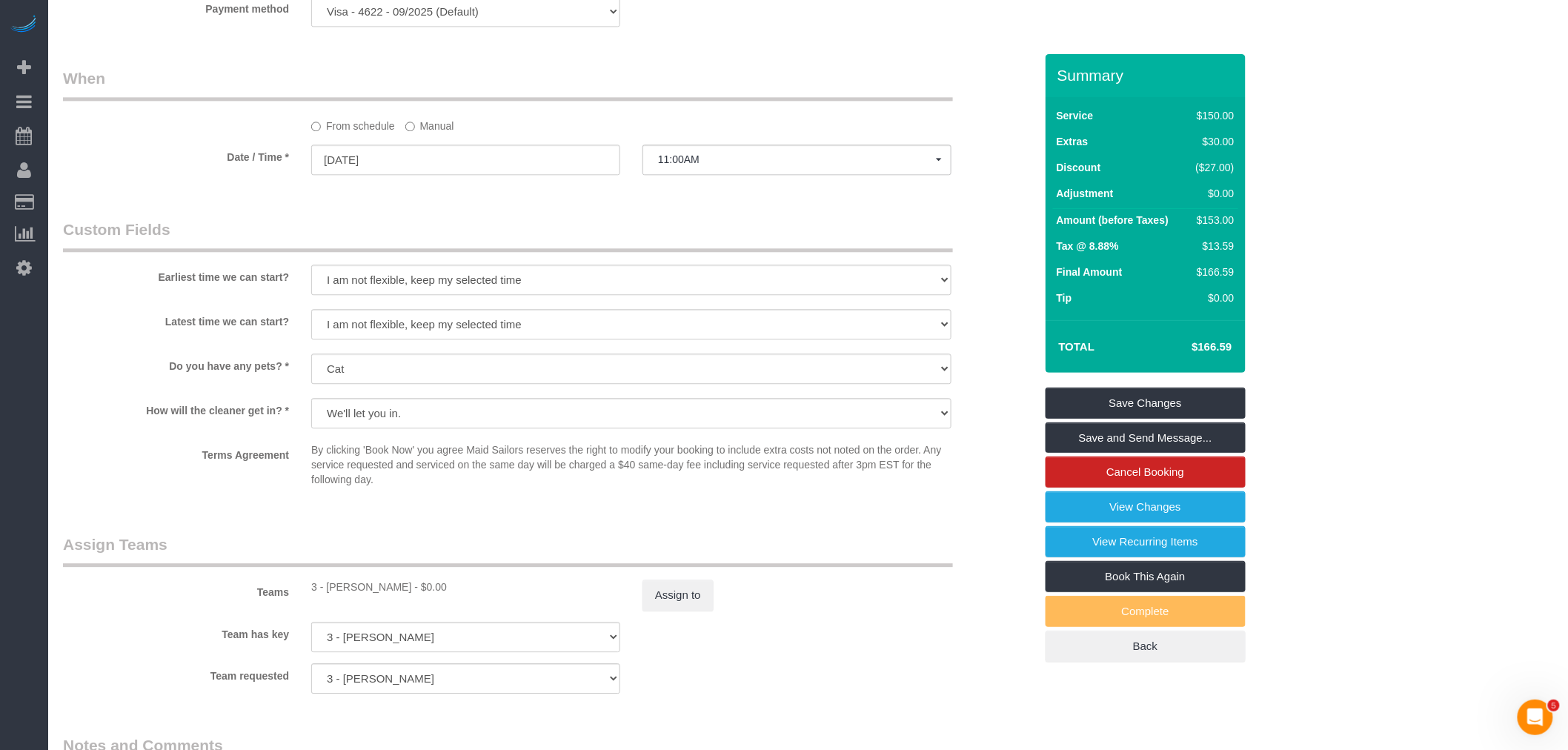scroll, scrollTop: 1564, scrollLeft: 0, axis: vertical 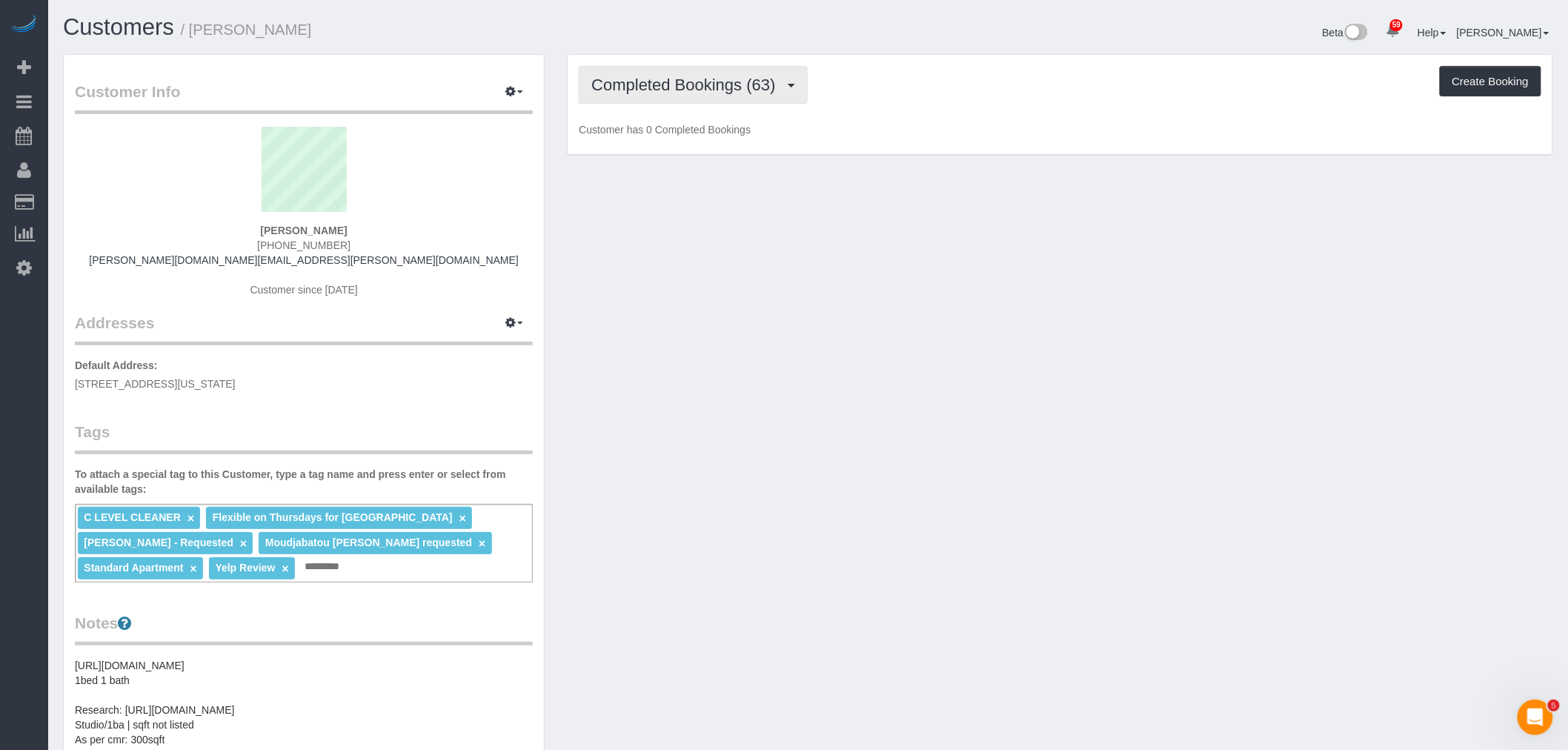 click on "Completed Bookings (63)" at bounding box center [687, 84] 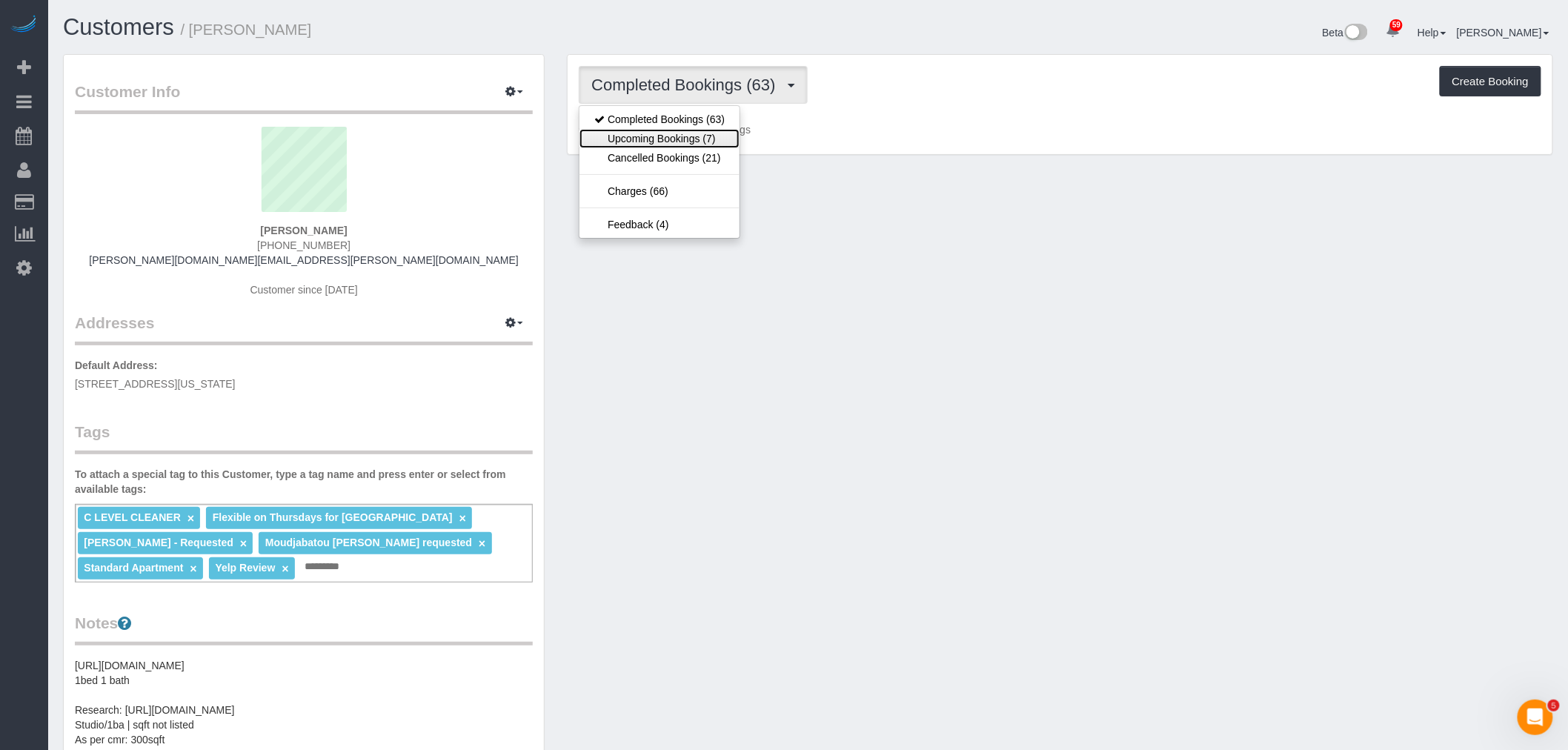 click on "Upcoming Bookings (7)" at bounding box center (660, 139) 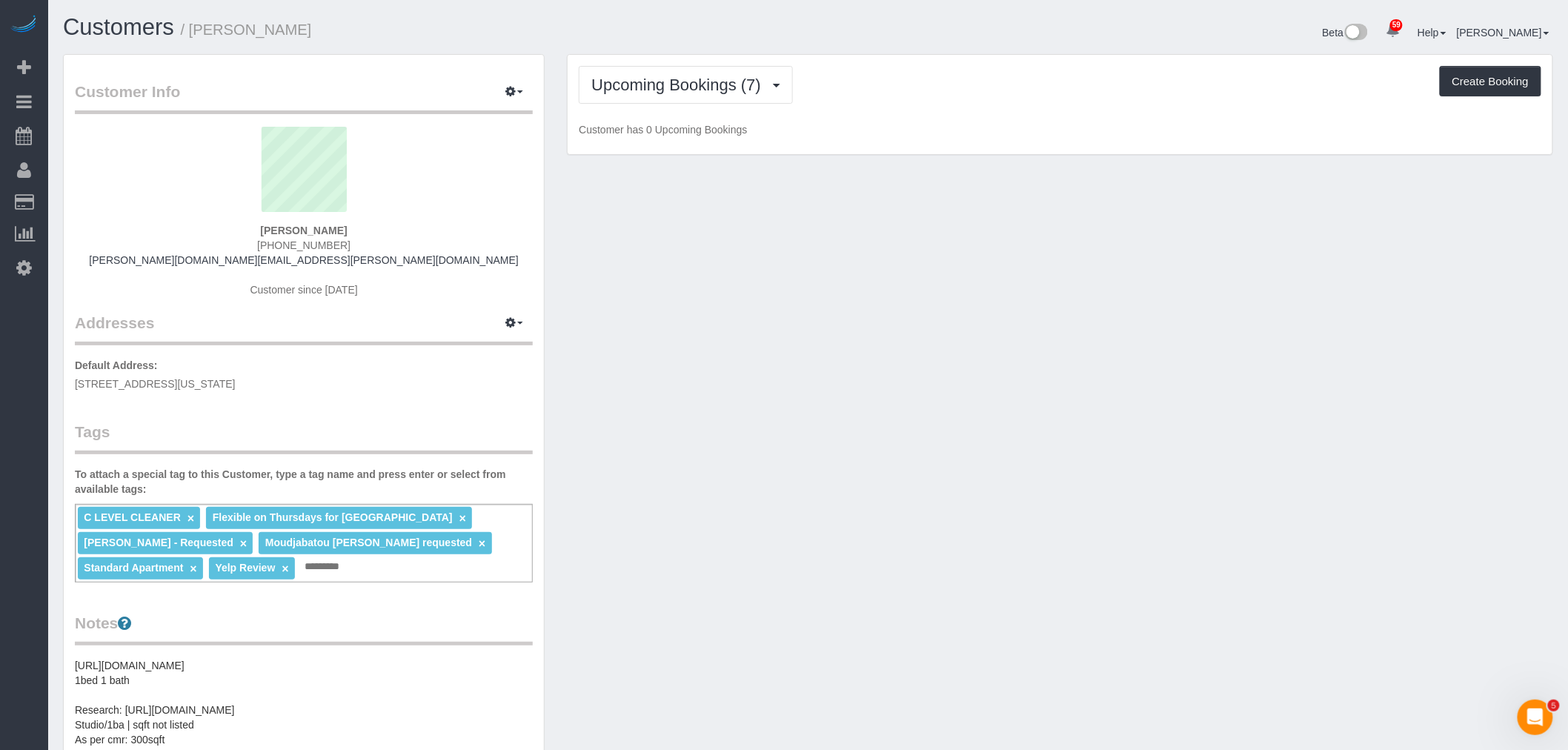 click on "Customer has 0 Upcoming Bookings" at bounding box center (1060, 130) 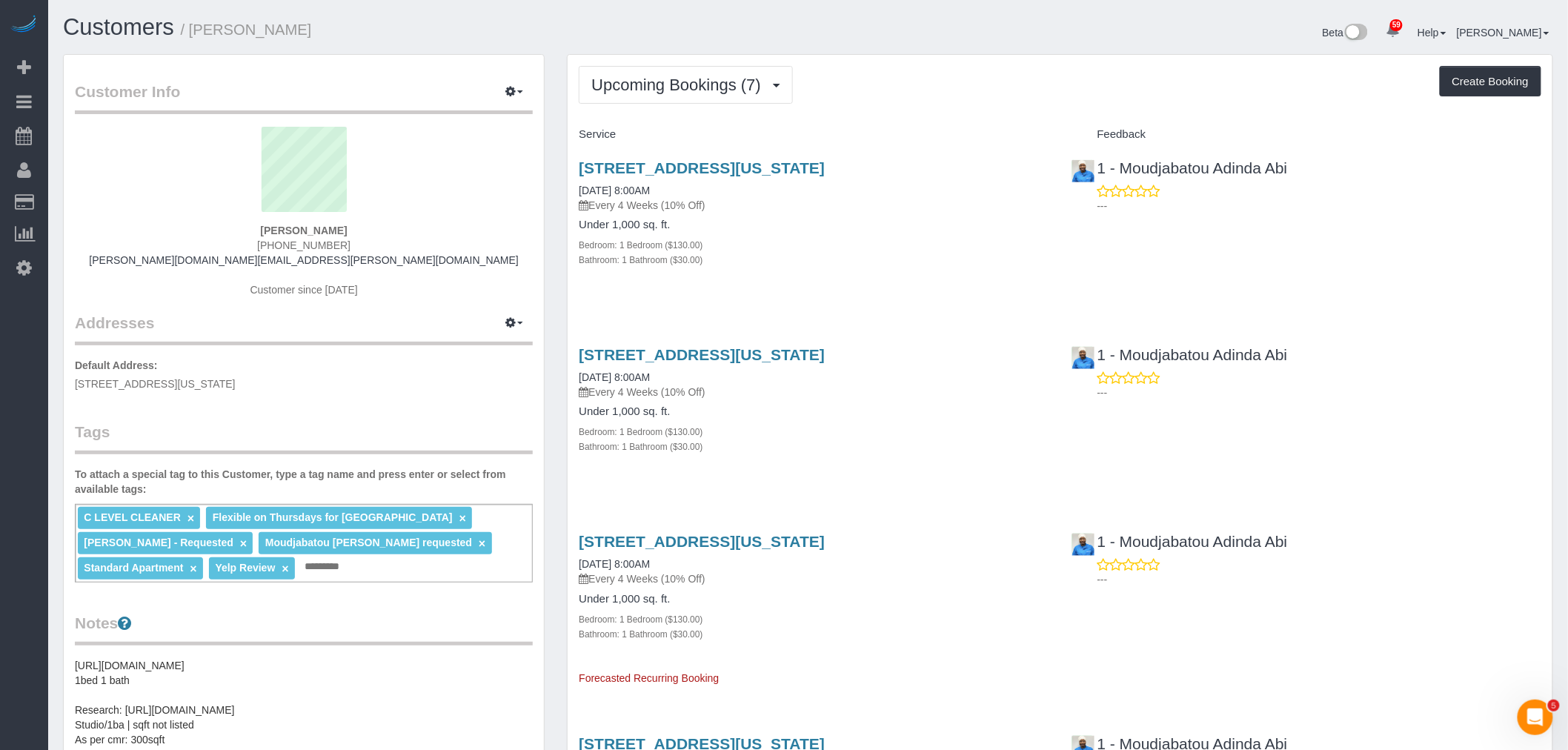 click on "Upcoming Bookings (7)
Completed Bookings (63)
Upcoming Bookings (7)
Cancelled Bookings (21)
Charges (66)
Feedback (4)
Create Booking" at bounding box center [1060, 84] 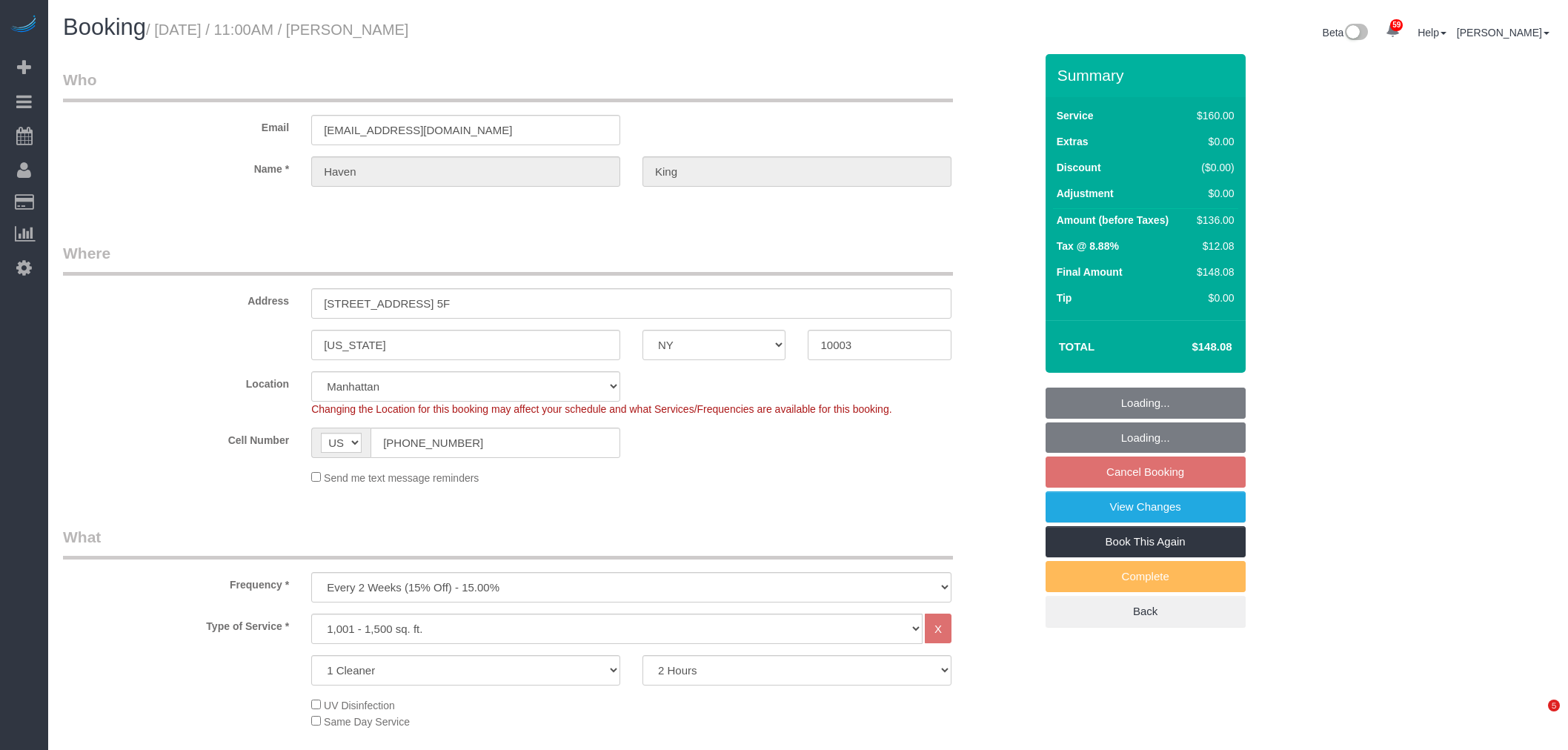 select on "NY" 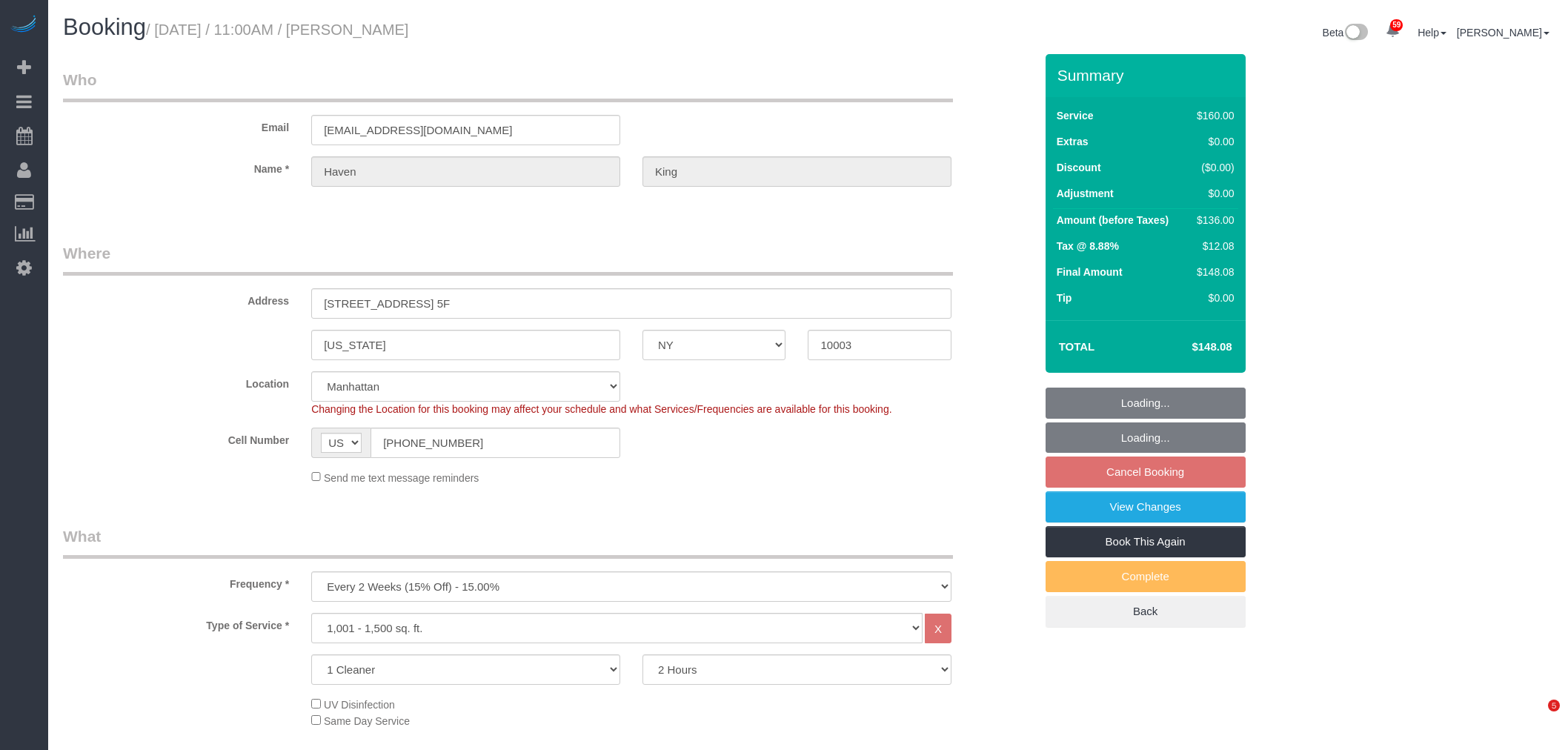 scroll, scrollTop: 0, scrollLeft: 0, axis: both 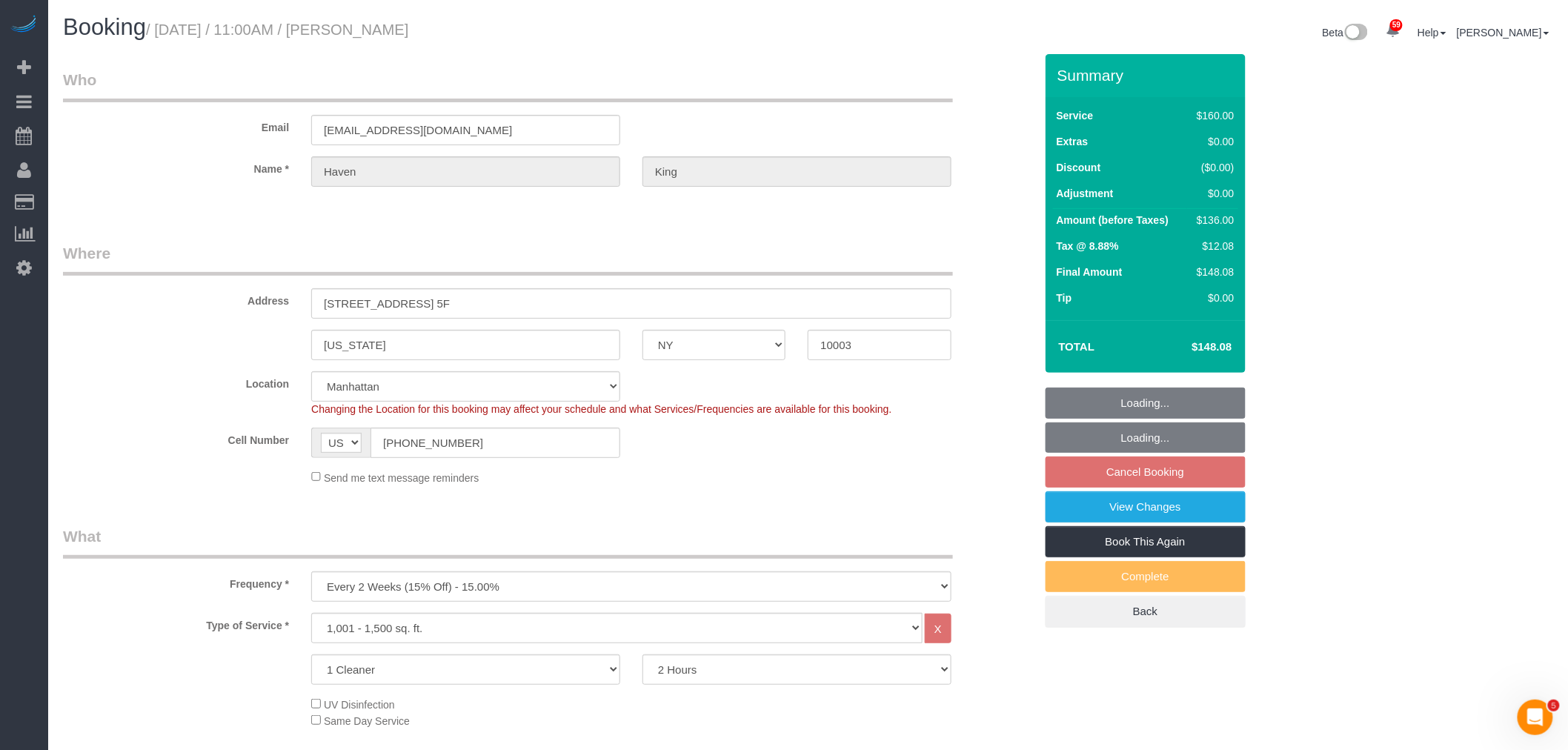 select on "spot2" 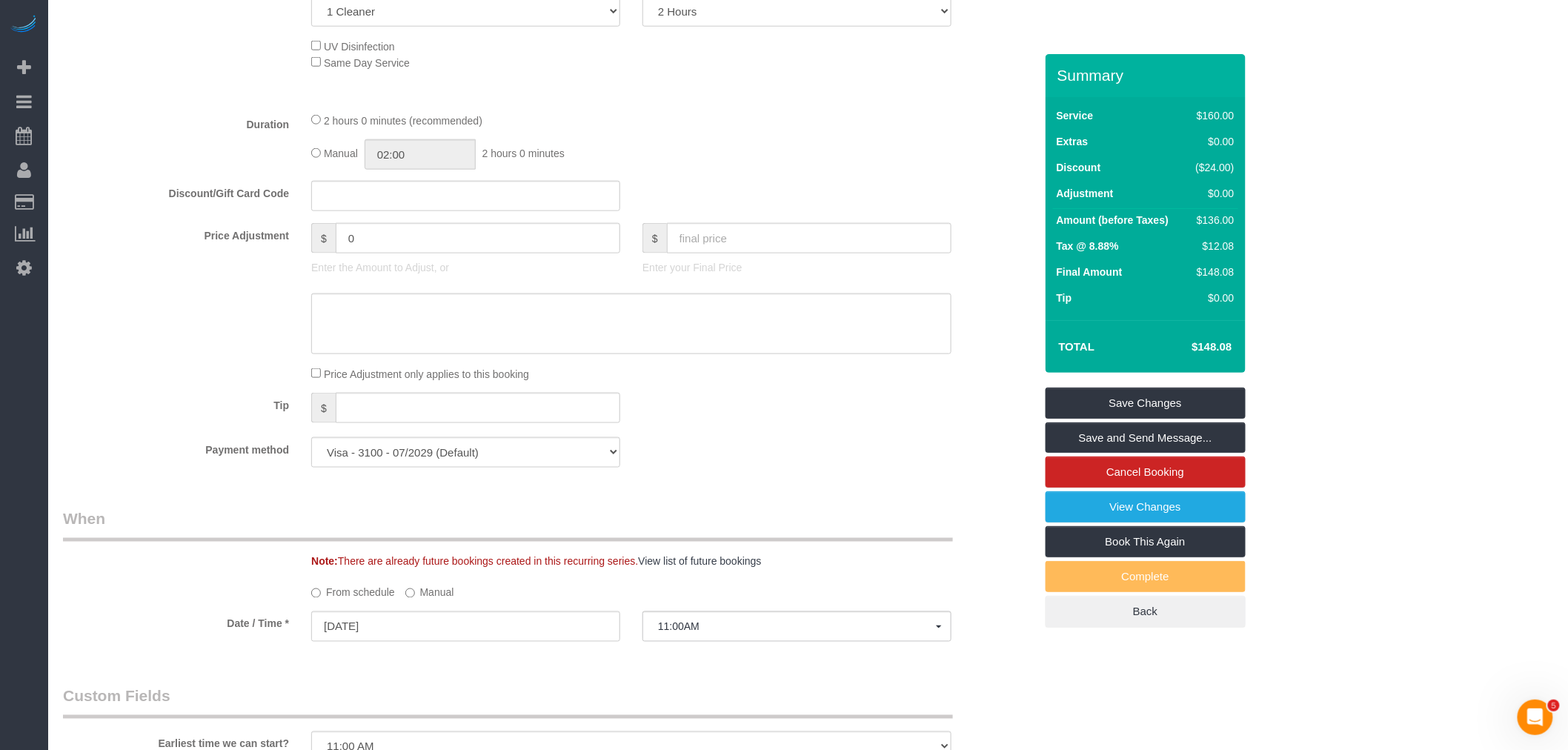 scroll, scrollTop: 906, scrollLeft: 0, axis: vertical 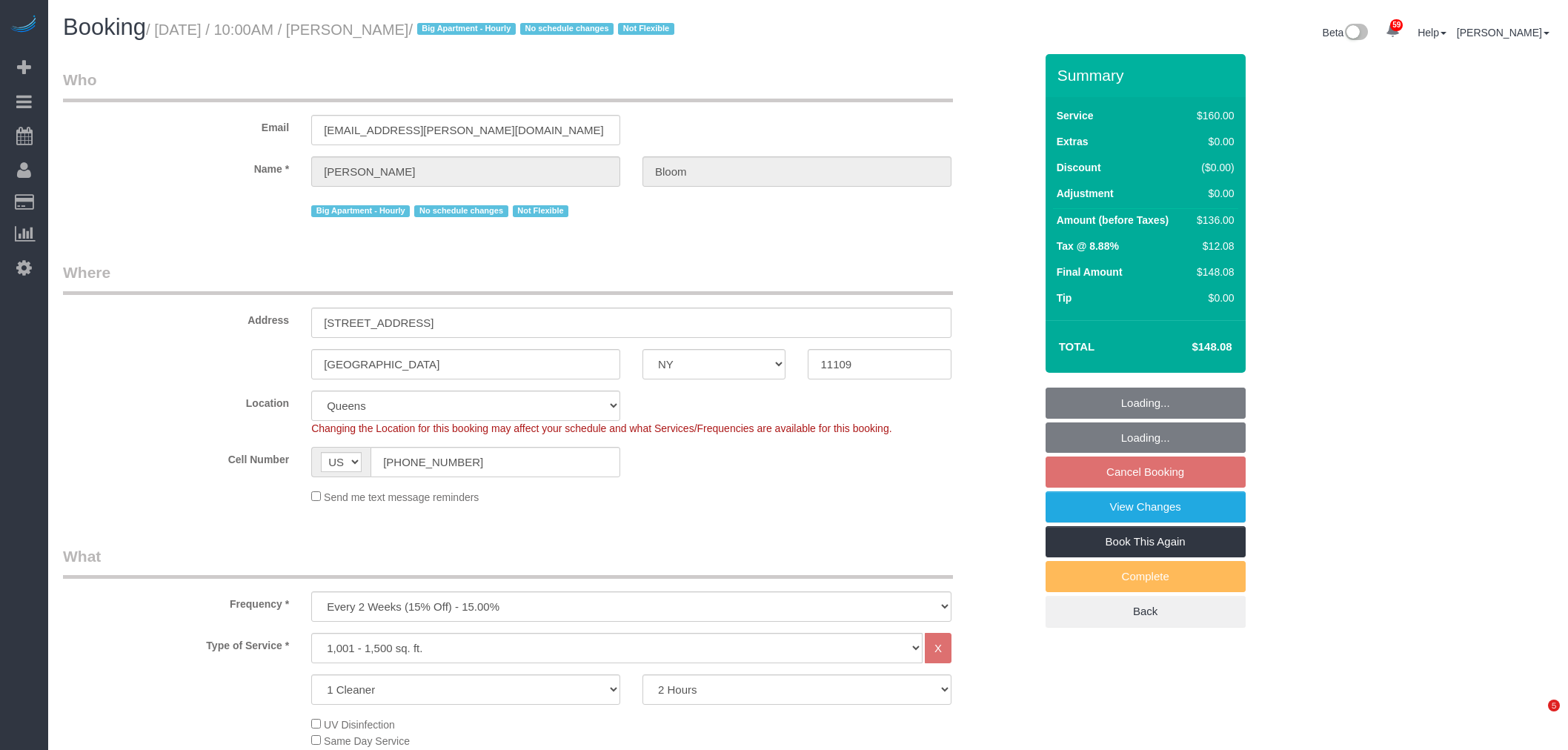 select on "NY" 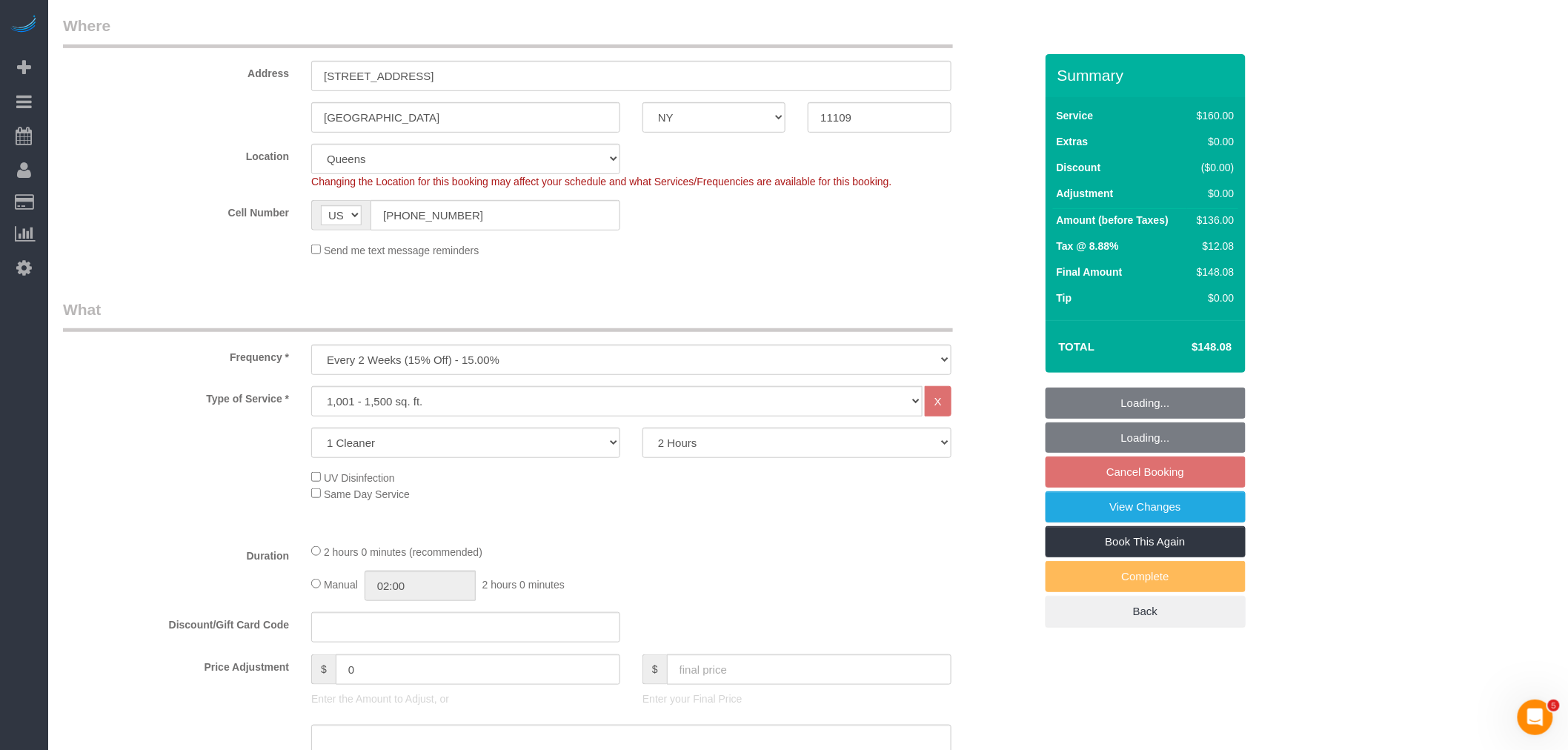 scroll, scrollTop: 247, scrollLeft: 0, axis: vertical 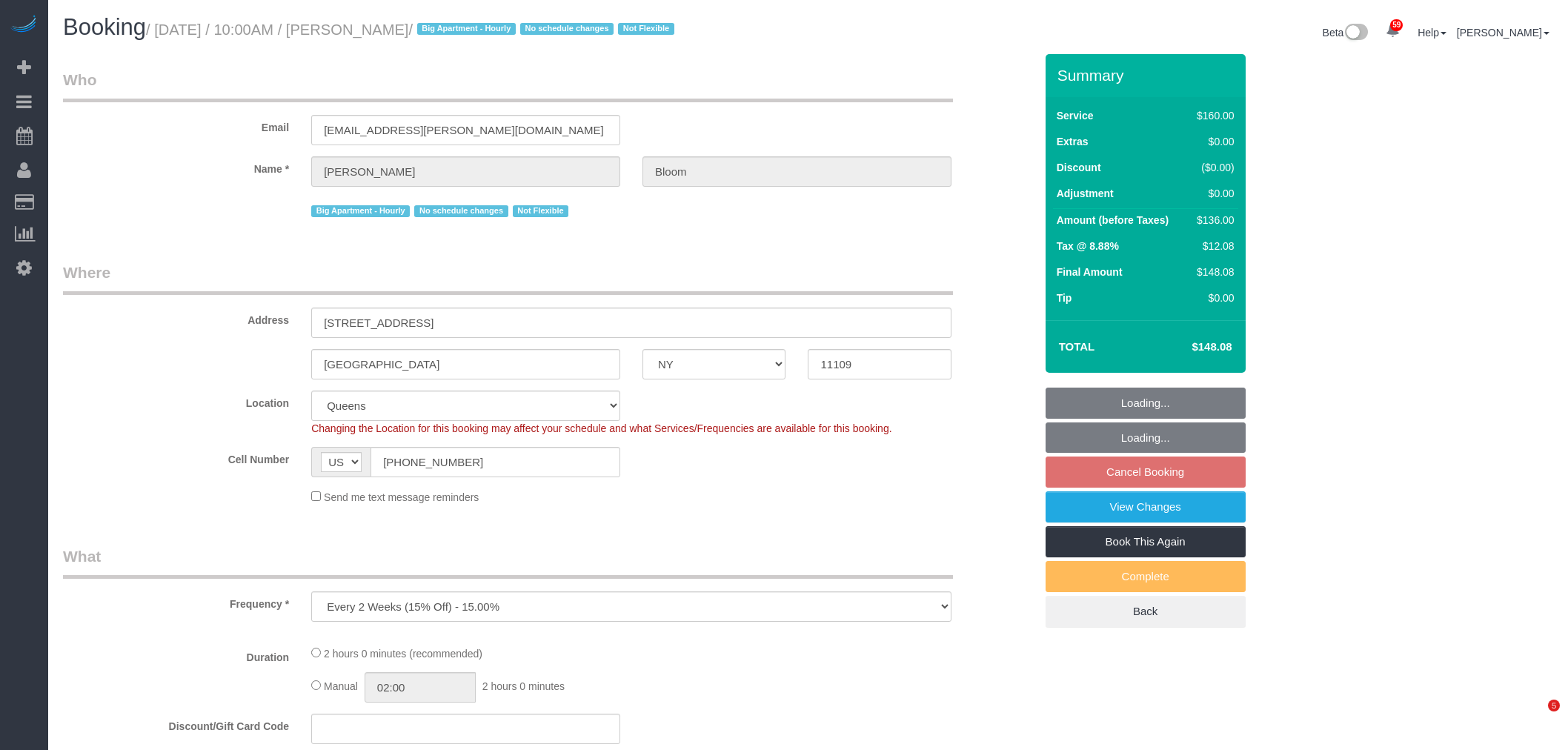 select on "NY" 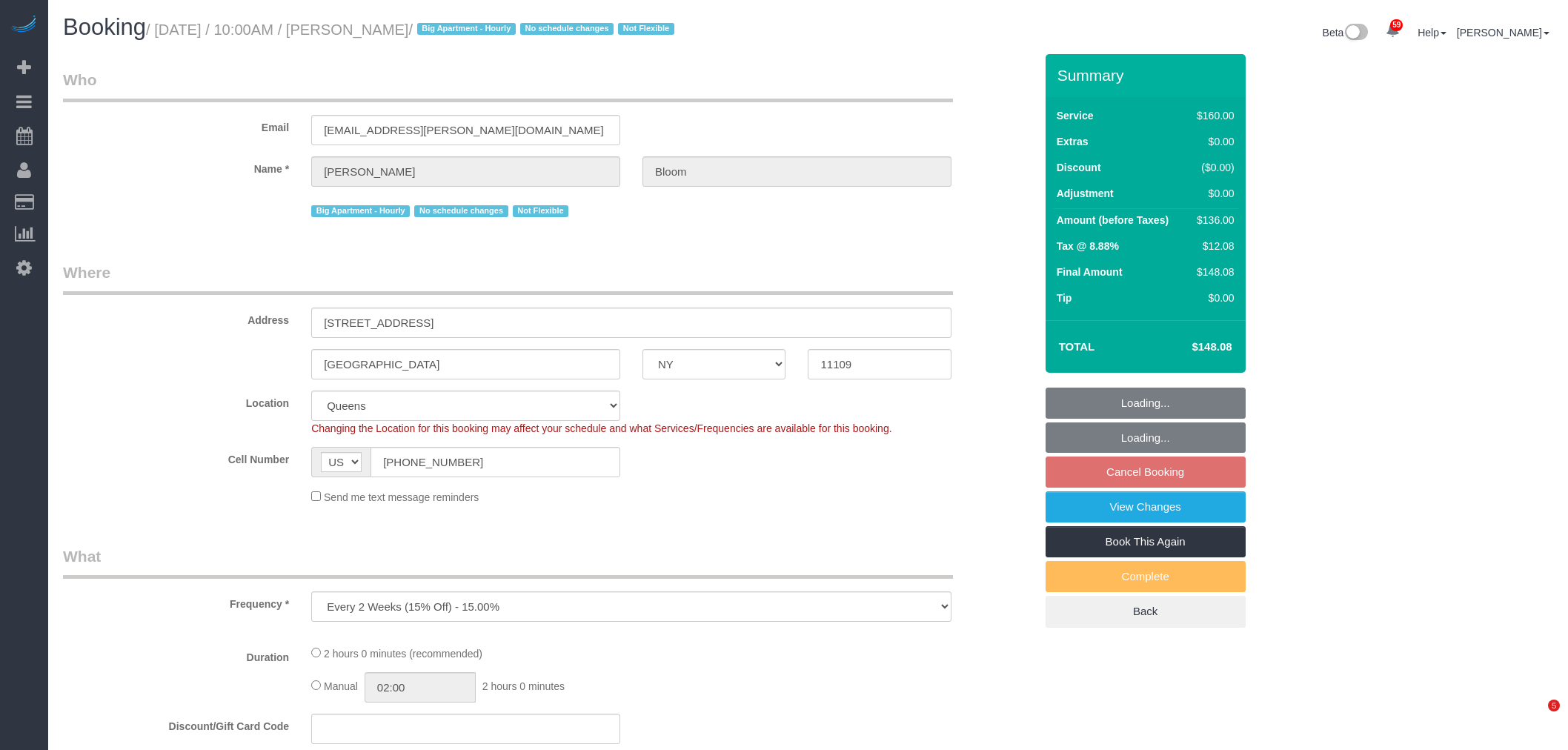 scroll, scrollTop: 0, scrollLeft: 0, axis: both 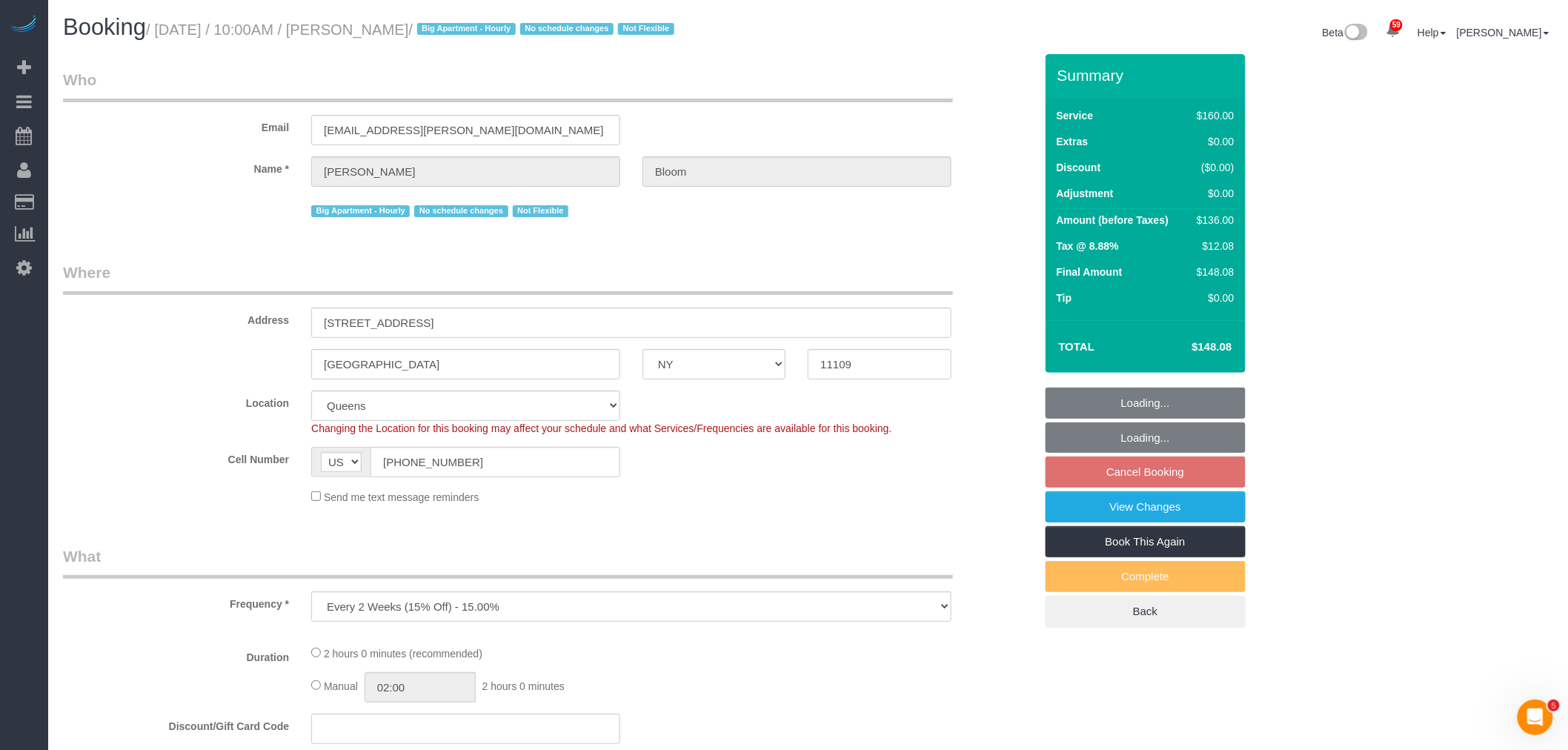 select on "spot1" 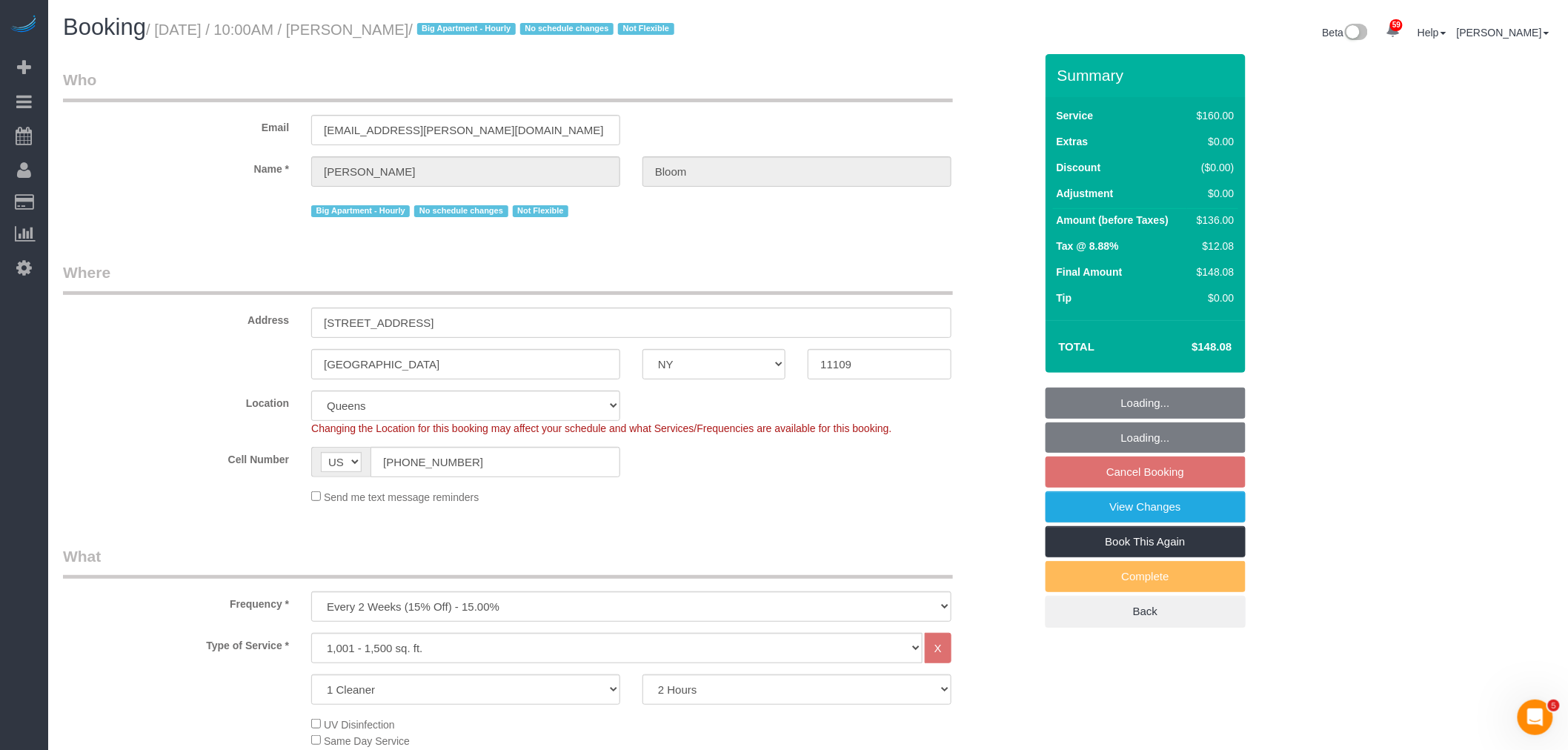 scroll, scrollTop: 0, scrollLeft: 0, axis: both 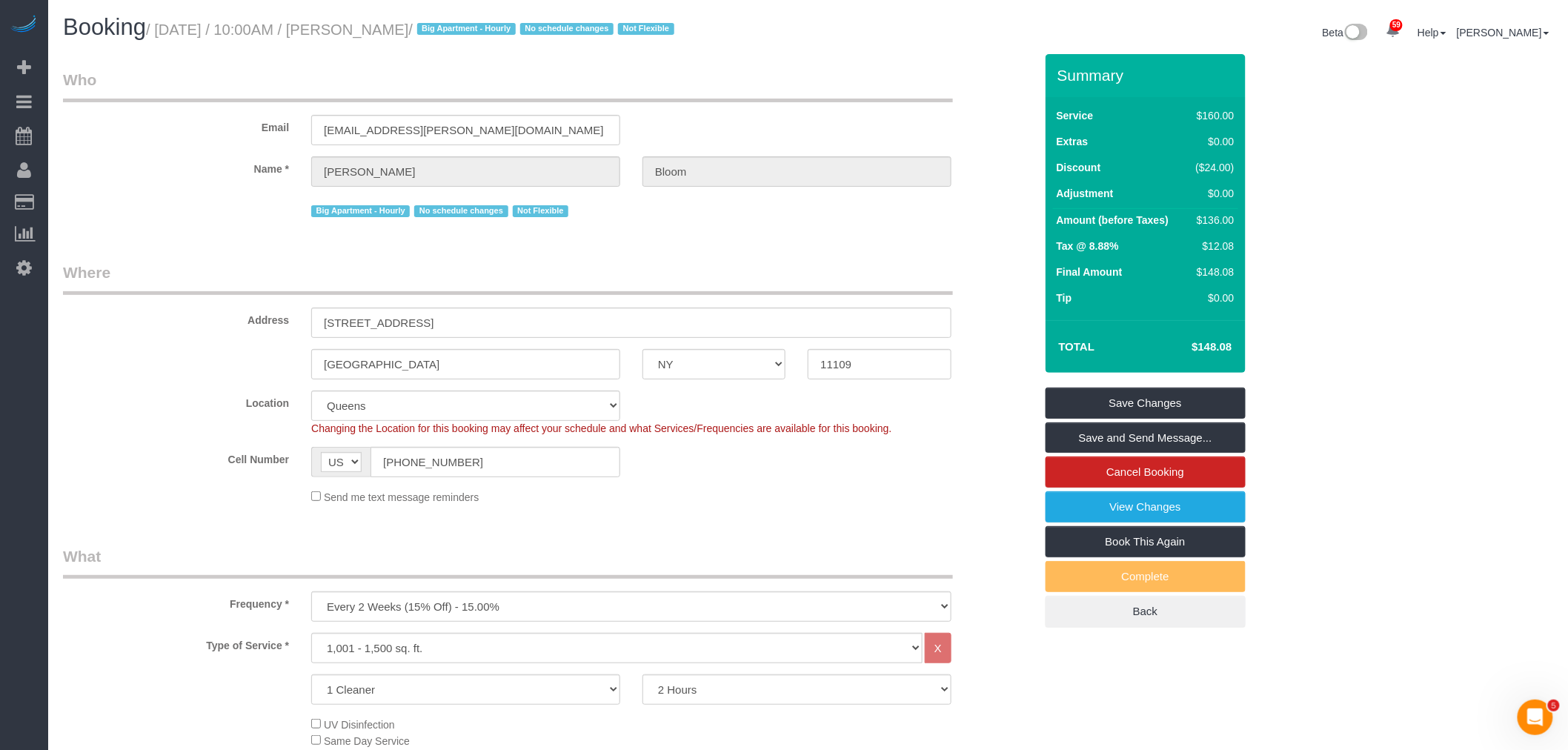 click on "Email
[EMAIL_ADDRESS][PERSON_NAME][DOMAIN_NAME]" at bounding box center (548, 107) 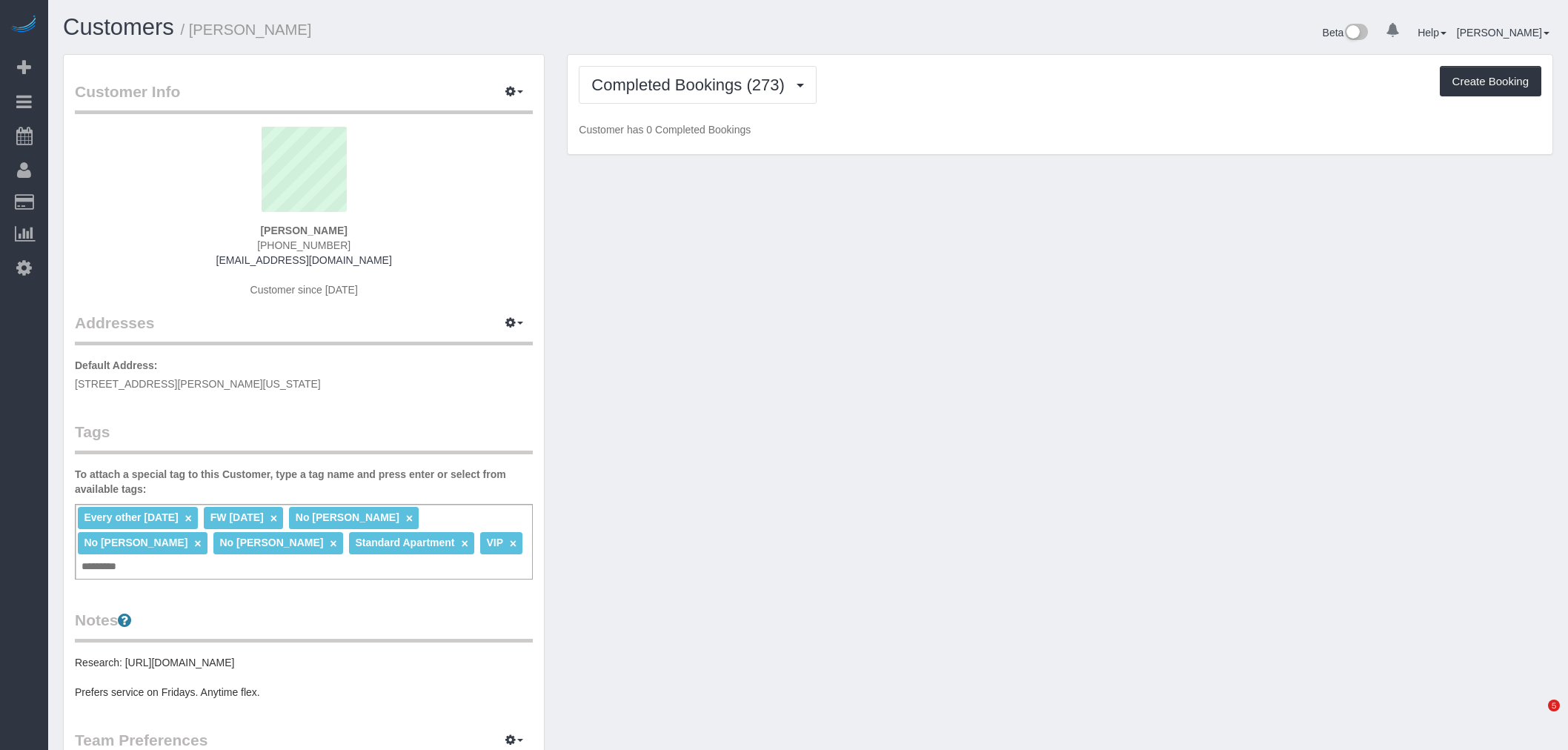 scroll, scrollTop: 0, scrollLeft: 0, axis: both 